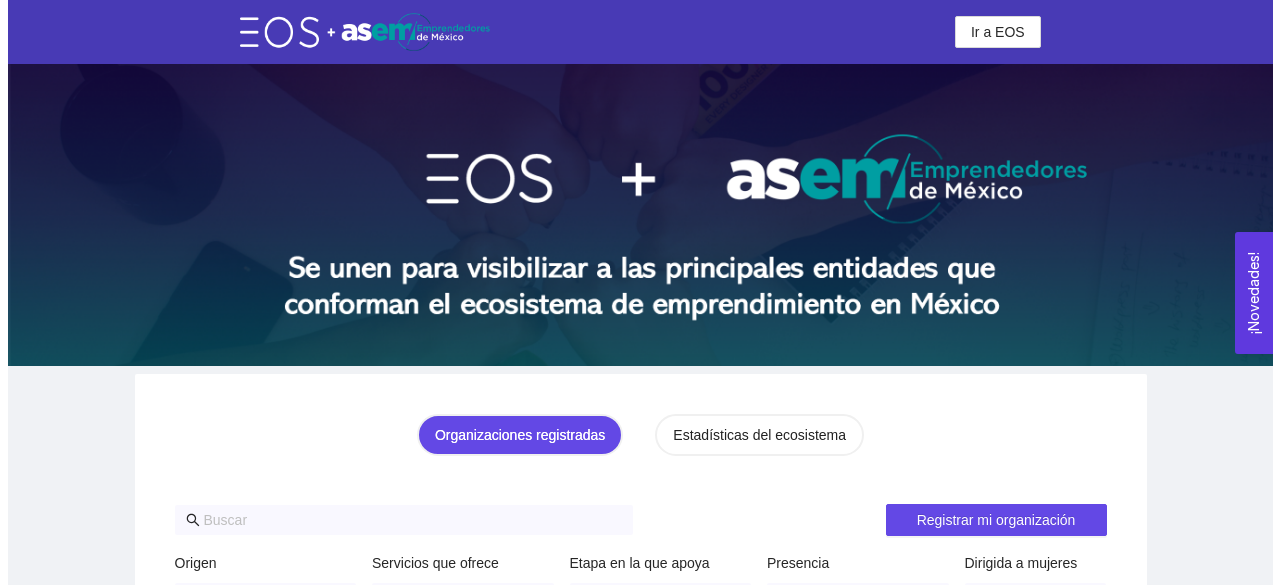 scroll, scrollTop: 0, scrollLeft: 0, axis: both 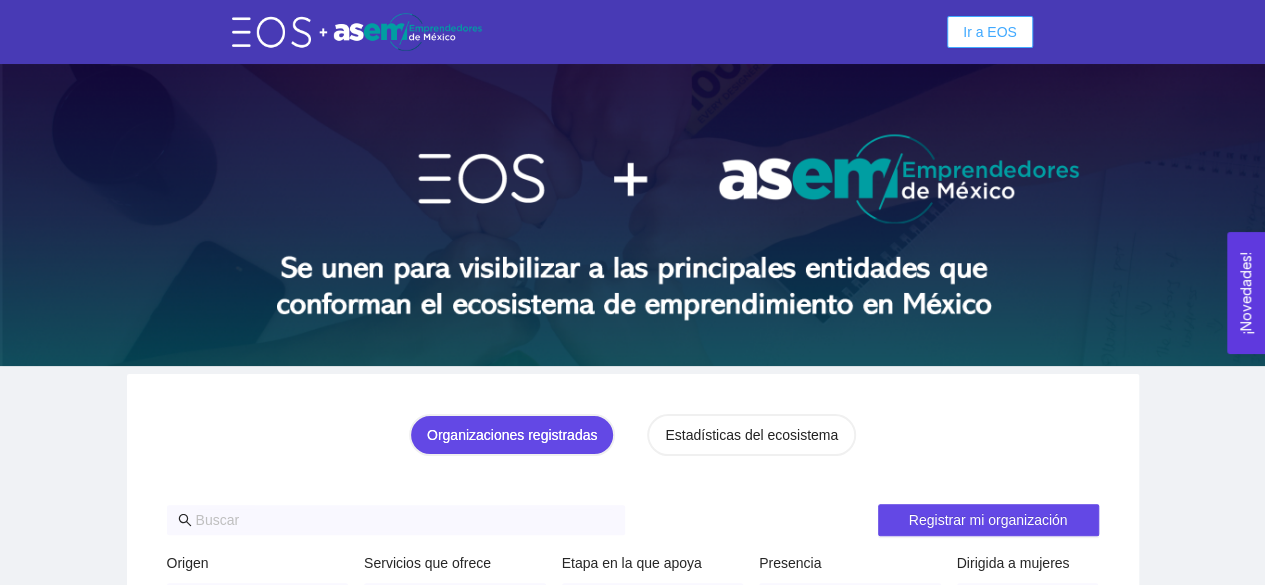 click on "Ir a EOS" at bounding box center [990, 32] 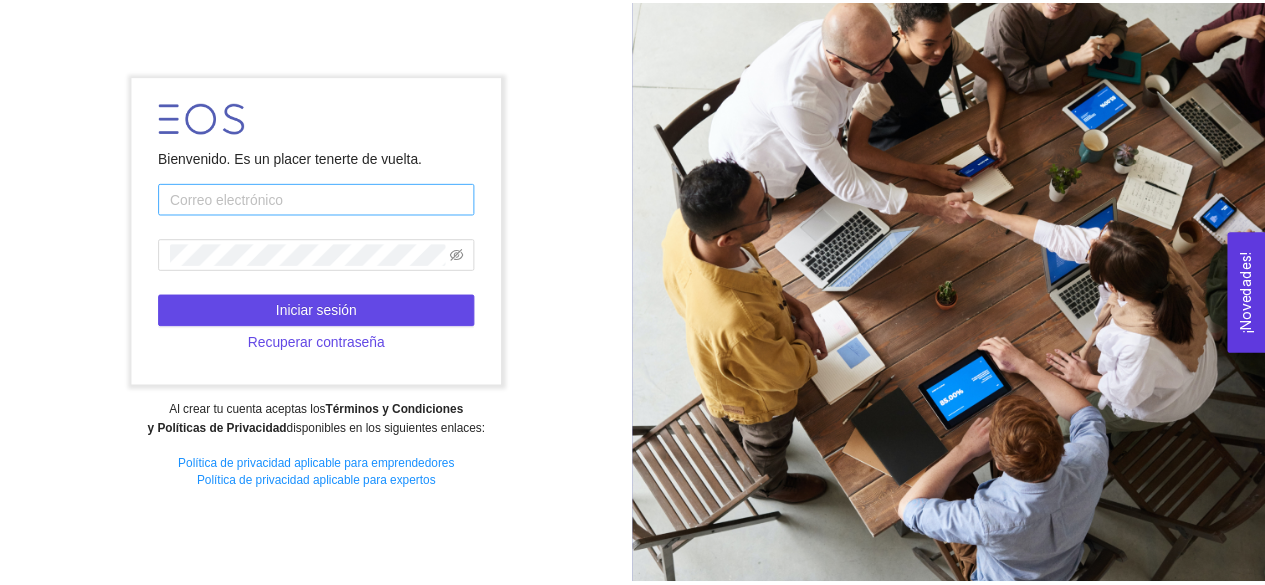 scroll, scrollTop: 0, scrollLeft: 0, axis: both 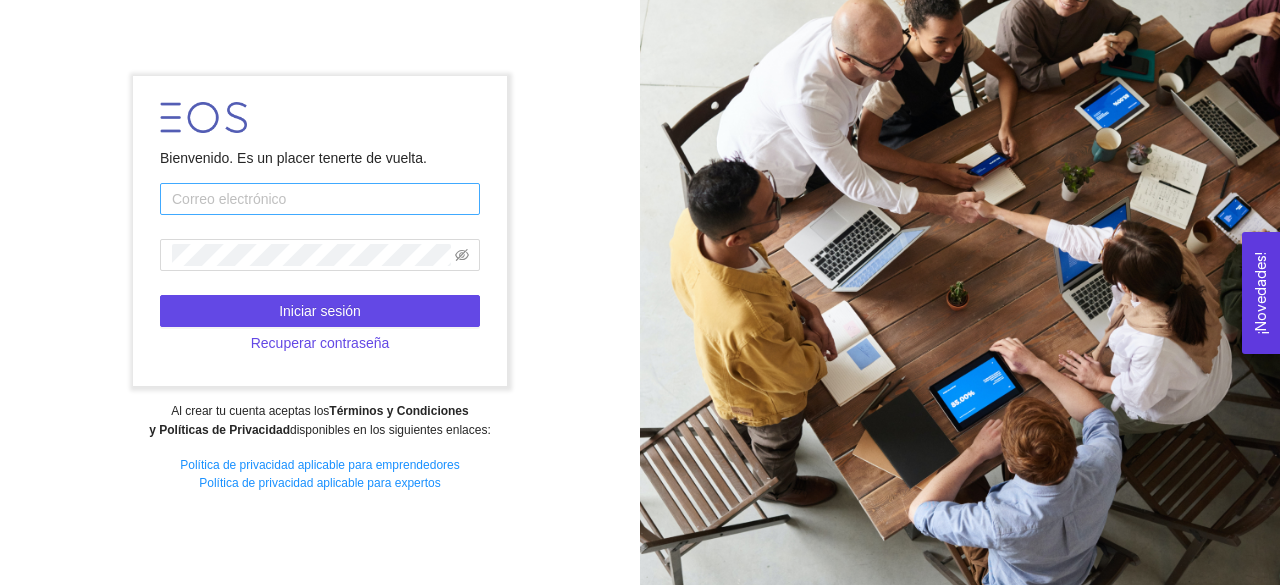 type on "javier.valero@tec.mx" 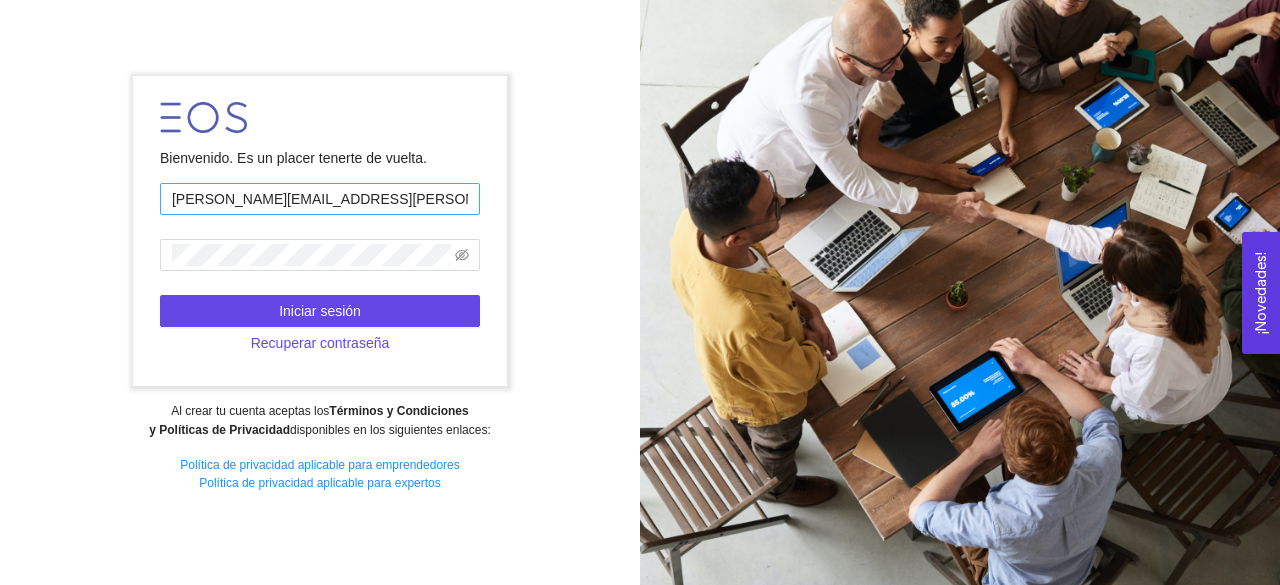 click on "javier.valero@tec.mx" at bounding box center (320, 199) 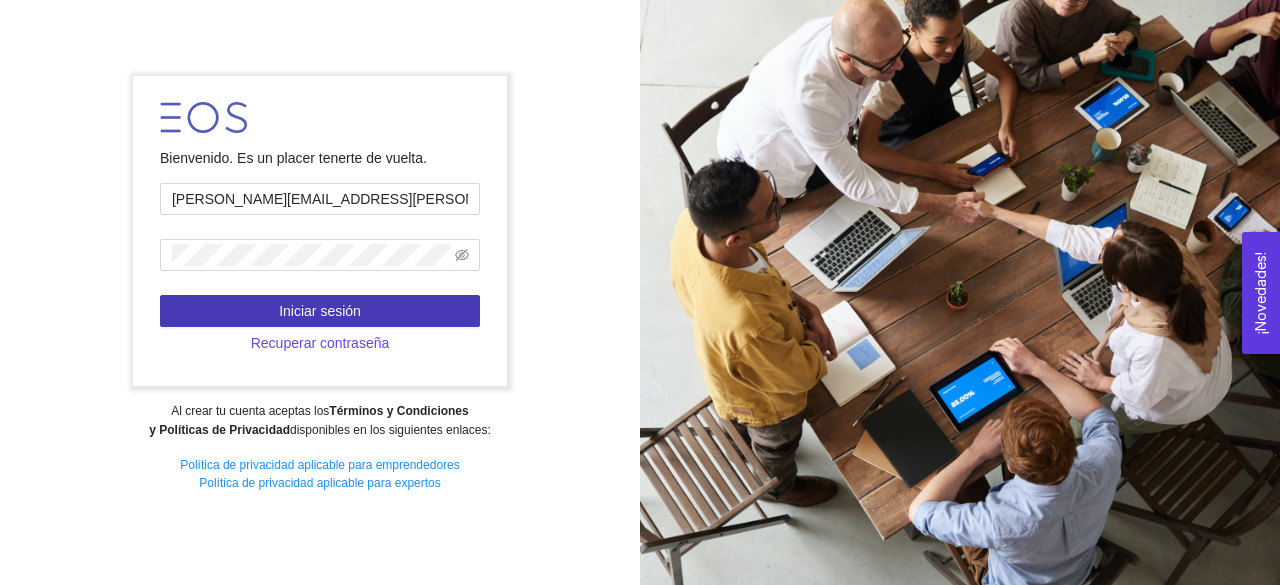 click on "Iniciar sesión" at bounding box center (320, 311) 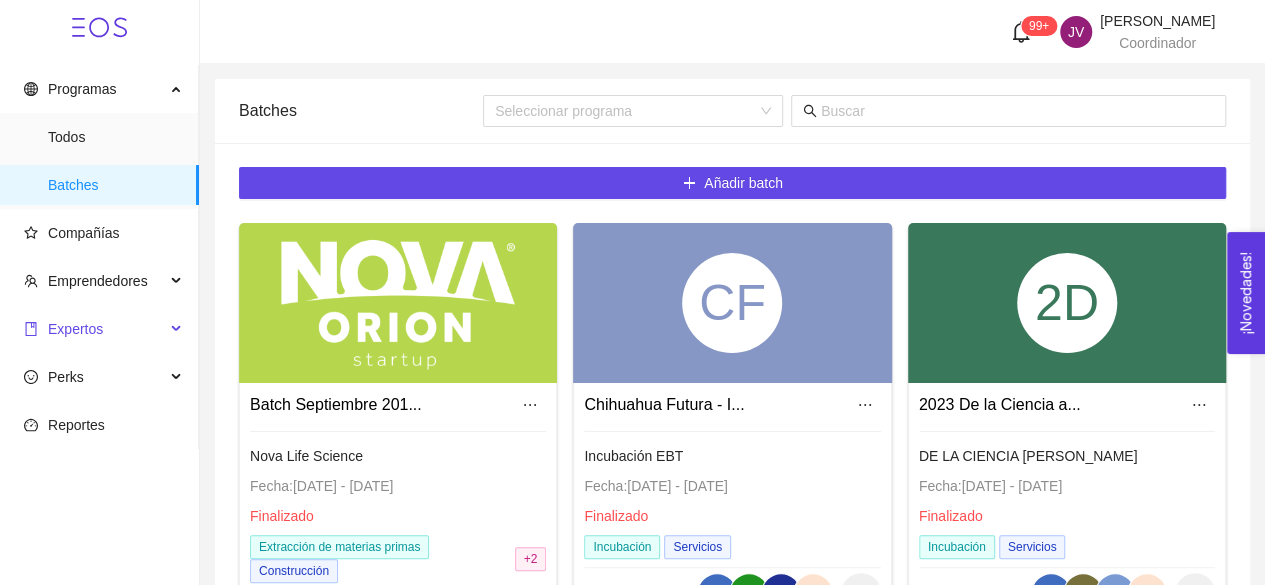 click on "Expertos" at bounding box center [75, 329] 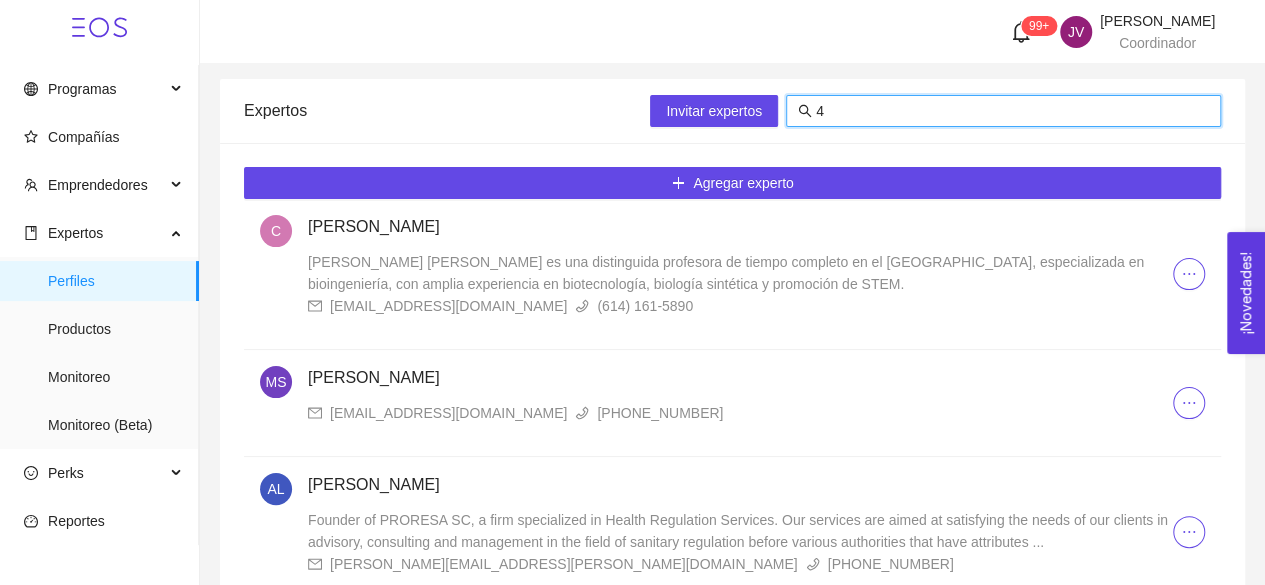 click on "4" at bounding box center [1012, 111] 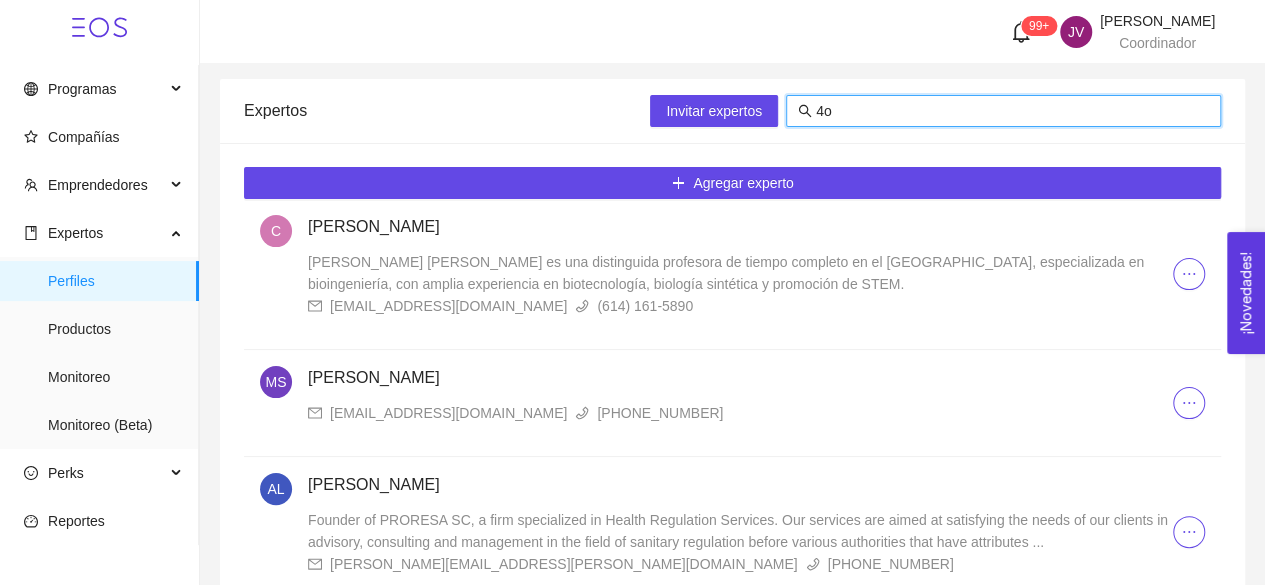 type on "4" 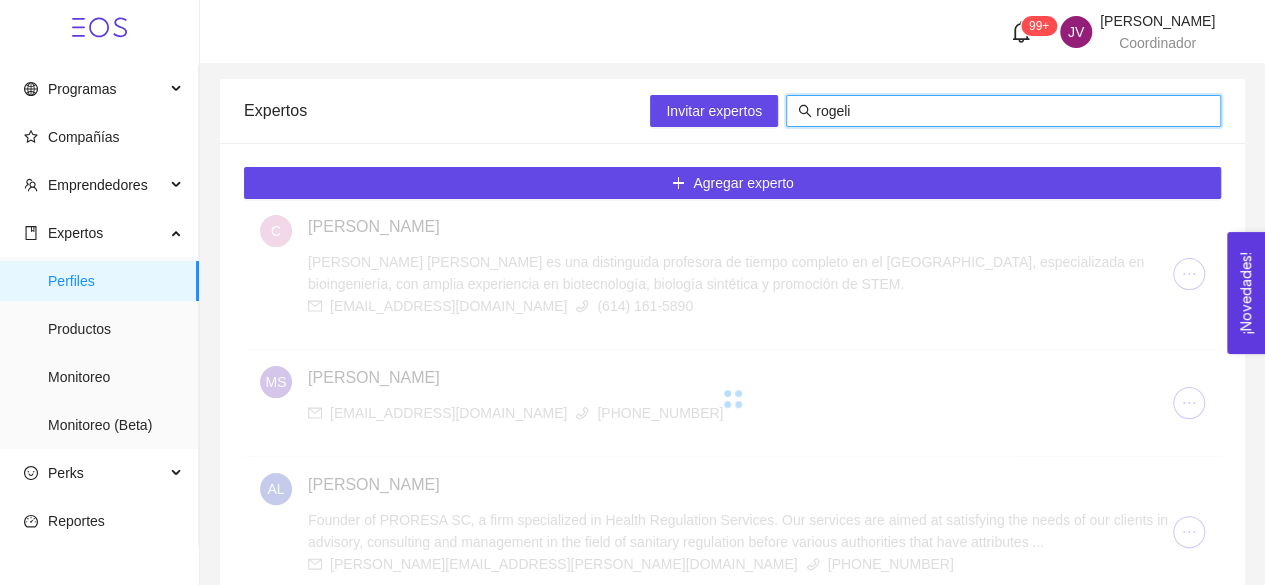 type on "rogelio" 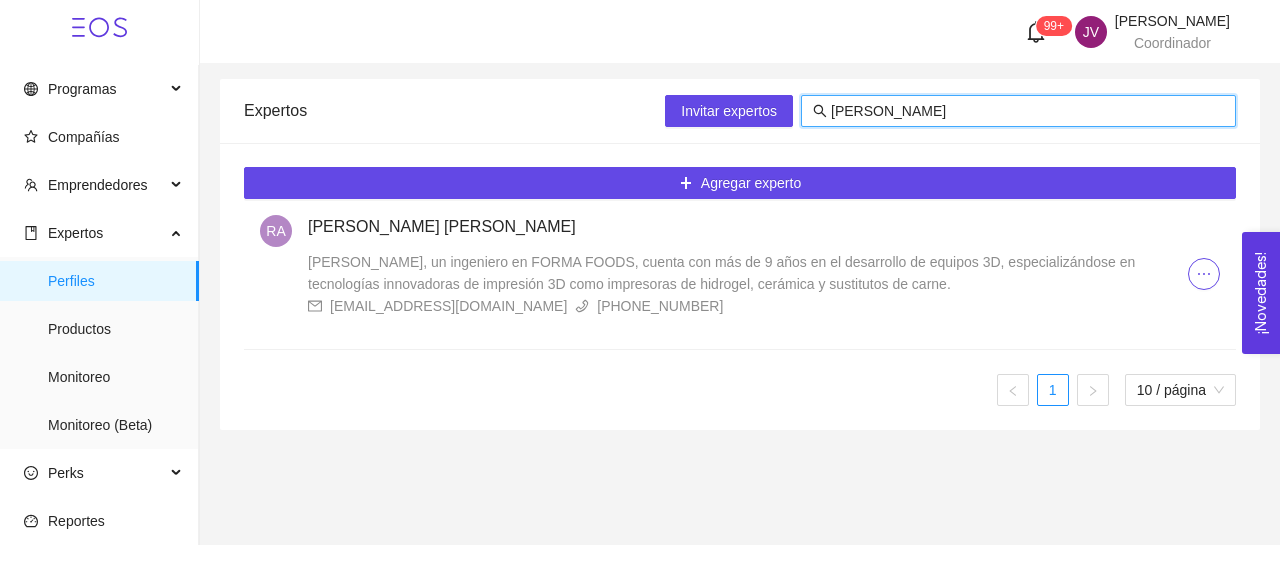 click on "rogelio" at bounding box center [1027, 111] 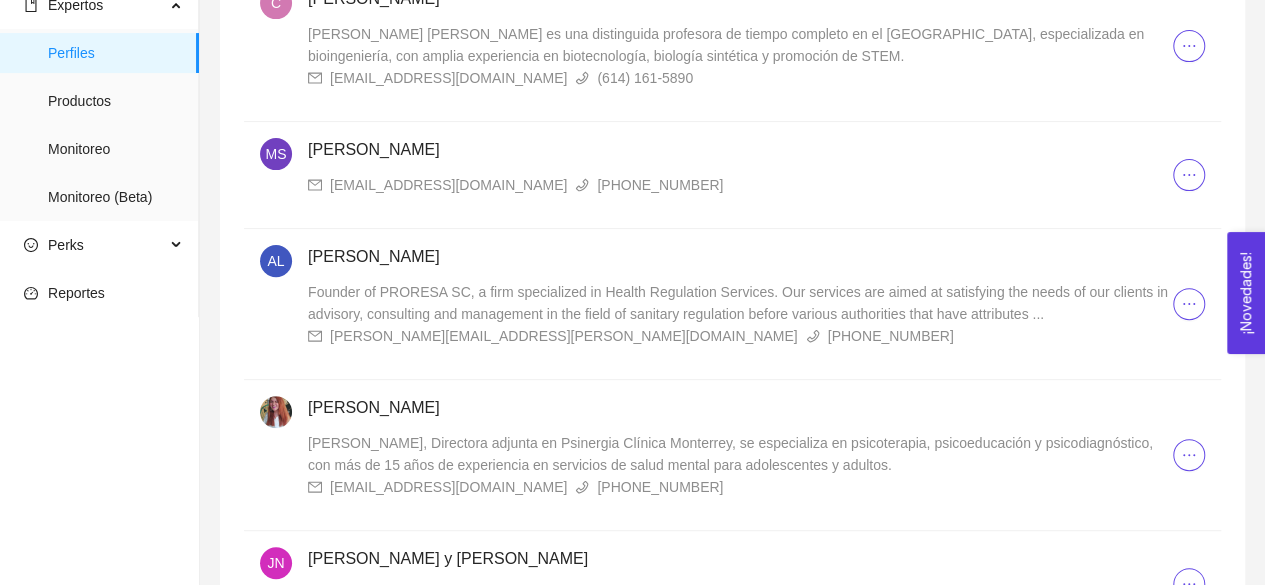 scroll, scrollTop: 0, scrollLeft: 0, axis: both 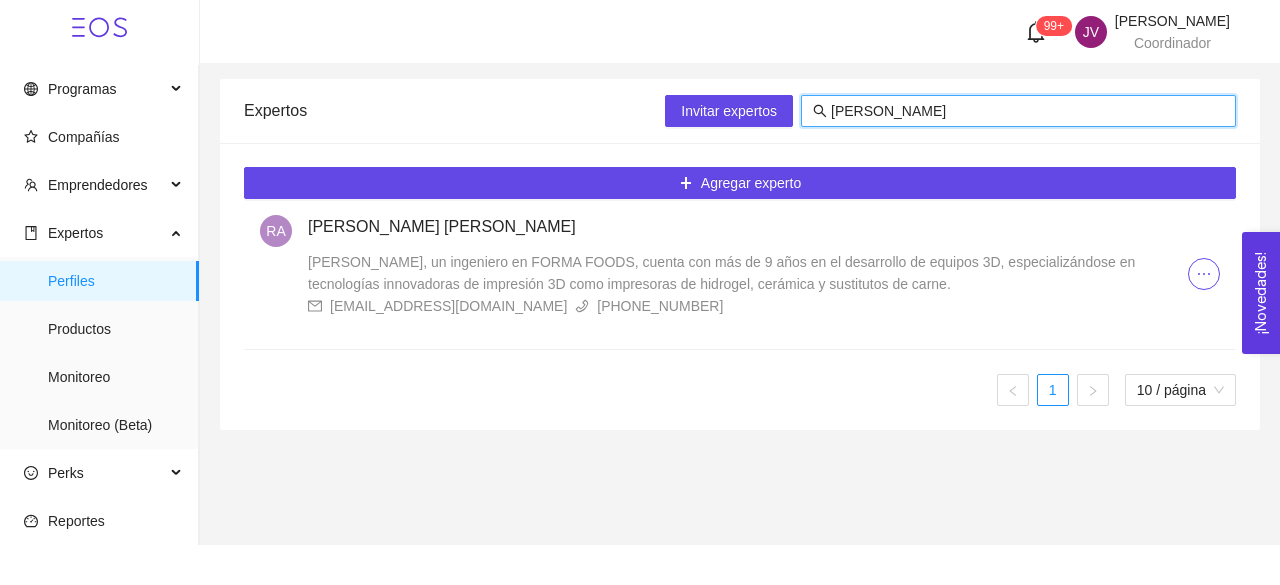 type on "rogelio" 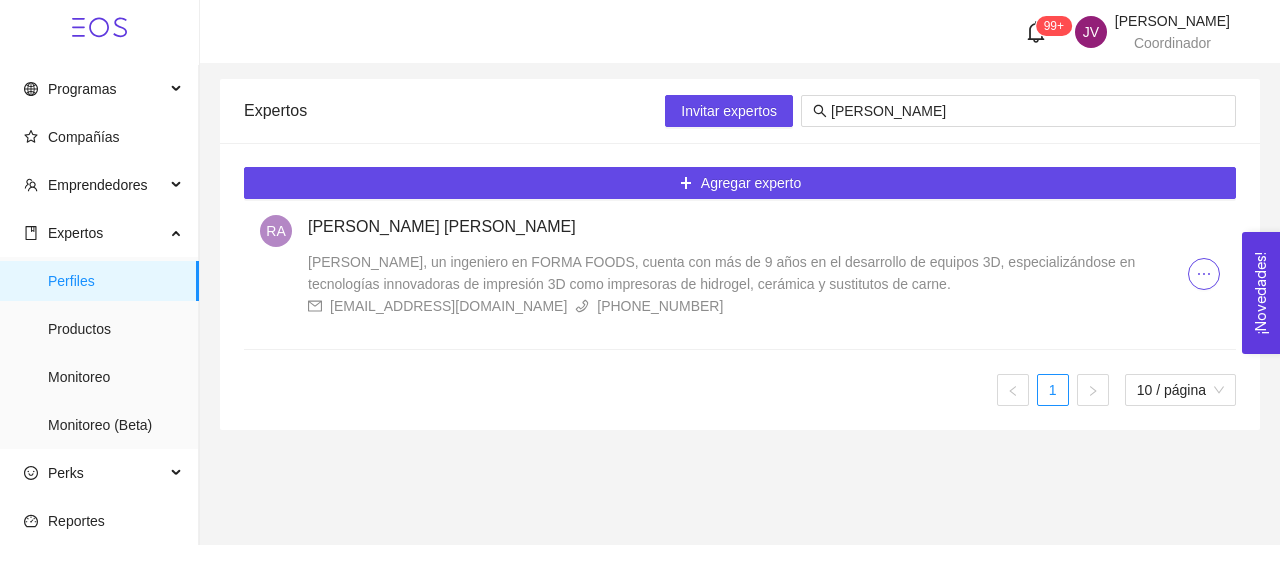 click on "Rogelio, un ingeniero en FORMA FOODS, cuenta con más de 9 años en el desarrollo de equipos 3D, especializándose en tecnologías innovadoras de impresión 3D como impresoras de hidrogel, cerámica y sustitutos de carne." at bounding box center (748, 273) 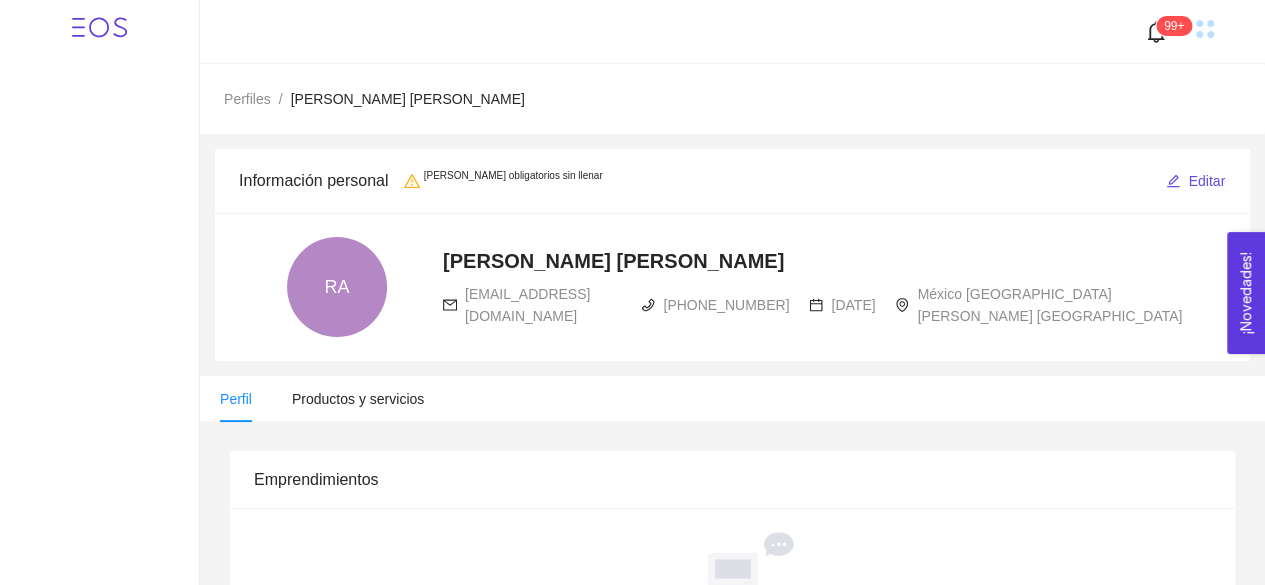 radio on "true" 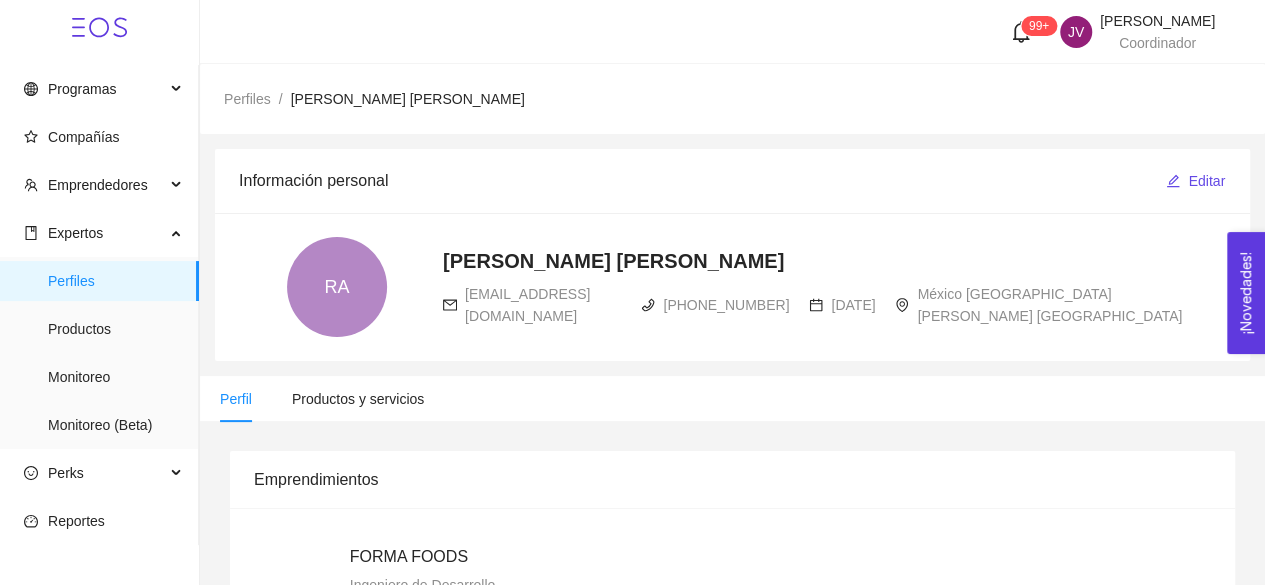 click on "roger96_ld@hotmail.com" at bounding box center [527, 305] 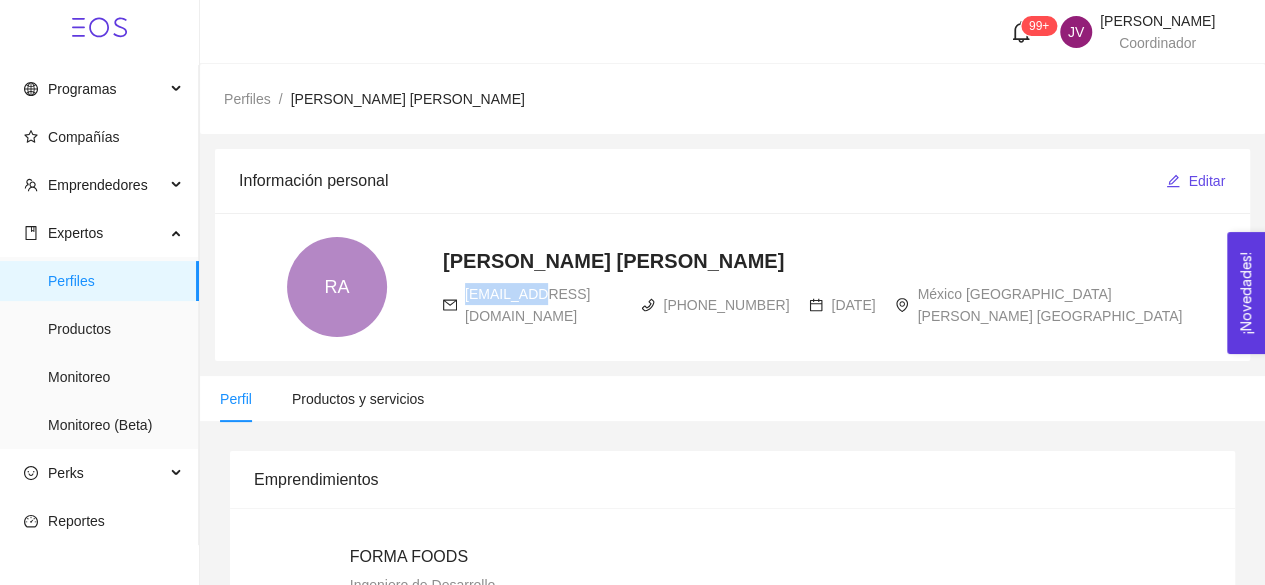 click on "roger96_ld@hotmail.com" at bounding box center (527, 305) 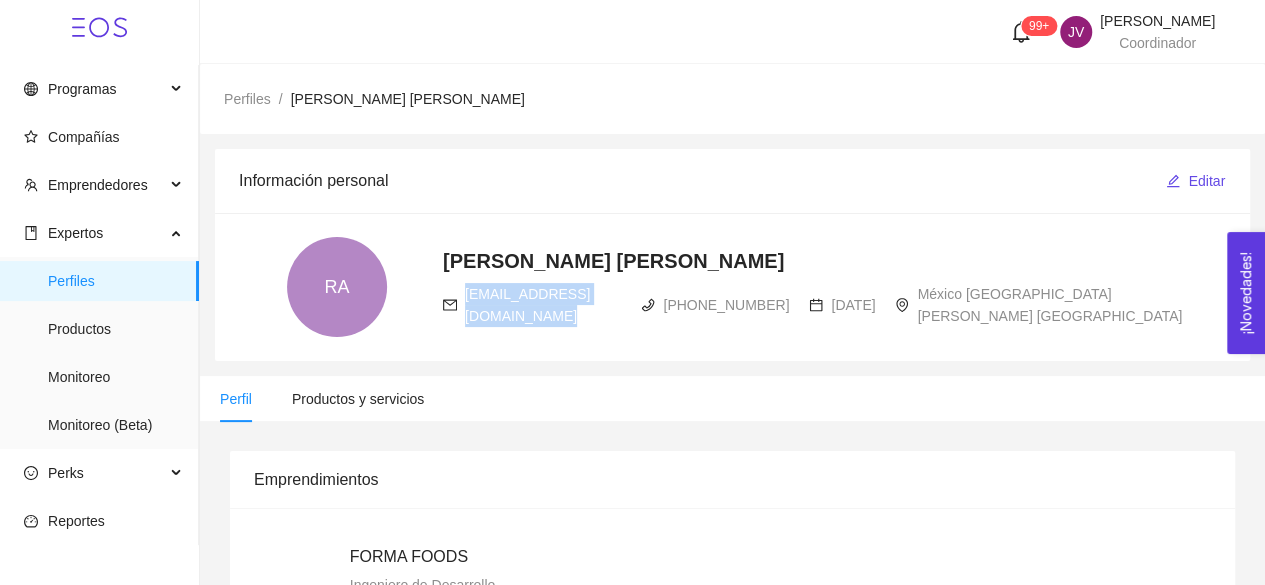 click on "roger96_ld@hotmail.com" at bounding box center (527, 305) 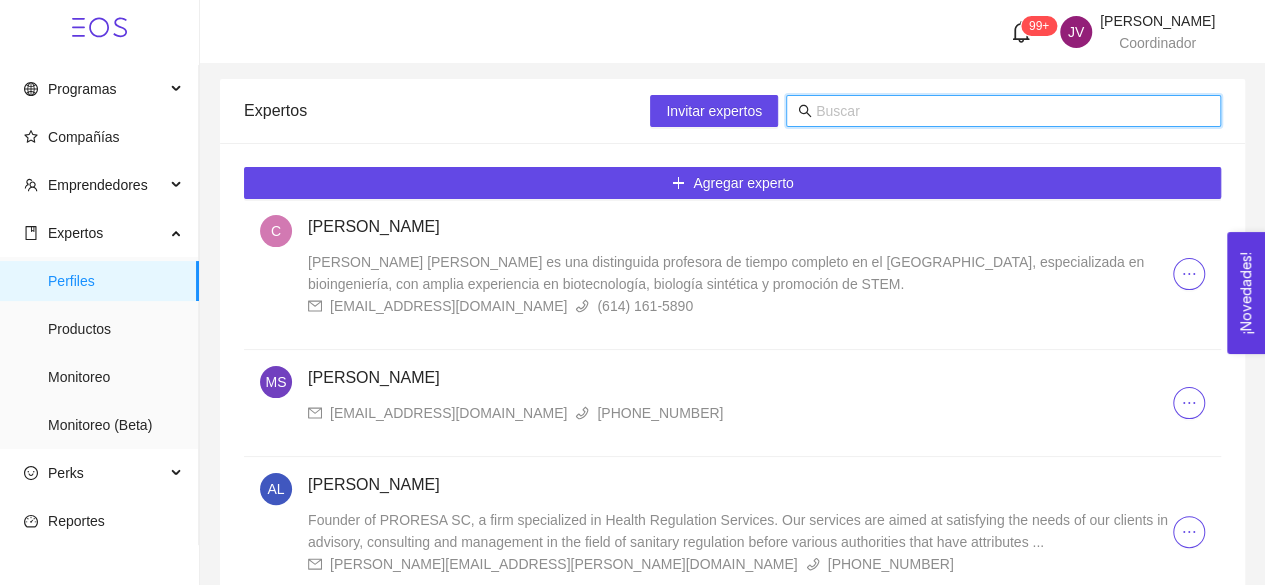 click at bounding box center [1012, 111] 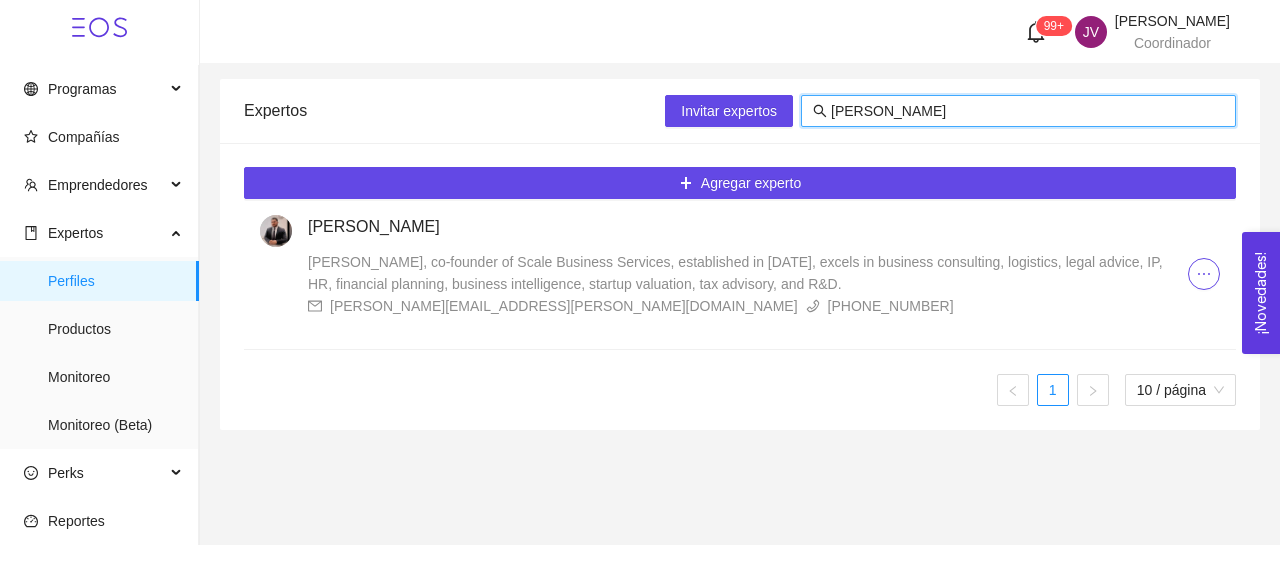 type on "edgar reye" 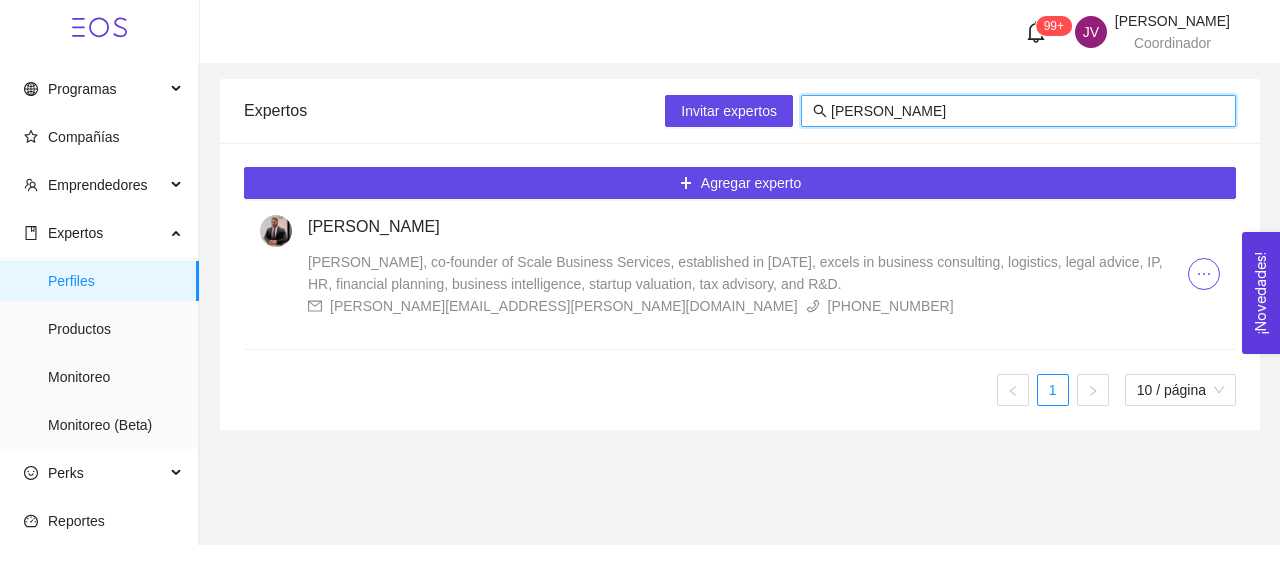 click at bounding box center (276, 231) 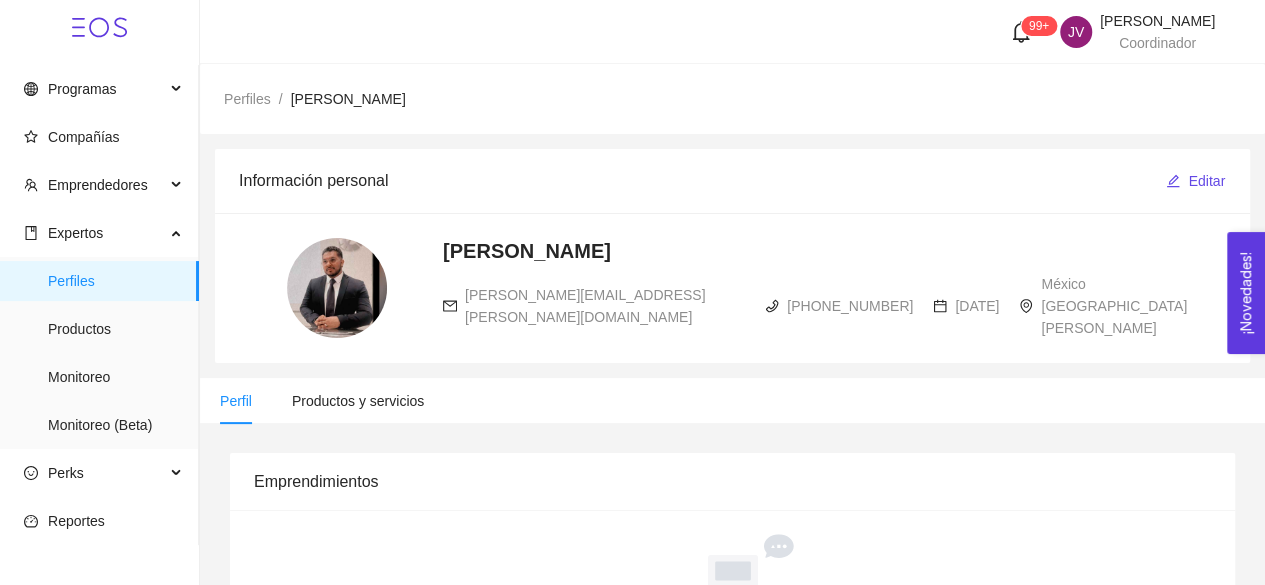 click at bounding box center [337, 288] 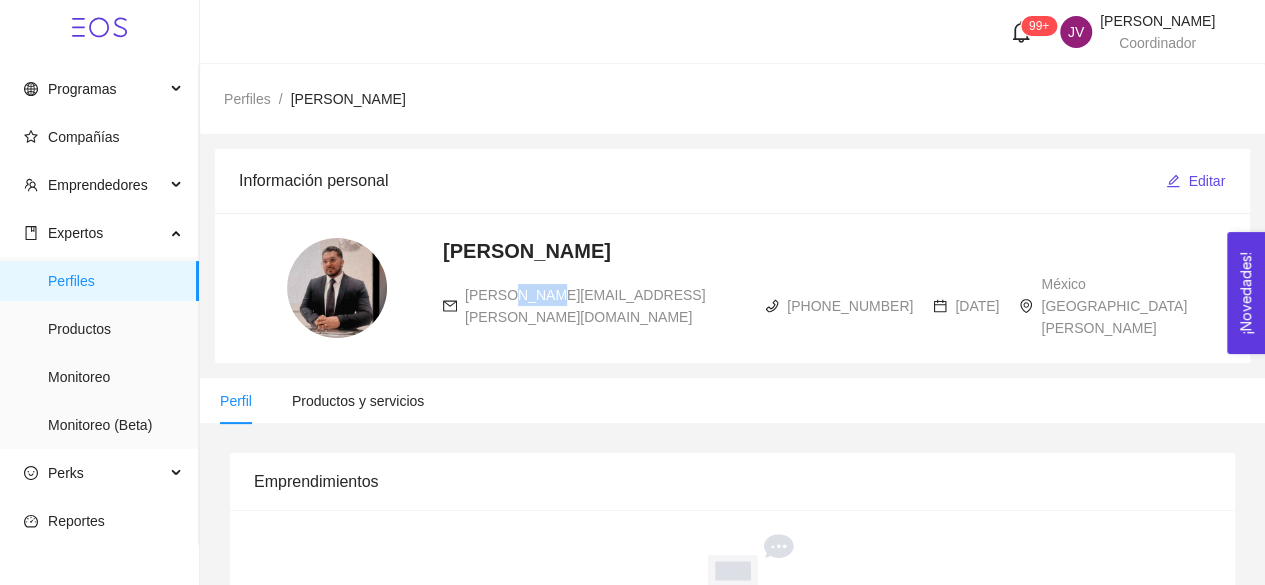 click on "edgar.reyes@scalebs.com" at bounding box center (585, 306) 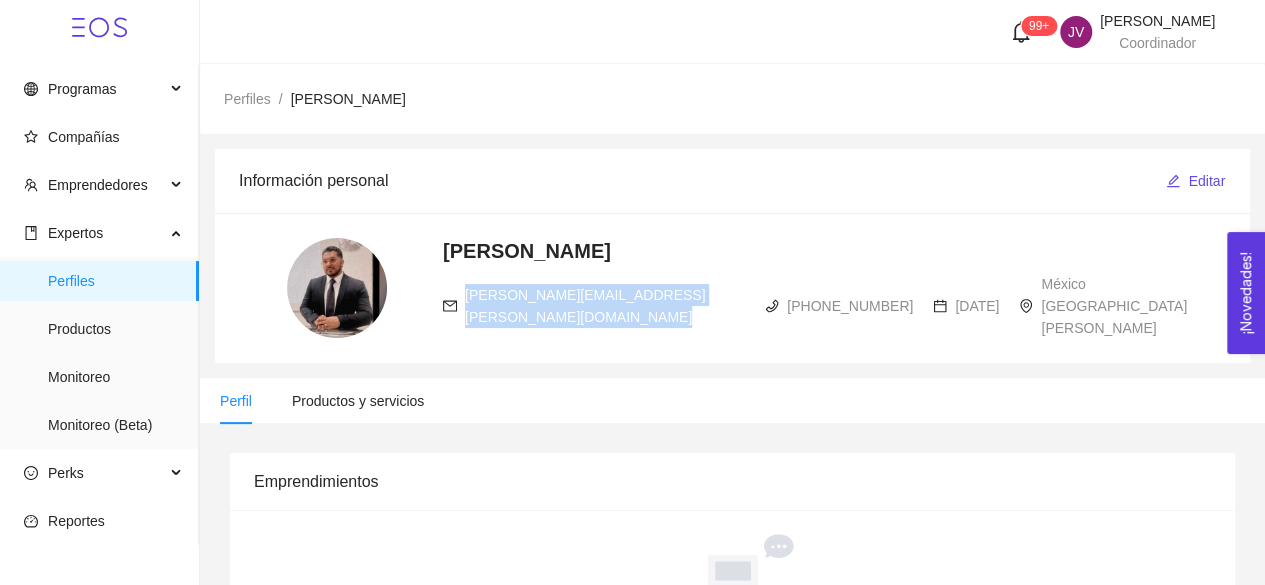 click on "edgar.reyes@scalebs.com" at bounding box center [585, 306] 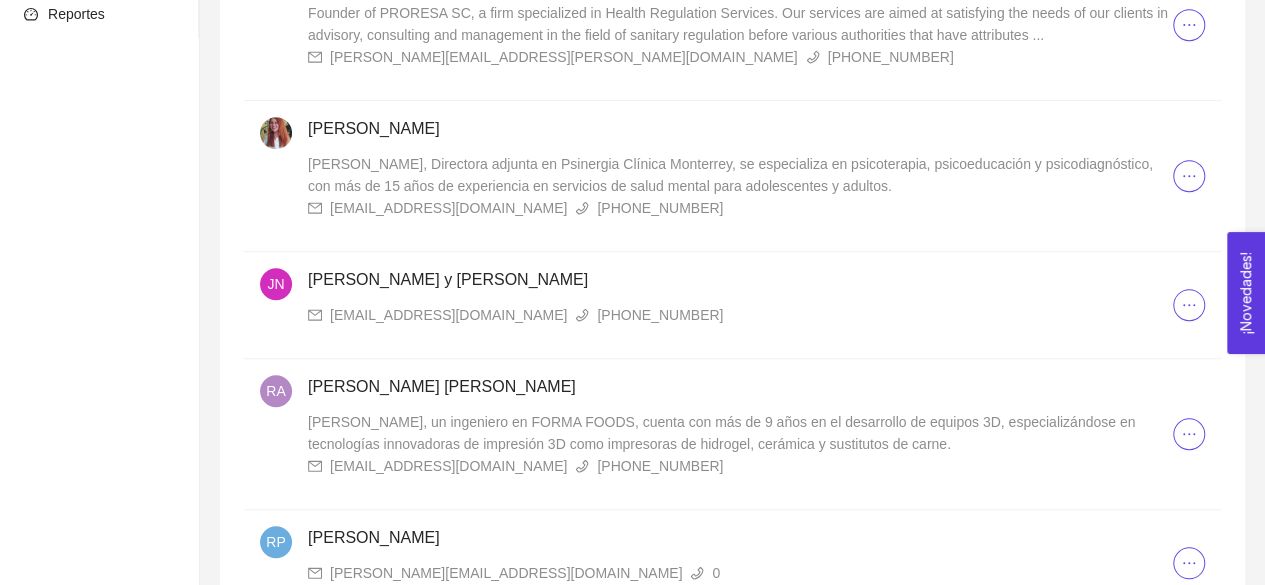 scroll, scrollTop: 995, scrollLeft: 0, axis: vertical 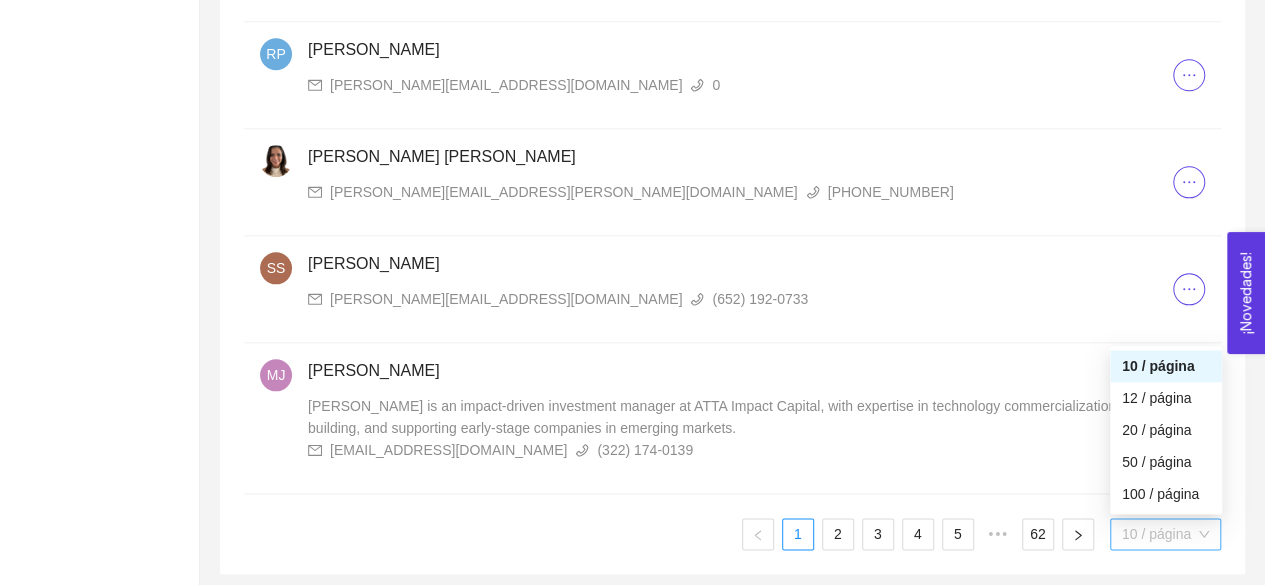 click on "10 / página" at bounding box center [1165, 534] 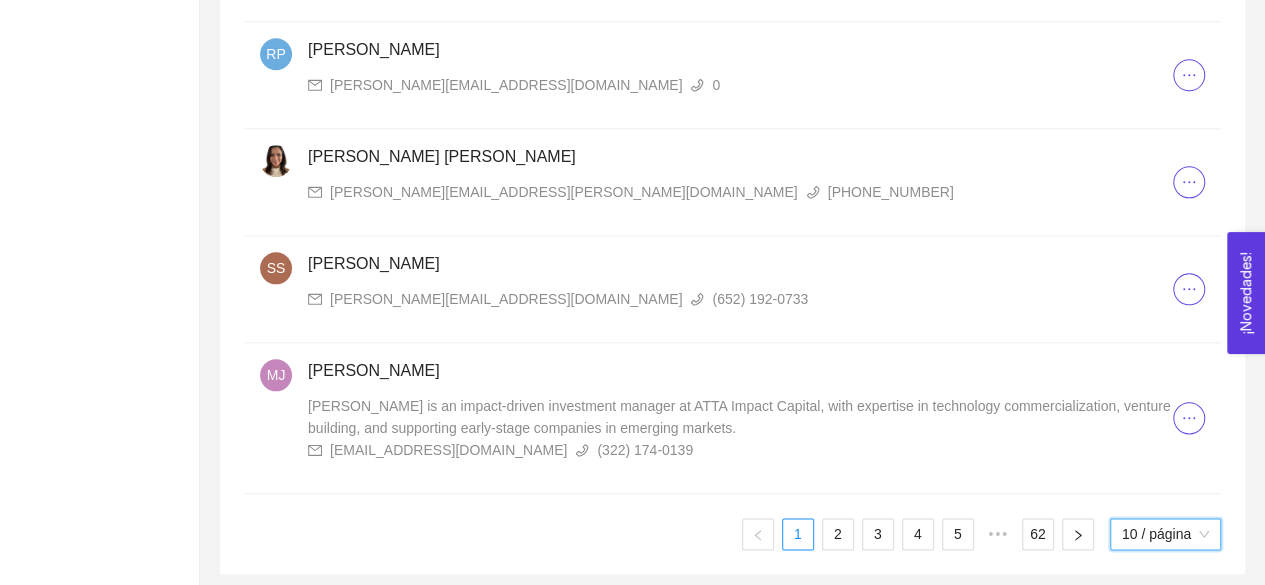 click on "10 / página" at bounding box center (1165, 534) 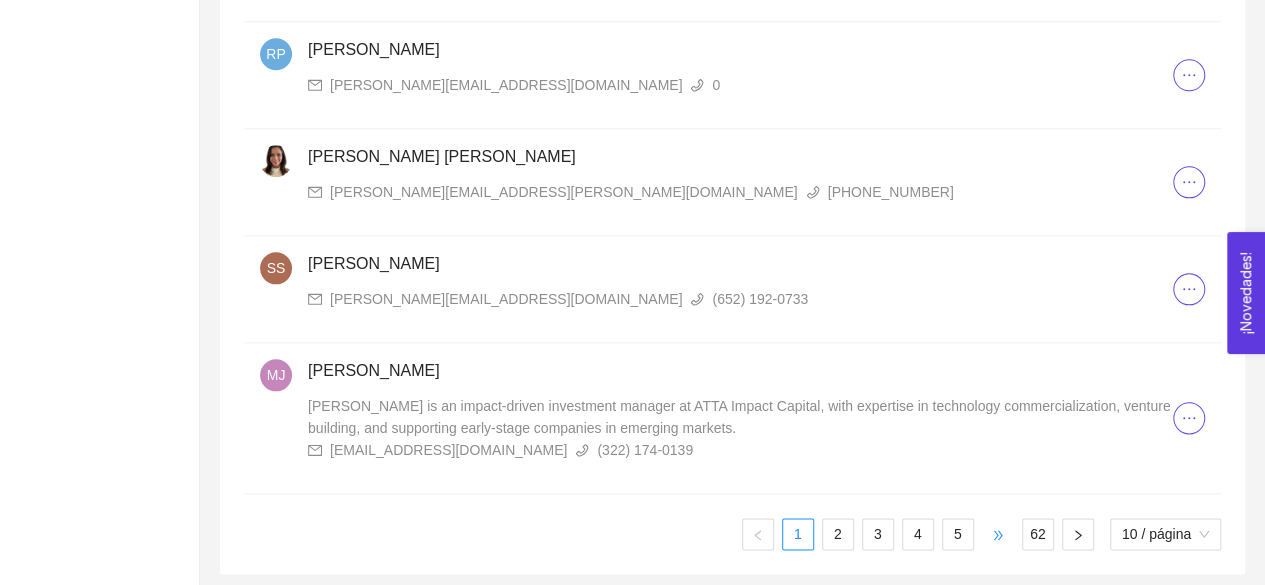 click on "•••" at bounding box center [998, 534] 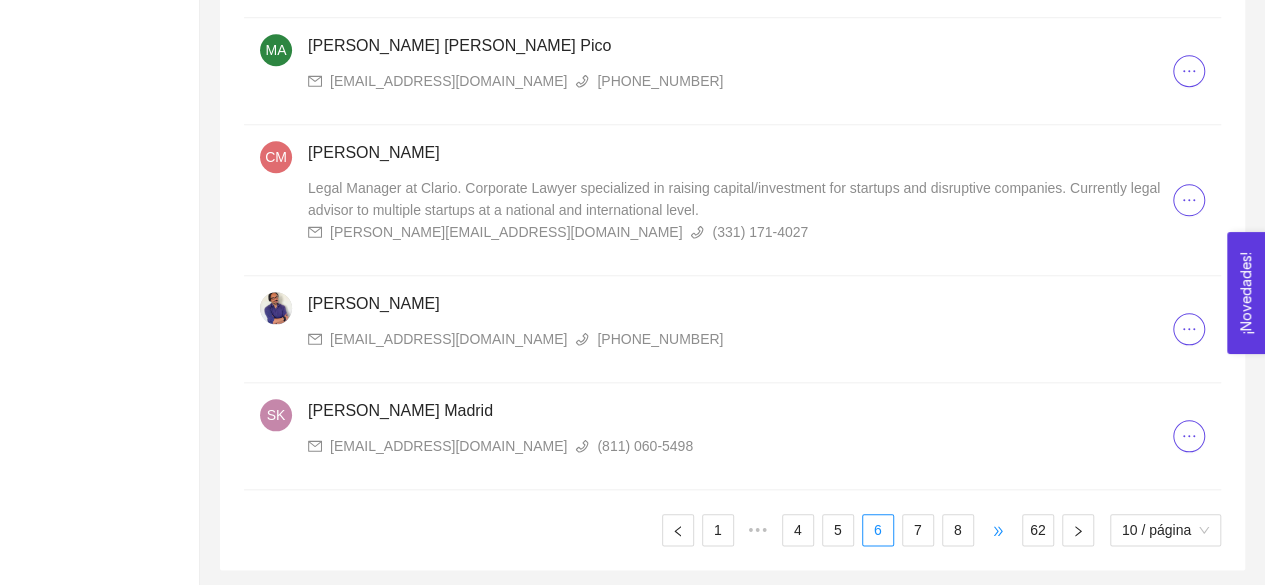 scroll, scrollTop: 885, scrollLeft: 0, axis: vertical 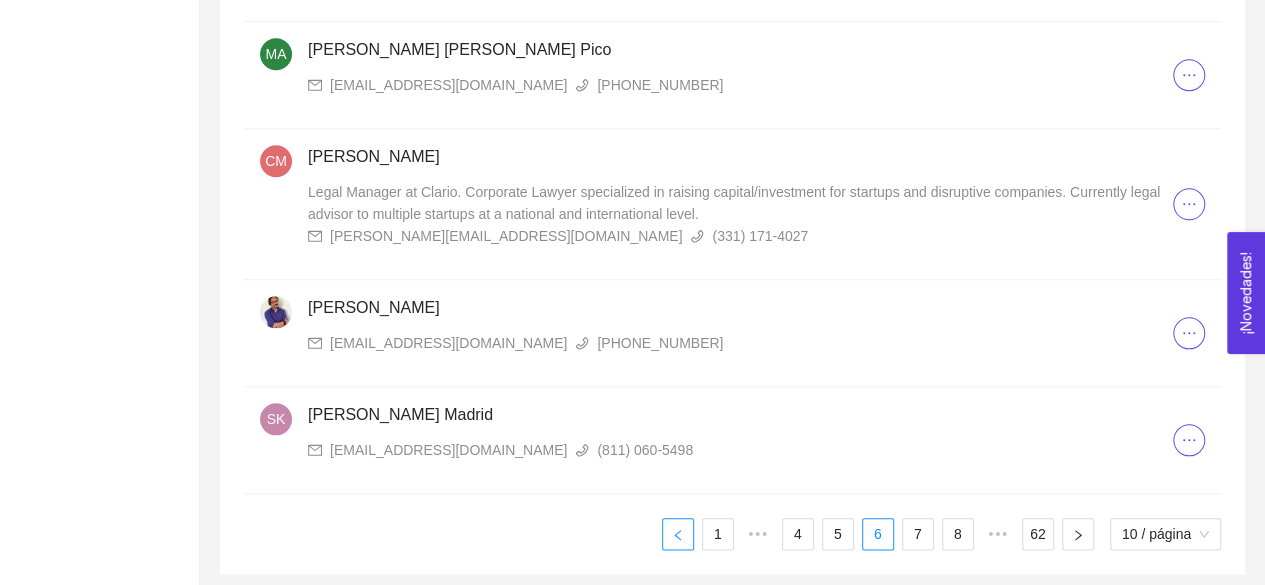 click 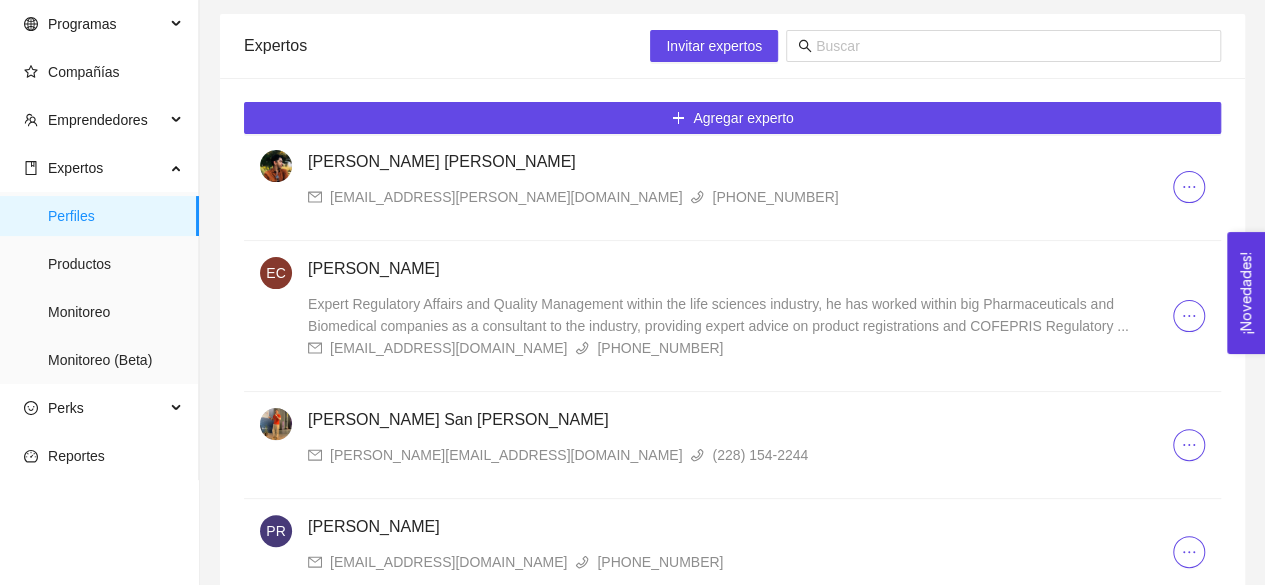 scroll, scrollTop: 0, scrollLeft: 0, axis: both 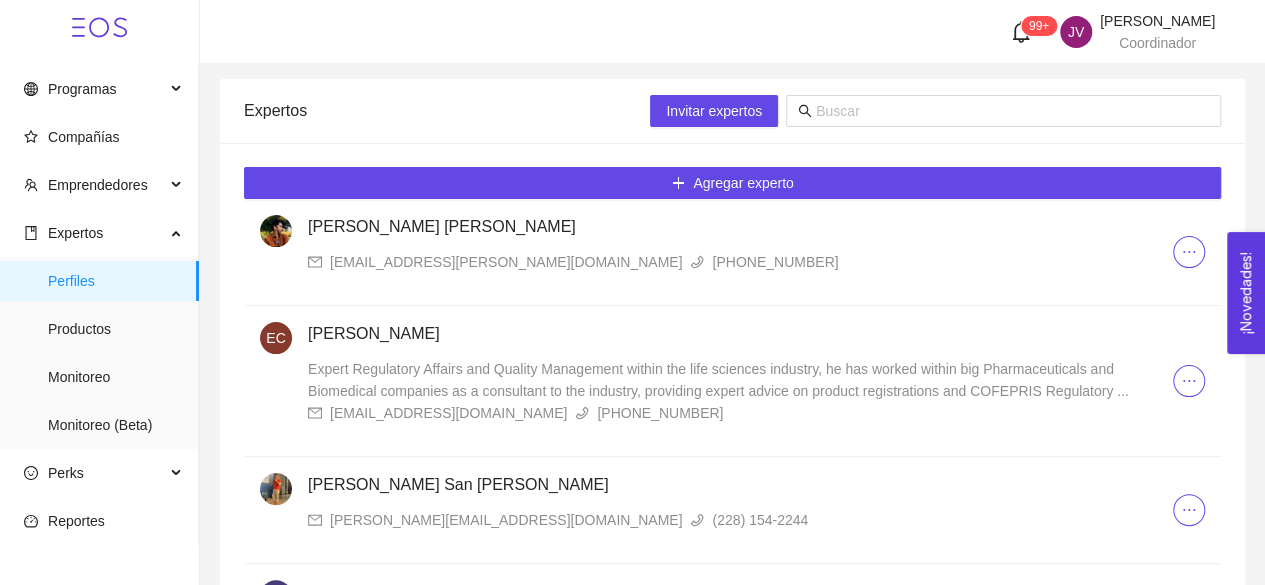 type 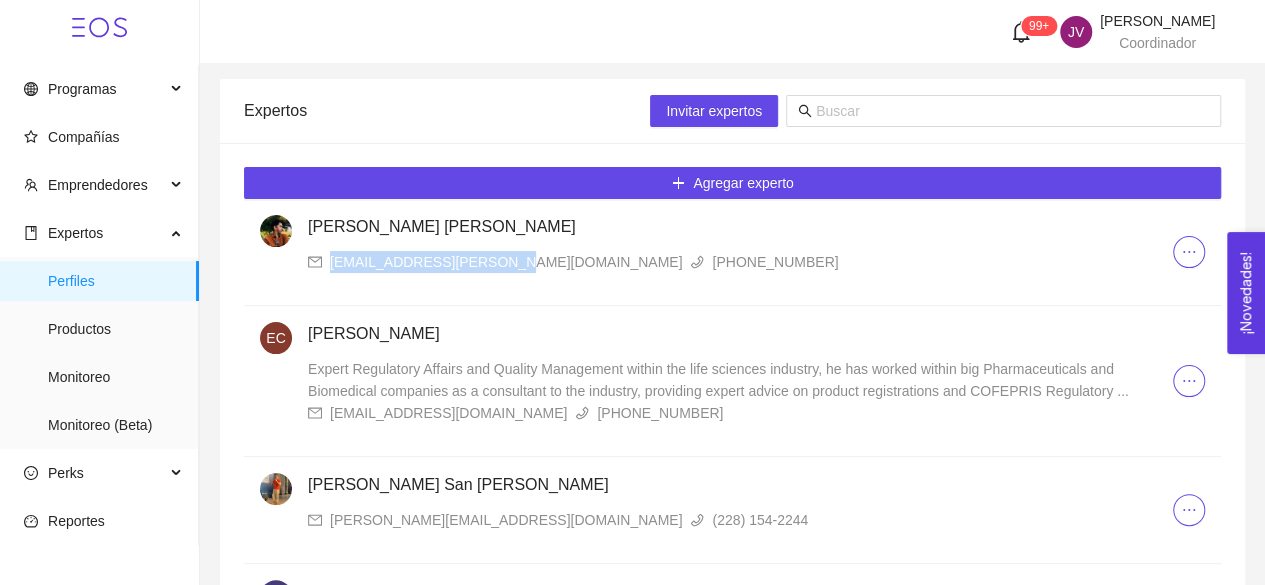 drag, startPoint x: 331, startPoint y: 267, endPoint x: 500, endPoint y: 263, distance: 169.04733 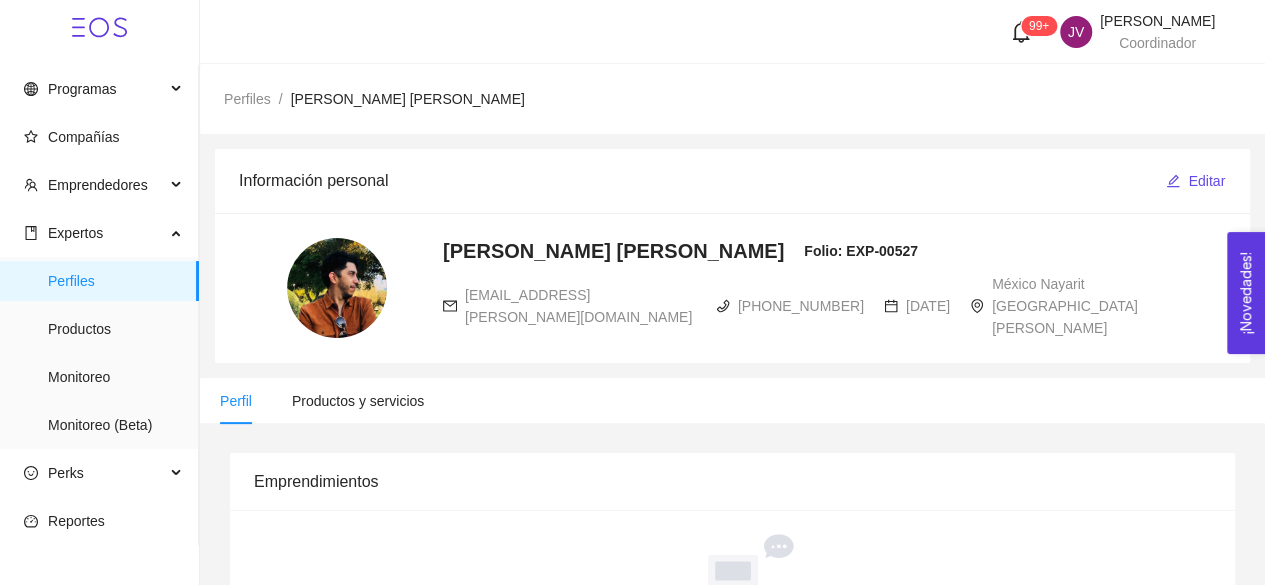 click on "saulroman.ruiz@gmail.com" at bounding box center (578, 306) 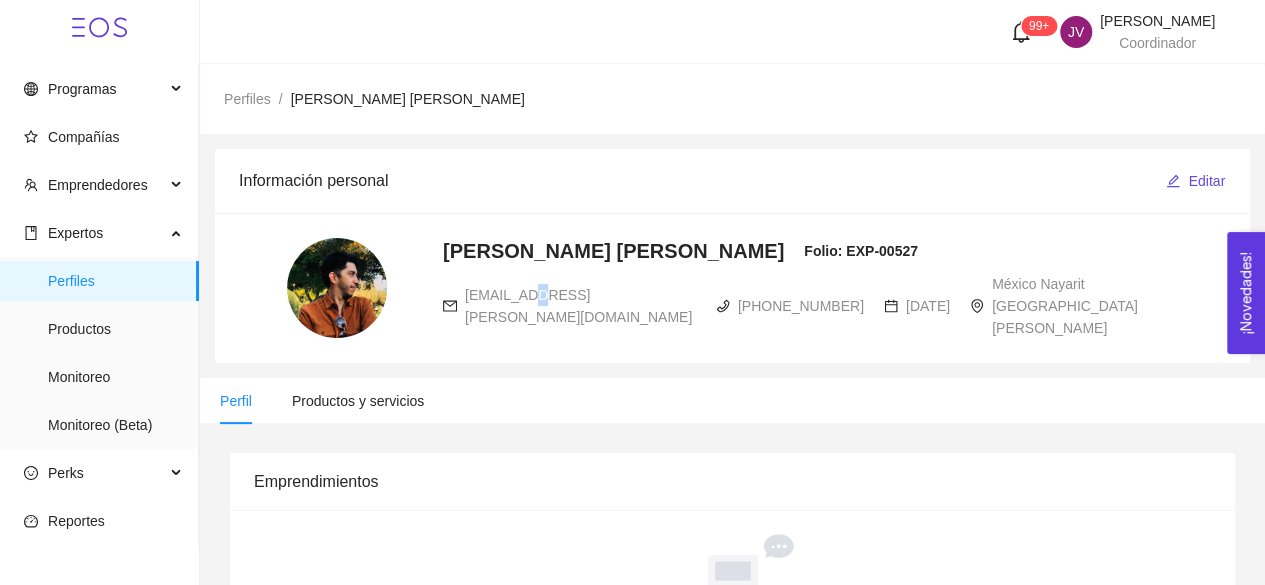 click on "saulroman.ruiz@gmail.com" at bounding box center (578, 306) 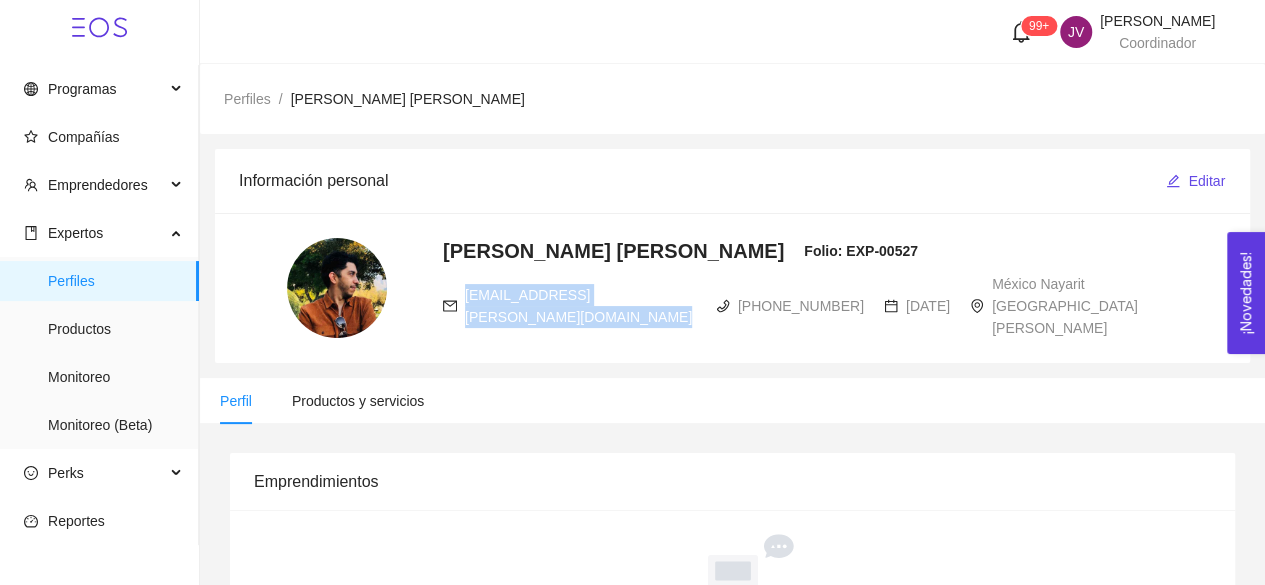 click on "saulroman.ruiz@gmail.com" at bounding box center (578, 306) 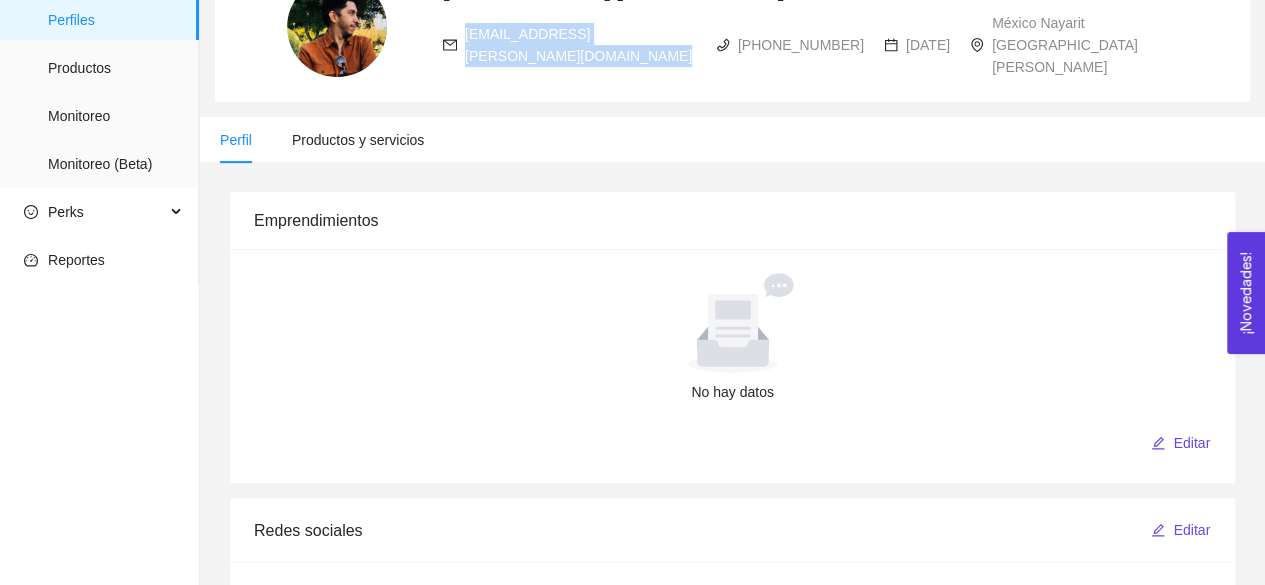 scroll, scrollTop: 263, scrollLeft: 0, axis: vertical 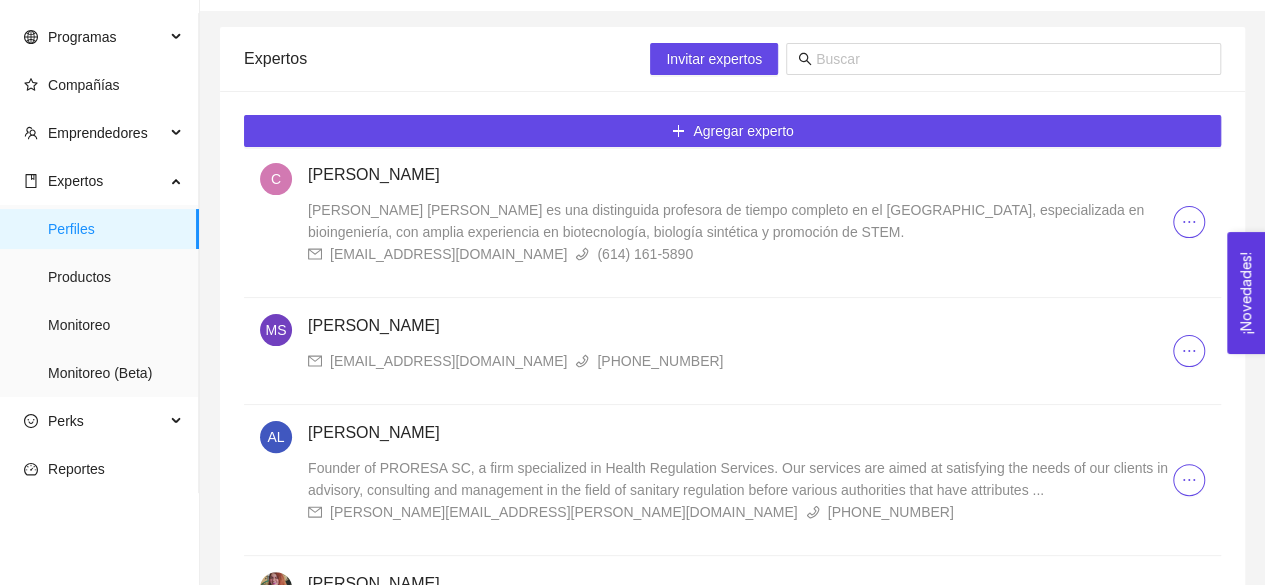 click on "Cynthia Lizeth es una distinguida profesora de tiempo completo en el Tecnológico de Monterrey, especializada en bioingeniería, con amplia experiencia en biotecnología, biología sintética y promoción de STEM." at bounding box center (726, 221) 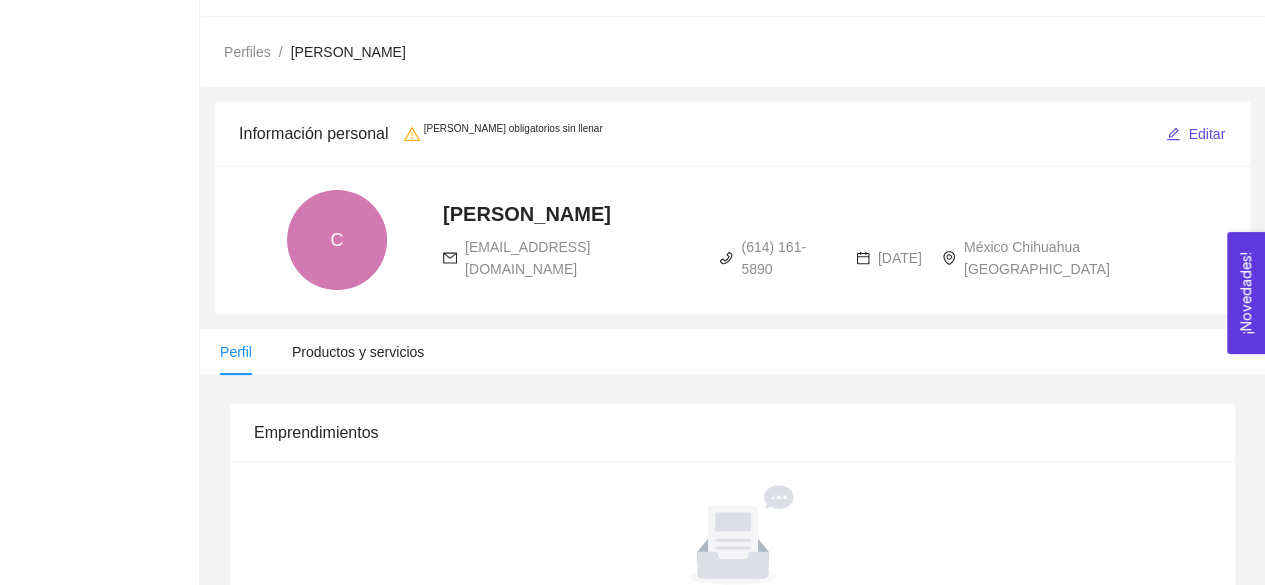 scroll, scrollTop: 52, scrollLeft: 0, axis: vertical 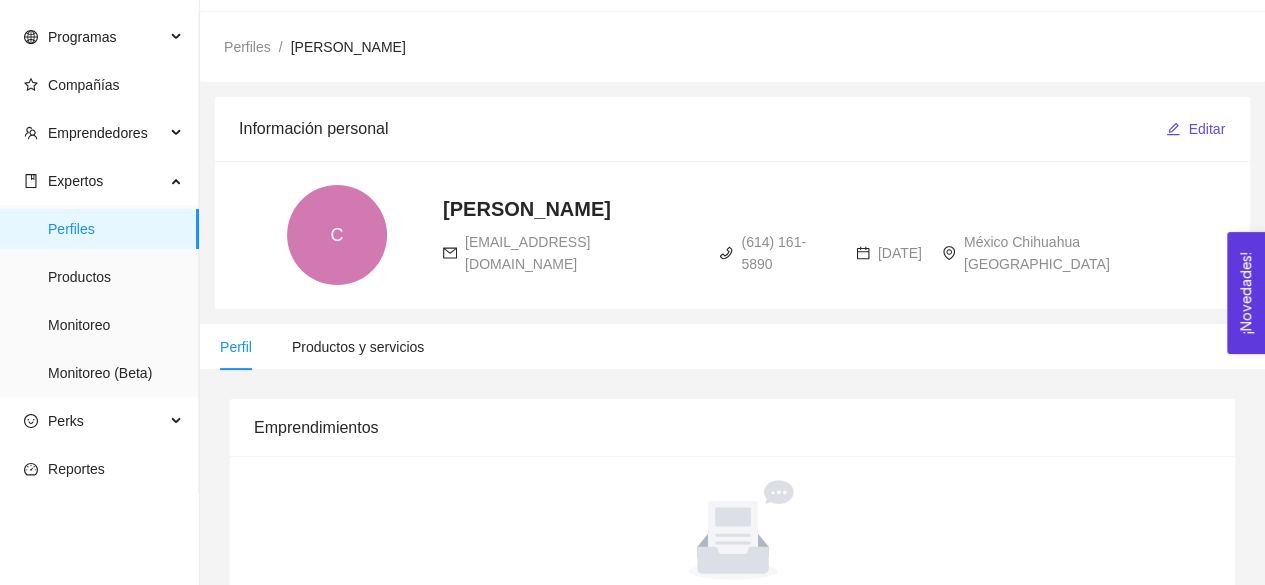 click on "gonzaleztrevizocynthializeth@gmail.com" at bounding box center (527, 253) 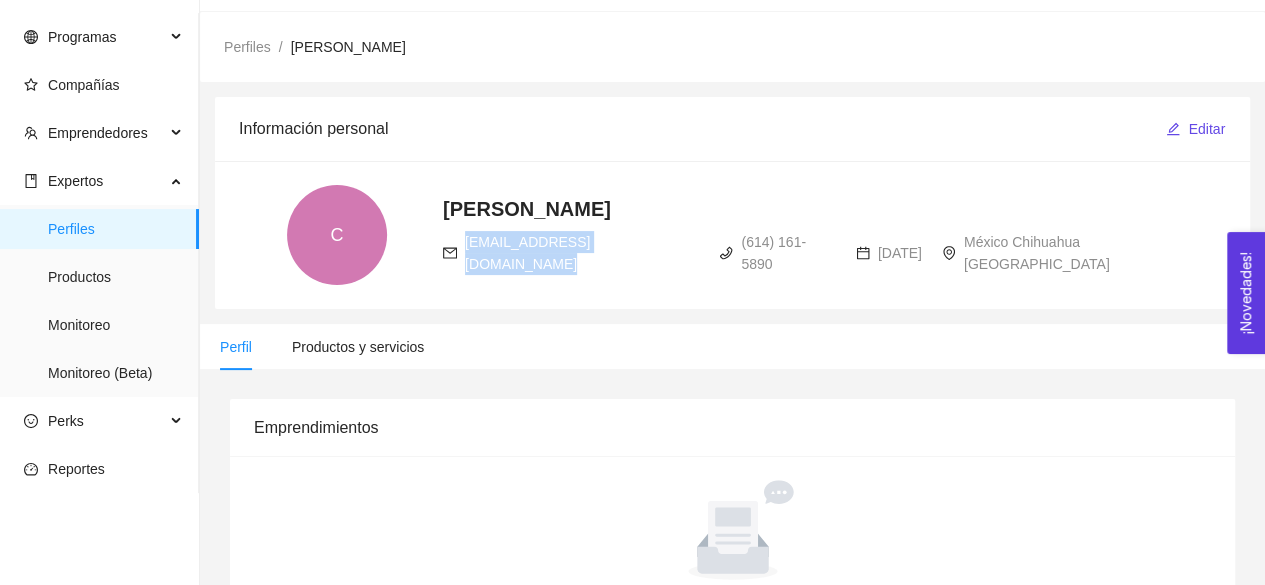 click on "gonzaleztrevizocynthializeth@gmail.com" at bounding box center (527, 253) 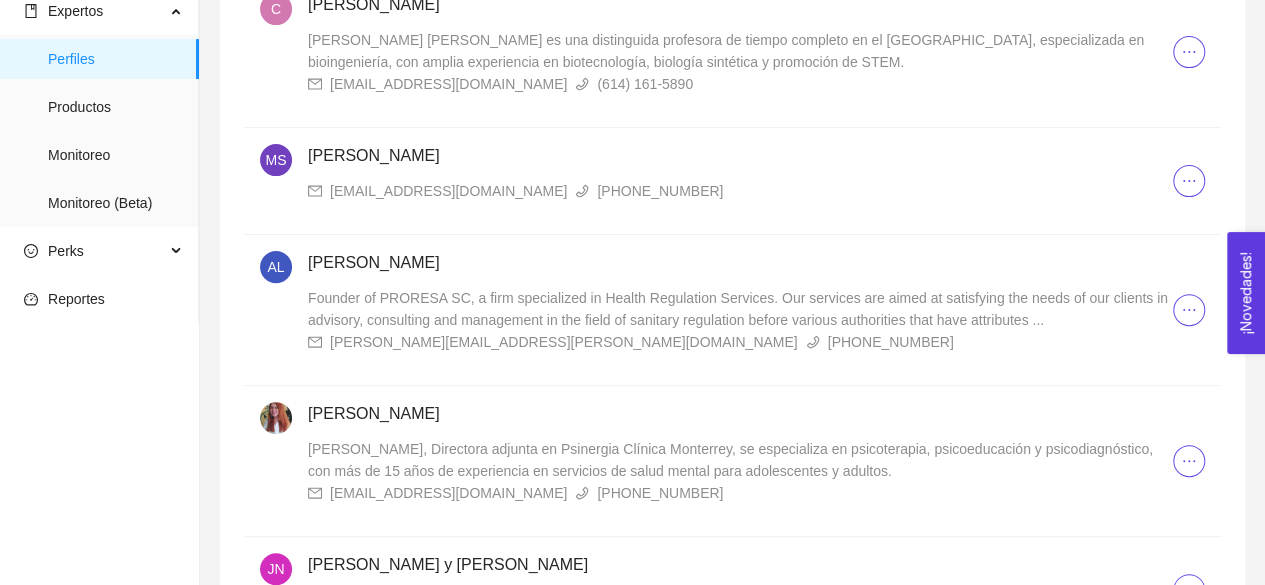 scroll, scrollTop: 234, scrollLeft: 0, axis: vertical 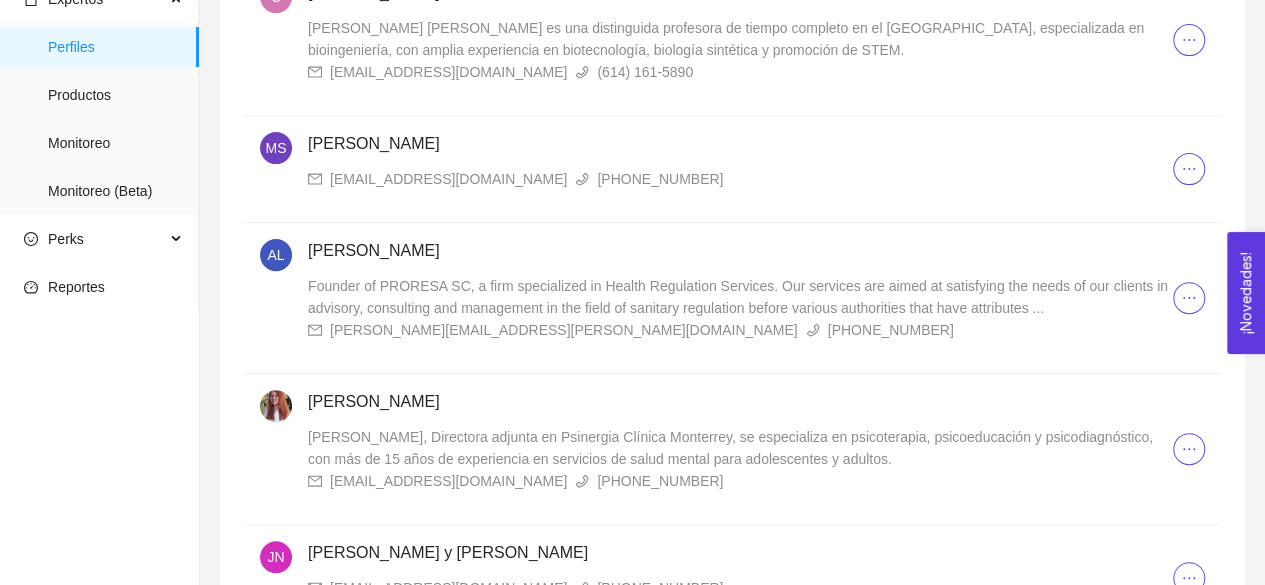 click on "psicnancy@psiclinic.com.mx" at bounding box center [448, 481] 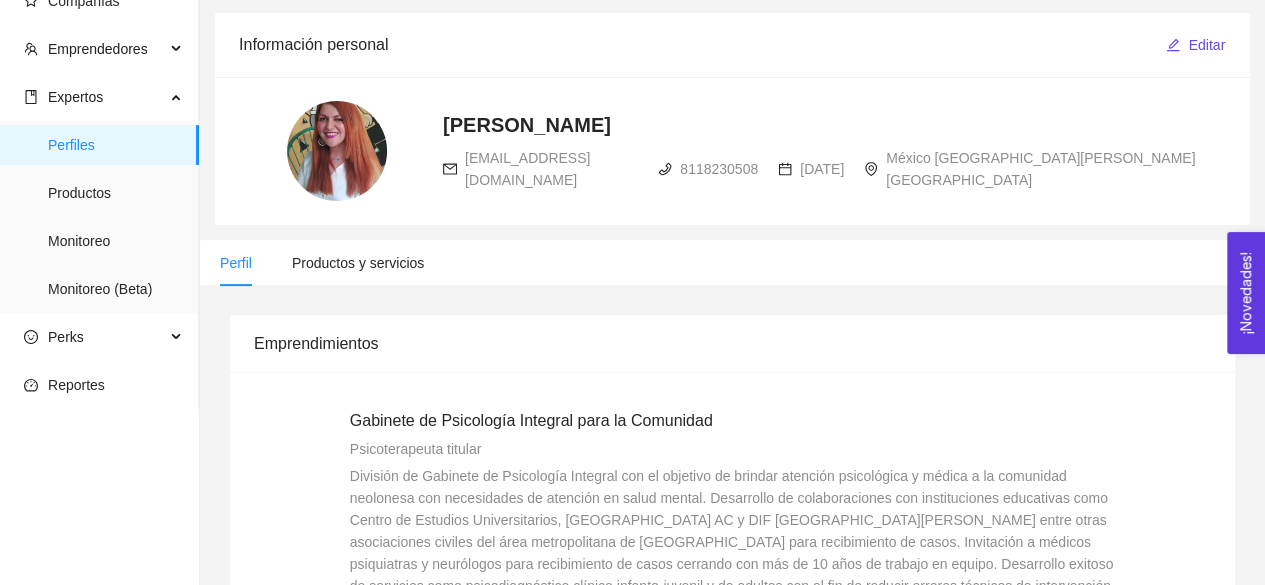 scroll, scrollTop: 135, scrollLeft: 0, axis: vertical 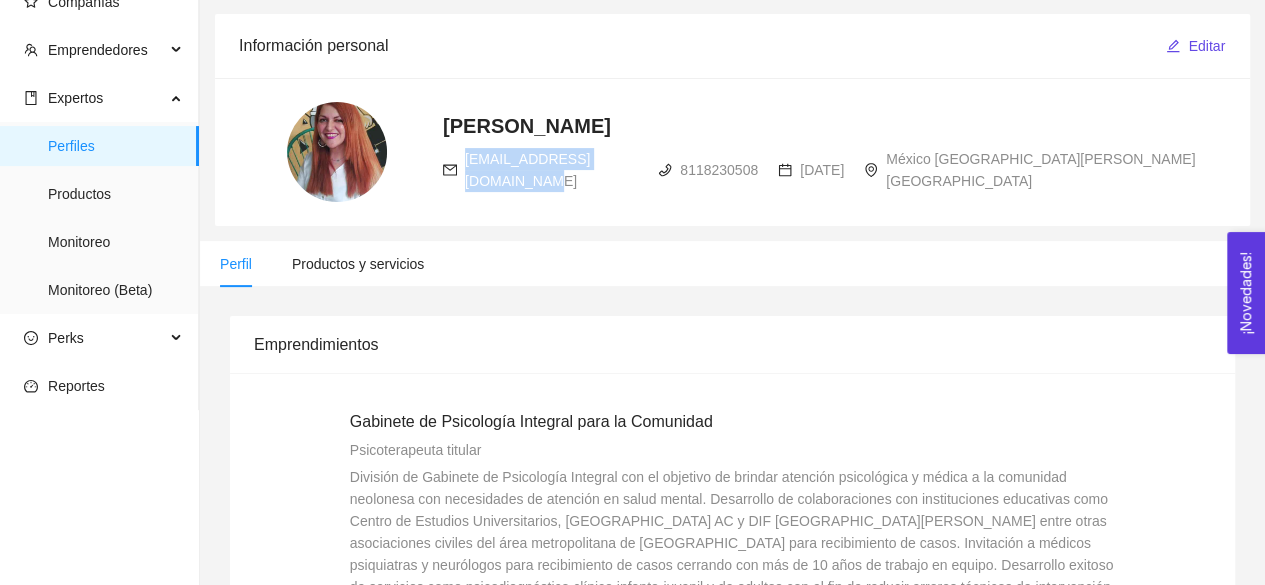 drag, startPoint x: 466, startPoint y: 173, endPoint x: 637, endPoint y: 160, distance: 171.49344 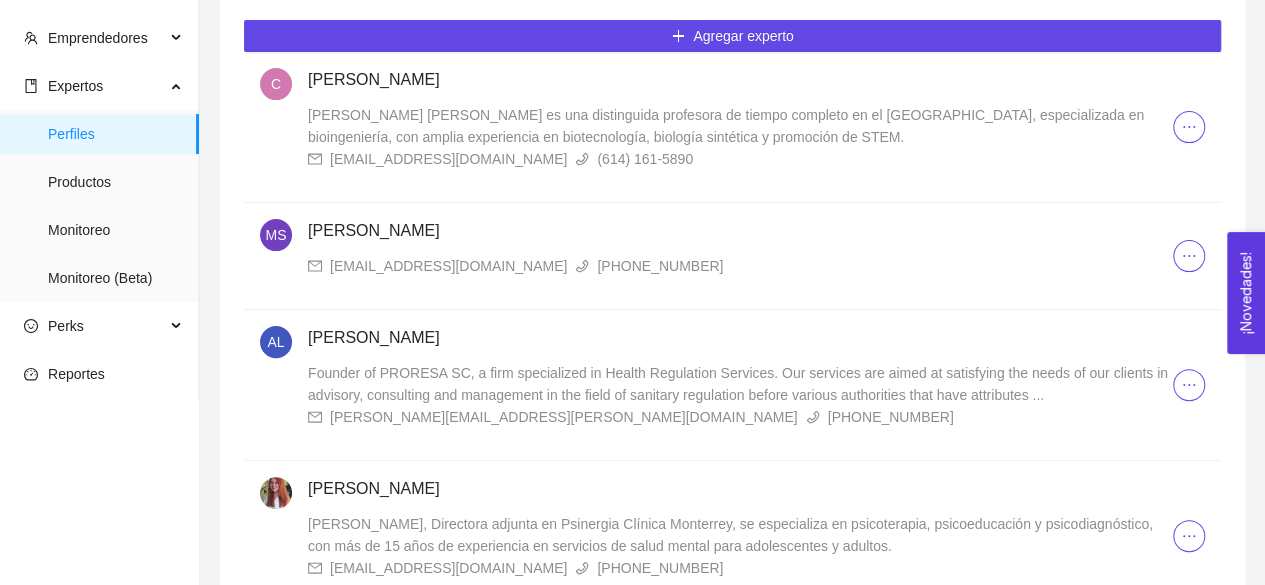 scroll, scrollTop: 148, scrollLeft: 0, axis: vertical 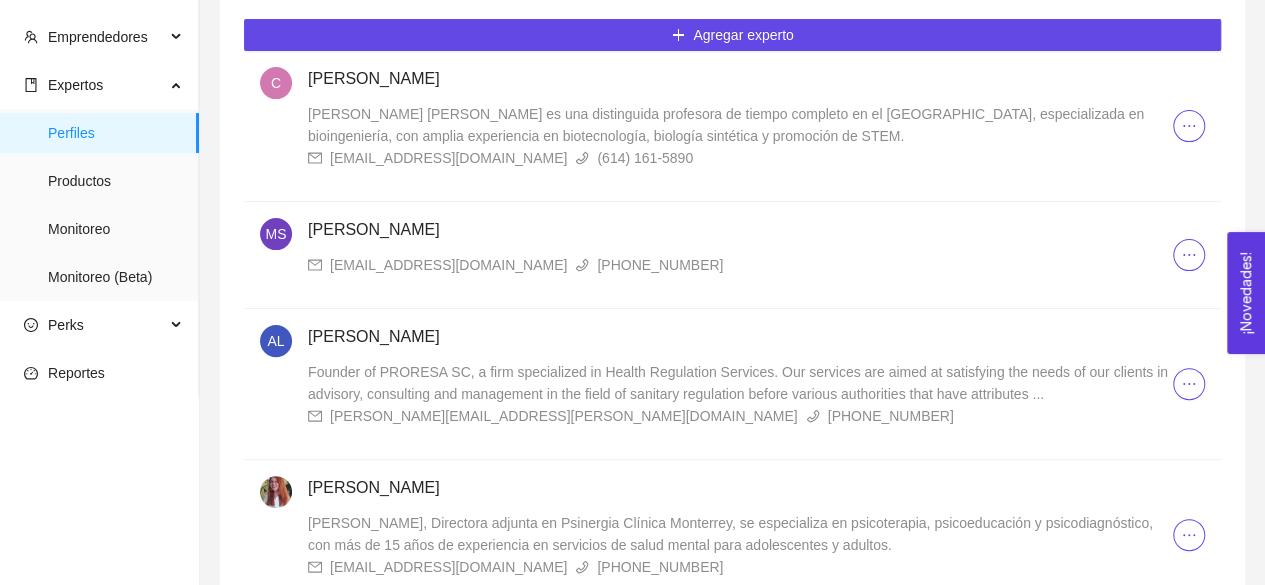 click on "MS Mariel Solano Adame scireacademia@gmail.com  (811) 578-2790" at bounding box center (716, 255) 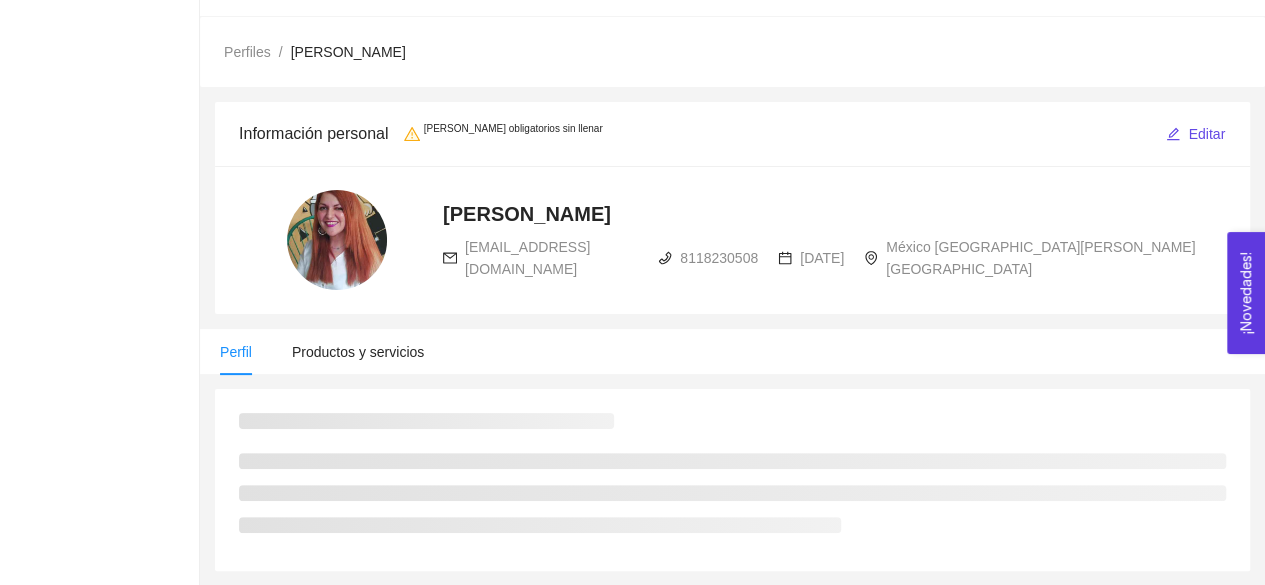 scroll, scrollTop: 148, scrollLeft: 0, axis: vertical 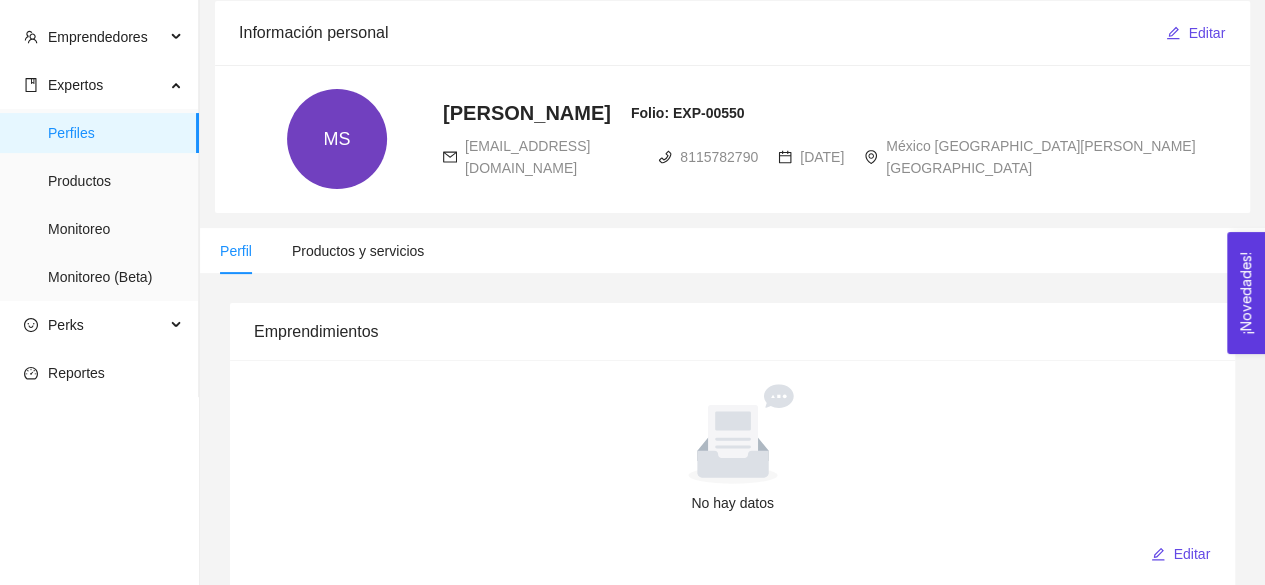 click on "scireacademia@gmail.com" at bounding box center [527, 157] 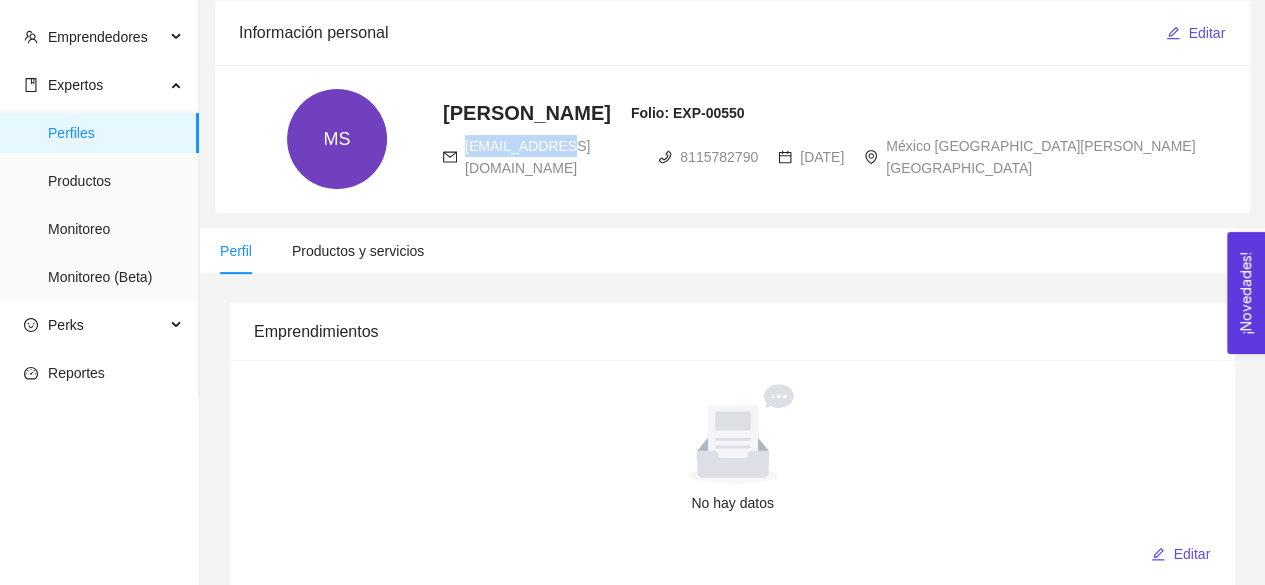 click on "scireacademia@gmail.com" at bounding box center (527, 157) 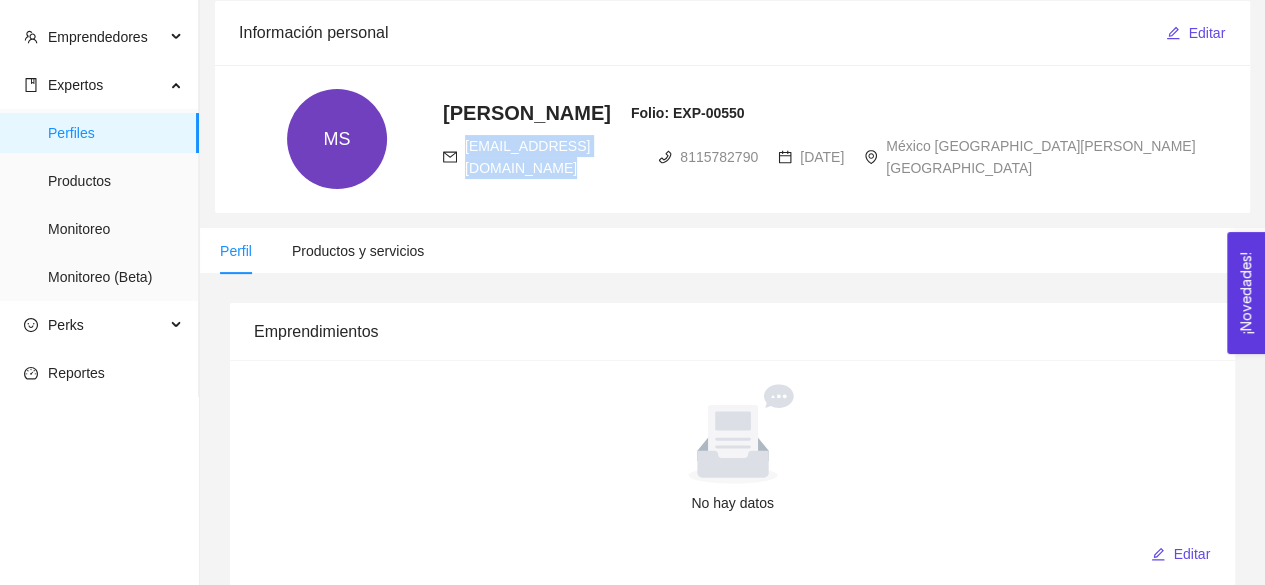 click on "scireacademia@gmail.com" at bounding box center [527, 157] 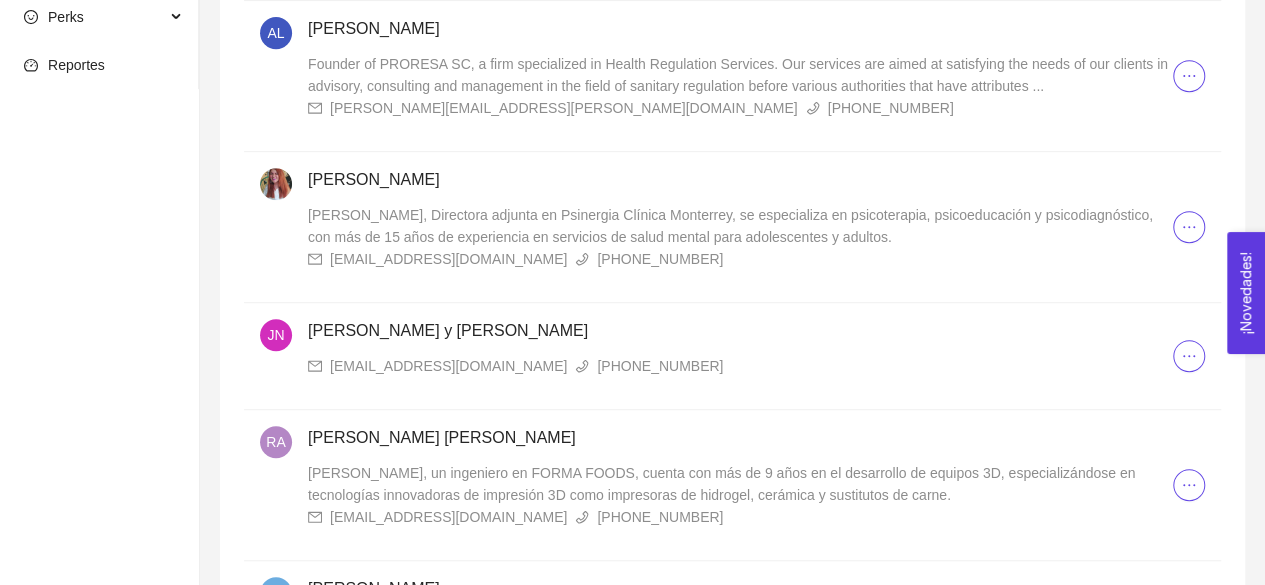 scroll, scrollTop: 524, scrollLeft: 0, axis: vertical 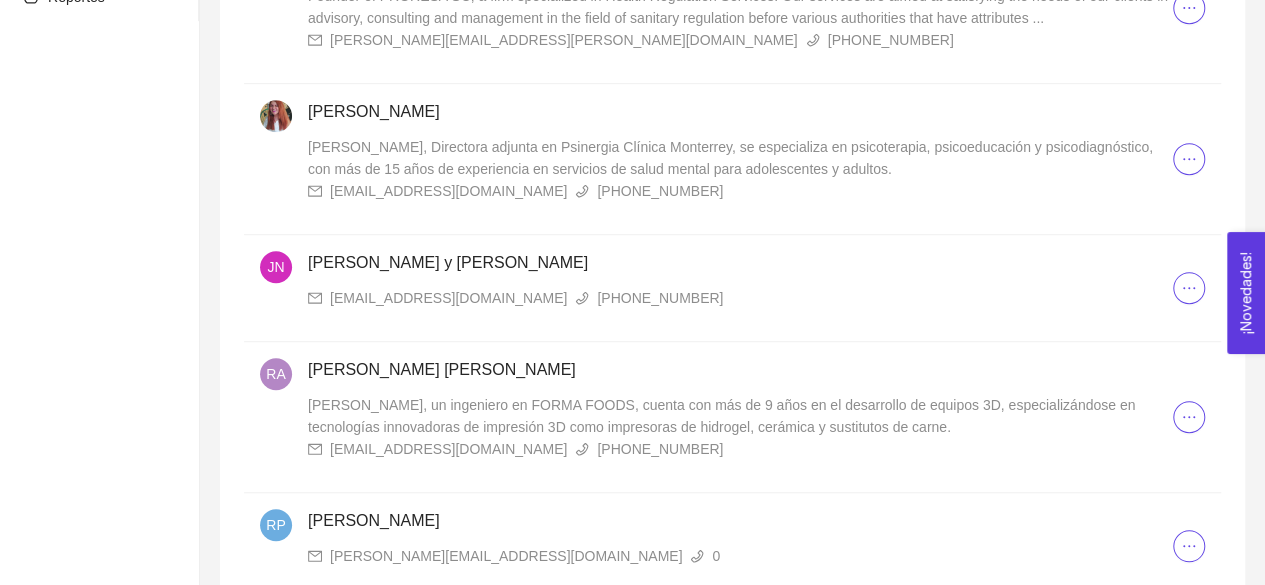 click on "hidalgoycostillajessica@gmail.com" at bounding box center [448, 298] 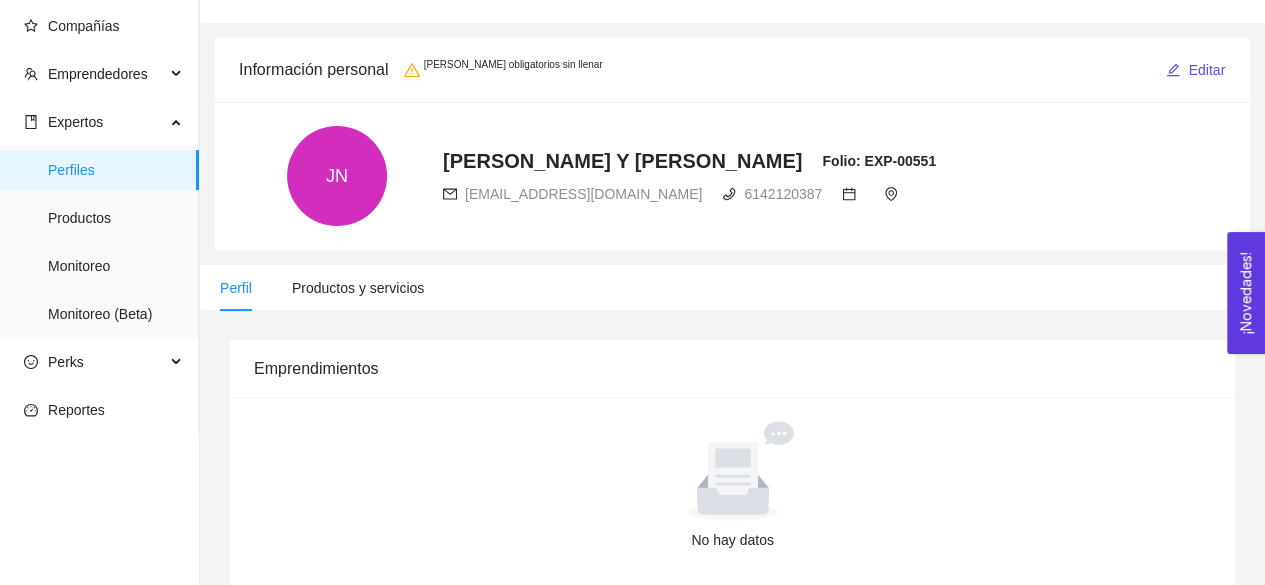 scroll, scrollTop: 110, scrollLeft: 0, axis: vertical 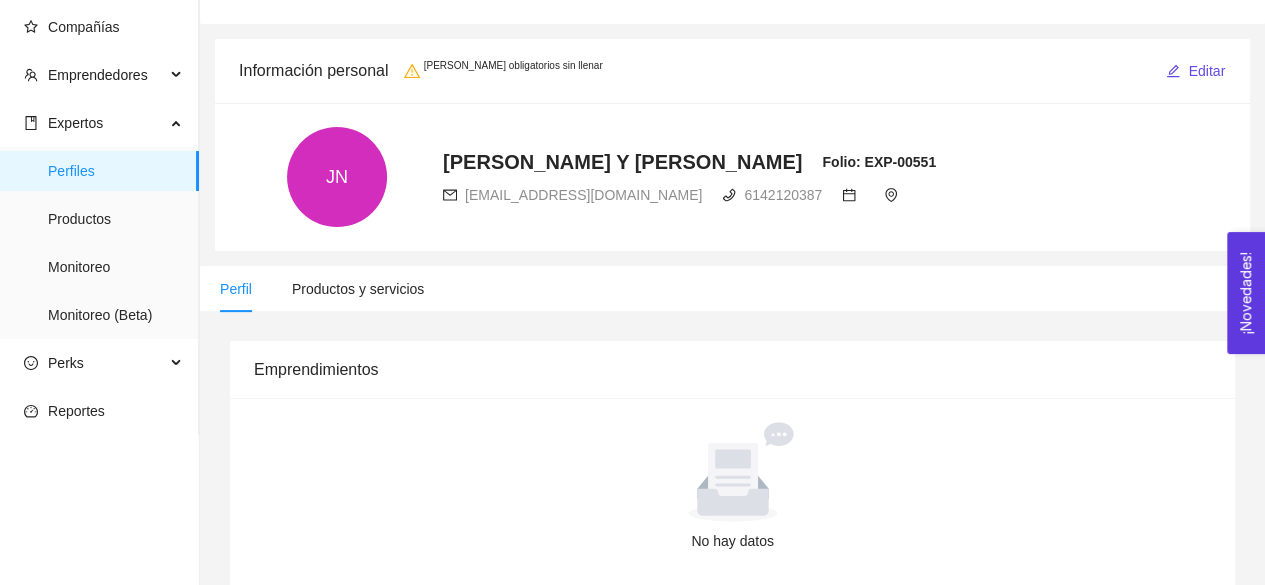 click on "hidalgoycostillajessica@gmail.com" at bounding box center (583, 195) 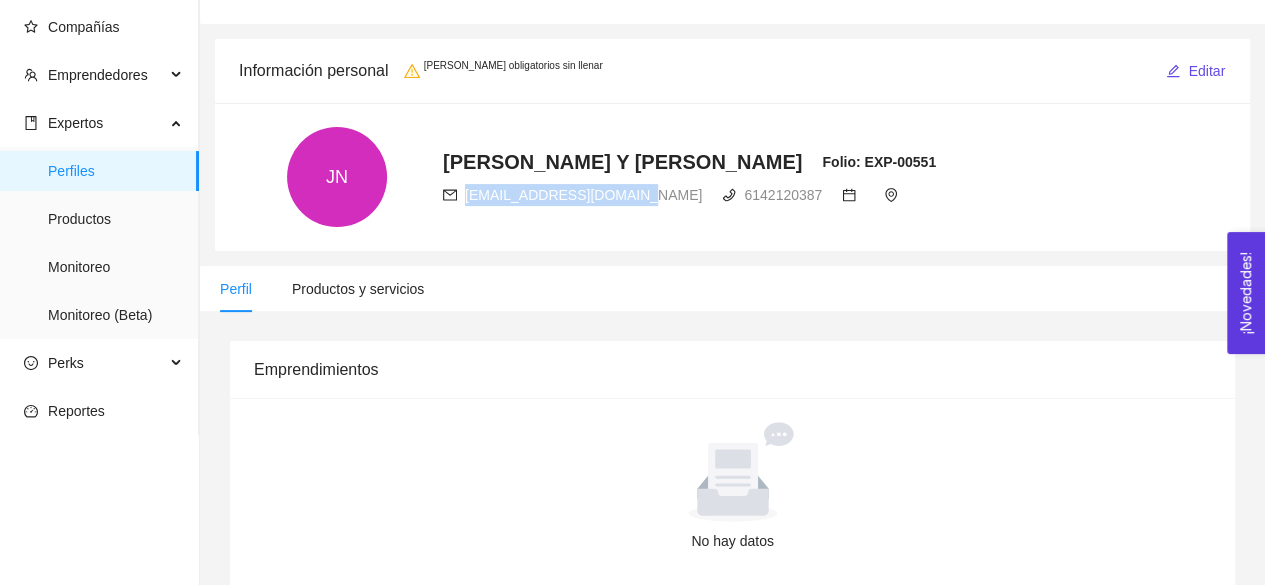 click on "hidalgoycostillajessica@gmail.com" at bounding box center (583, 195) 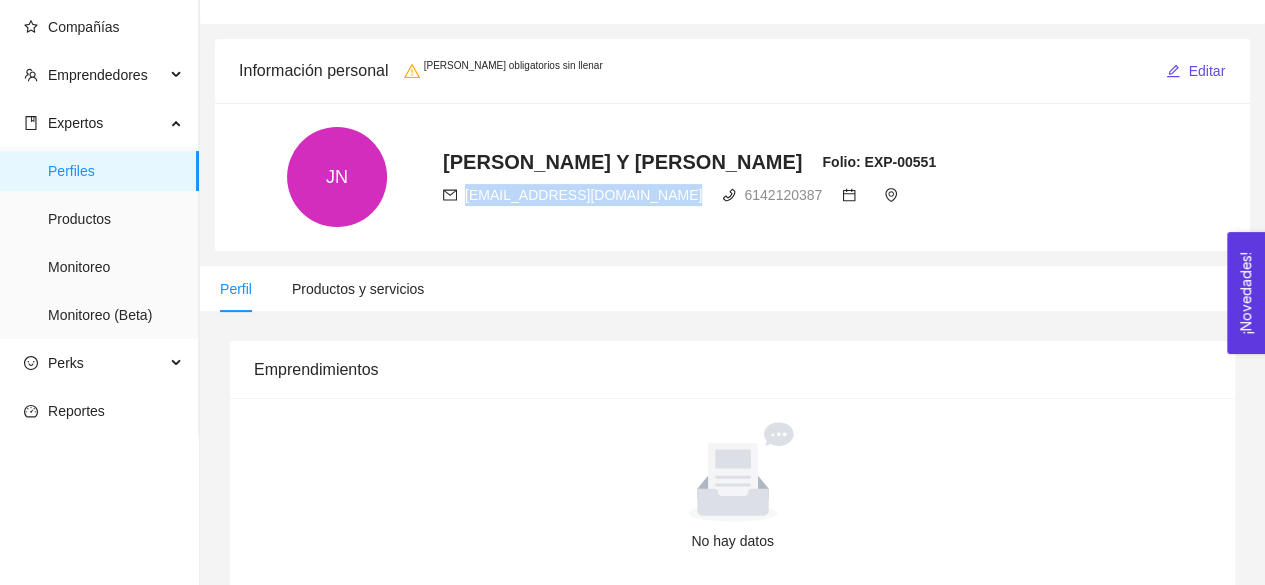 click on "hidalgoycostillajessica@gmail.com" at bounding box center [583, 195] 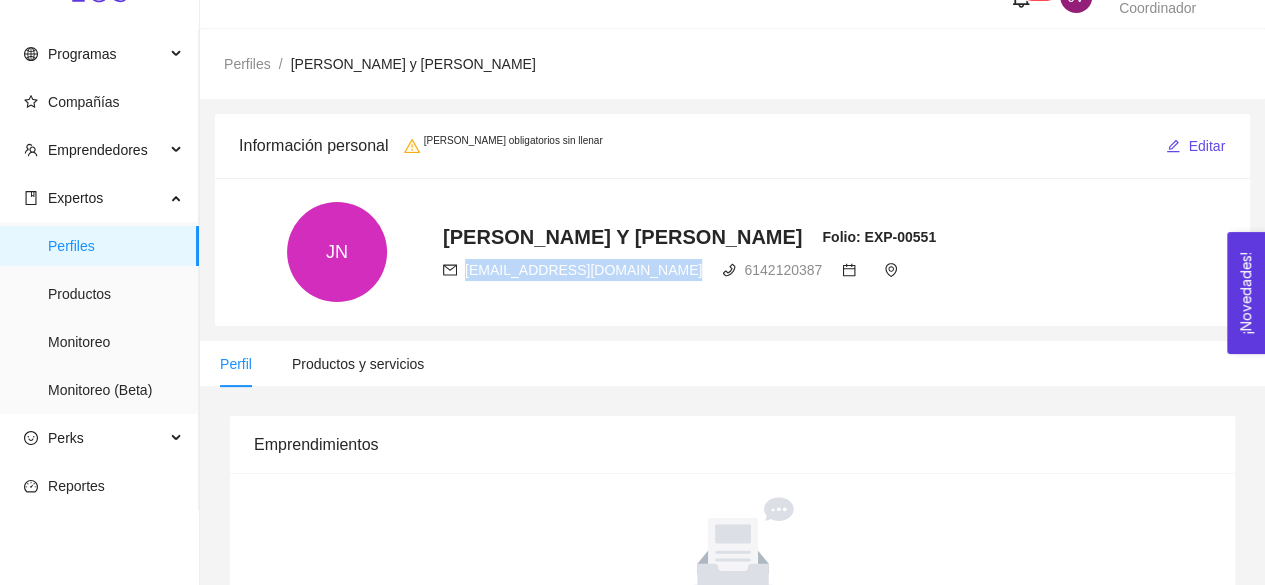 scroll, scrollTop: 33, scrollLeft: 0, axis: vertical 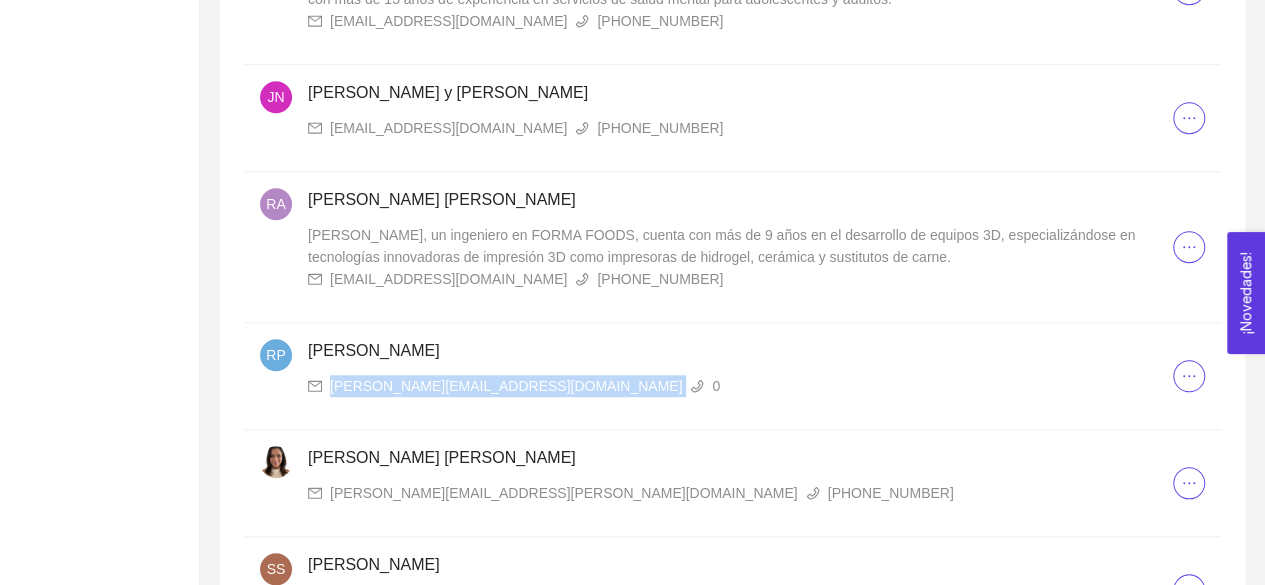 drag, startPoint x: 331, startPoint y: 384, endPoint x: 438, endPoint y: 393, distance: 107.37784 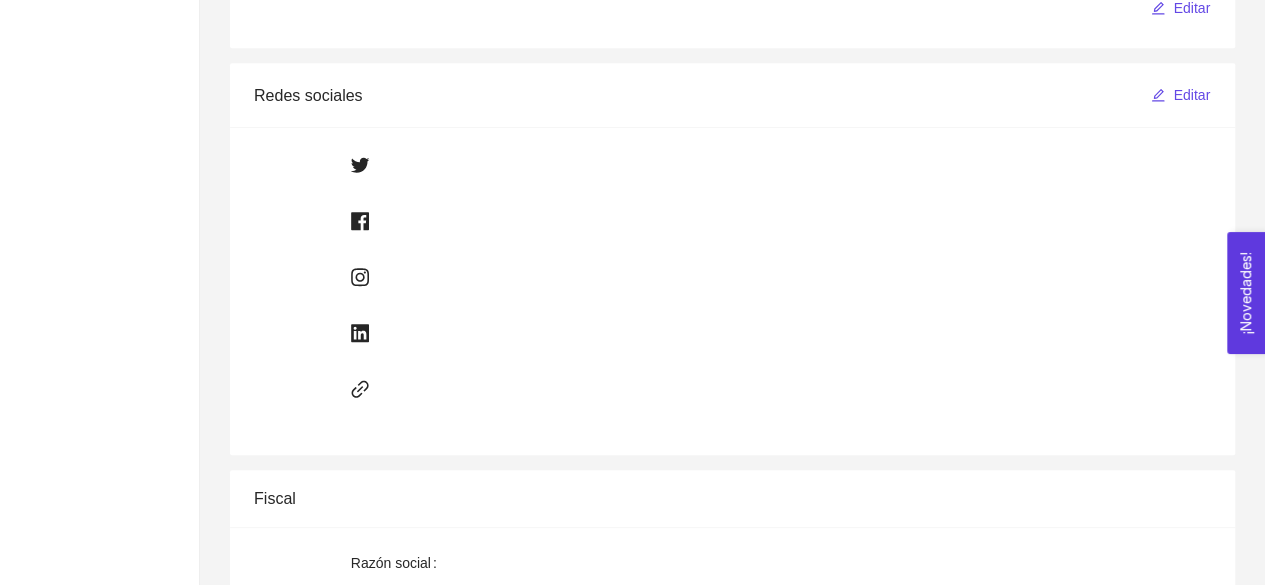 scroll, scrollTop: 0, scrollLeft: 0, axis: both 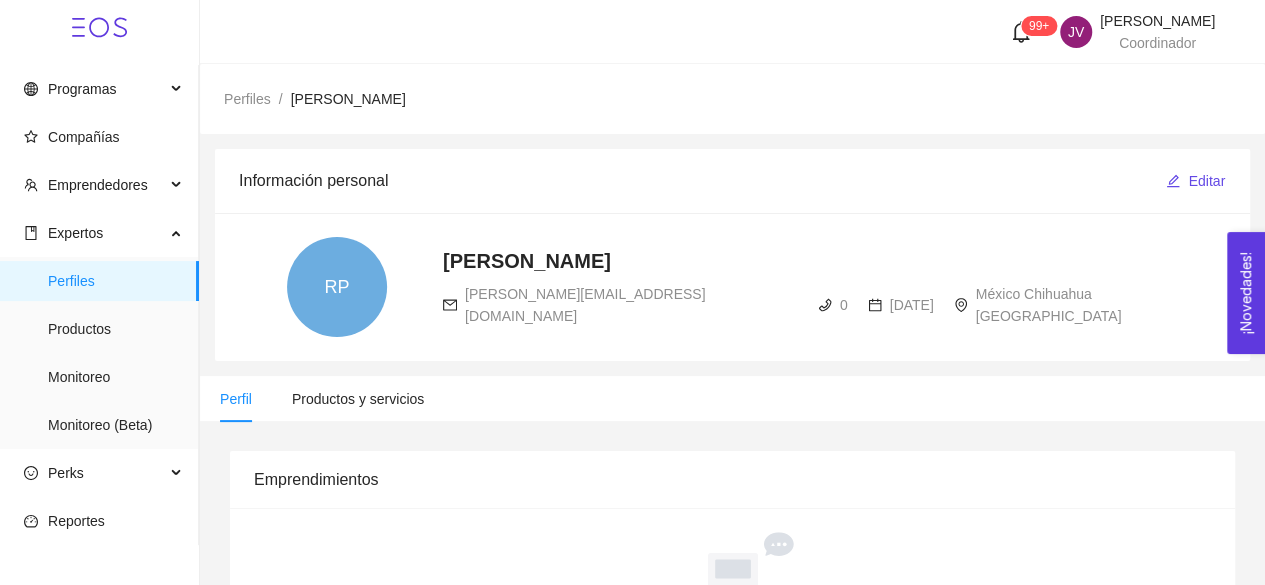 click on "rene@kiuey.com" at bounding box center (585, 305) 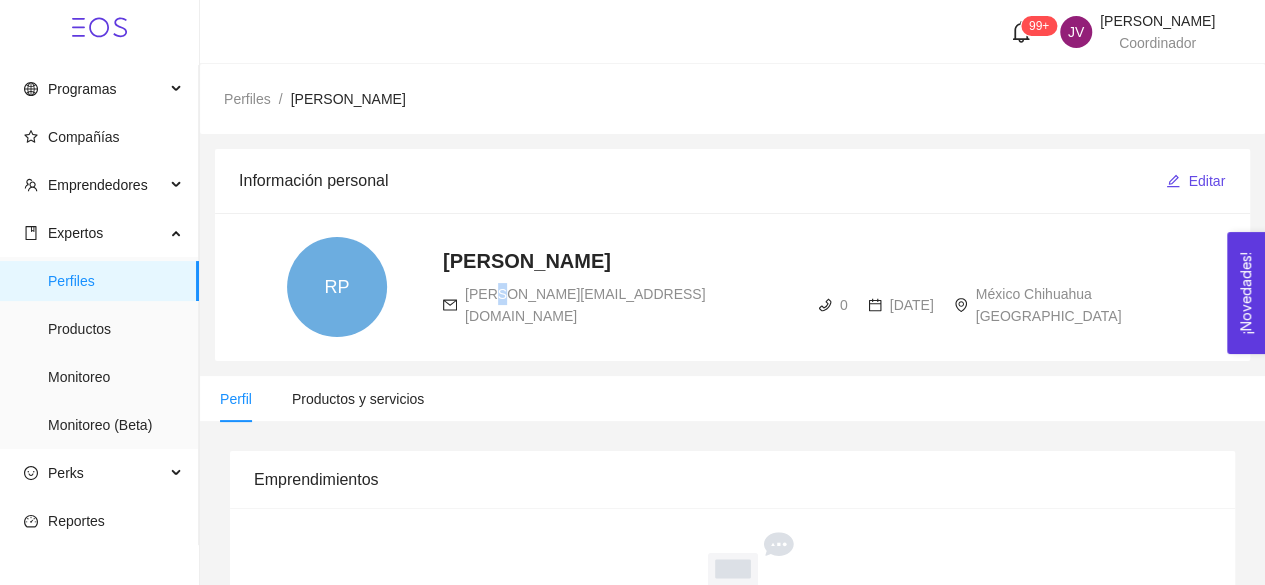 click on "rene@kiuey.com" at bounding box center [585, 305] 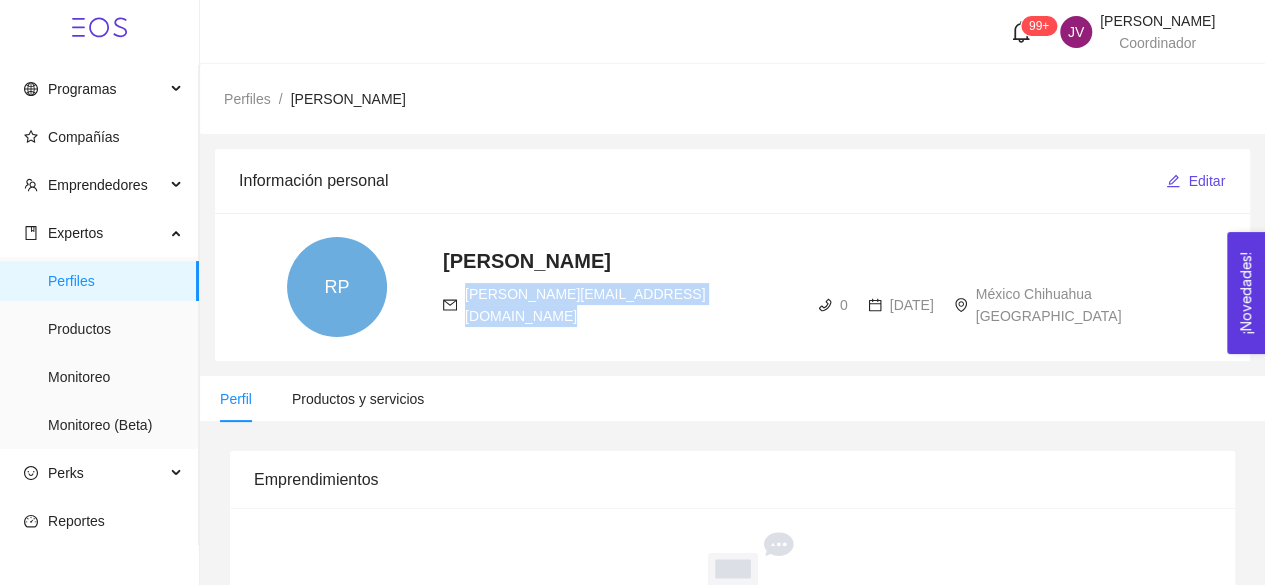 click on "rene@kiuey.com" at bounding box center [585, 305] 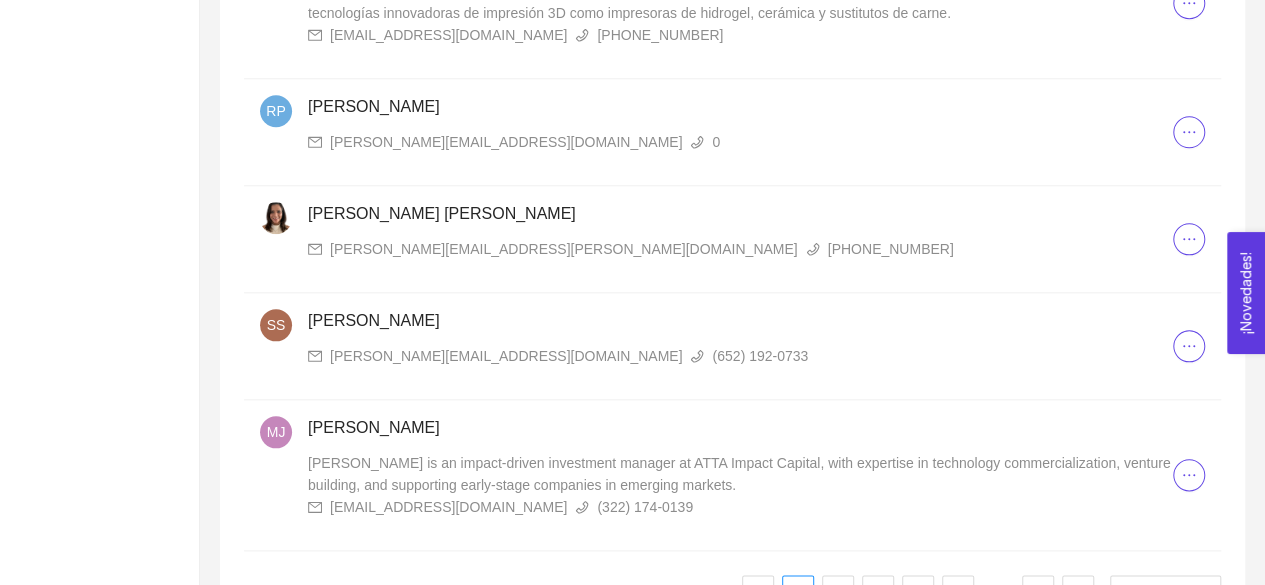 scroll, scrollTop: 947, scrollLeft: 0, axis: vertical 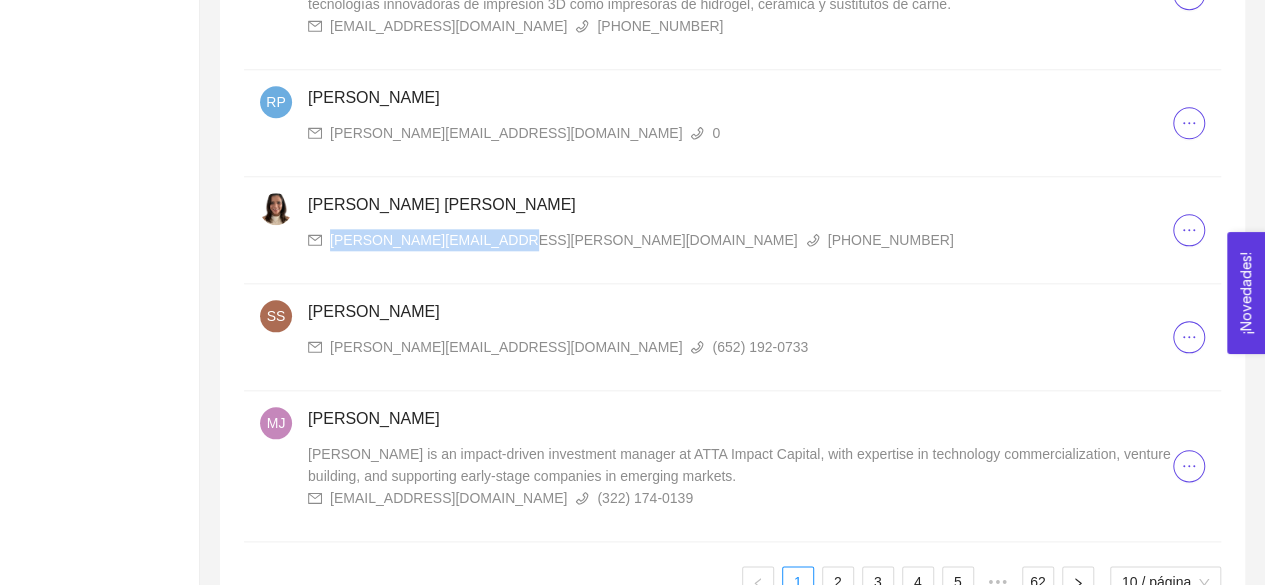 drag, startPoint x: 327, startPoint y: 228, endPoint x: 495, endPoint y: 240, distance: 168.42802 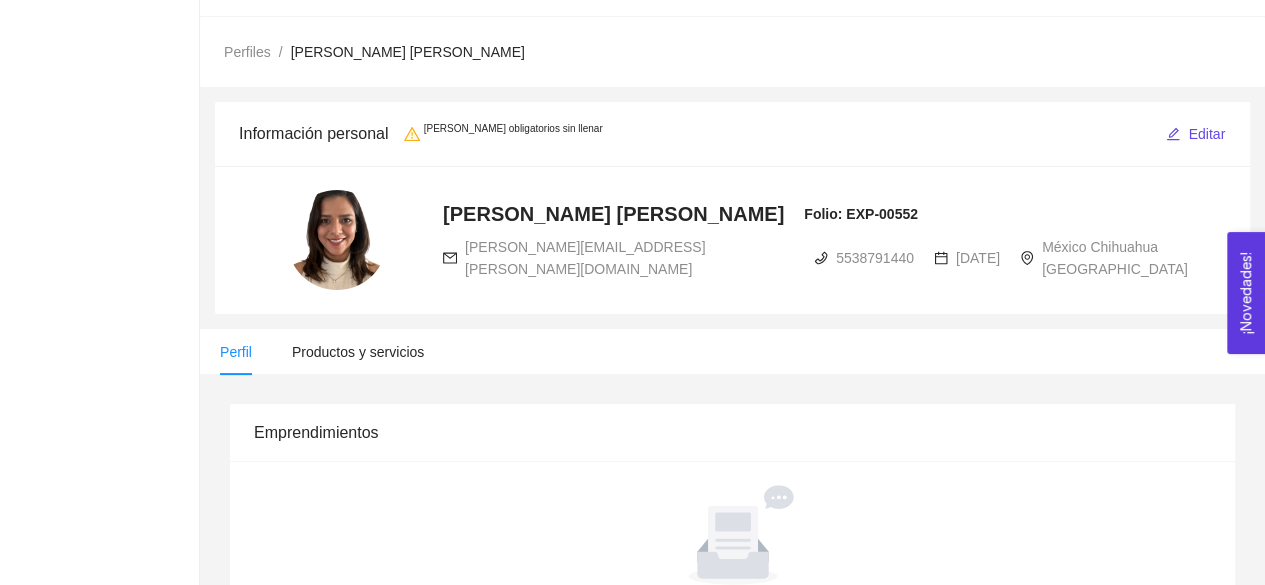 radio on "true" 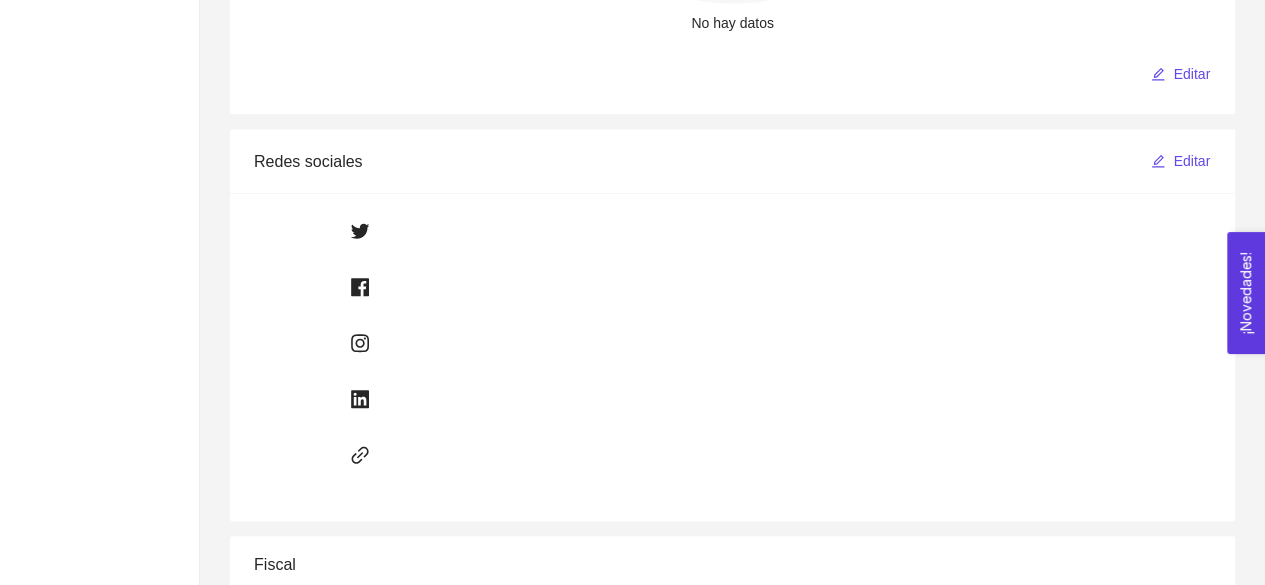 scroll, scrollTop: 0, scrollLeft: 0, axis: both 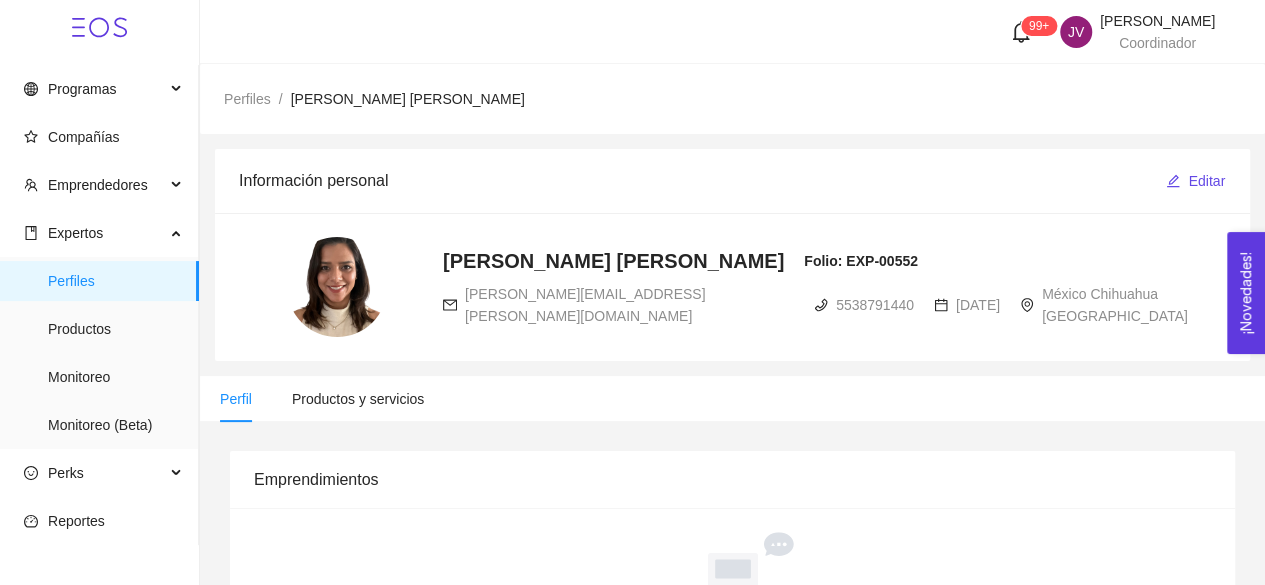 click on "berenice.oseguera@tec.mx" at bounding box center [585, 305] 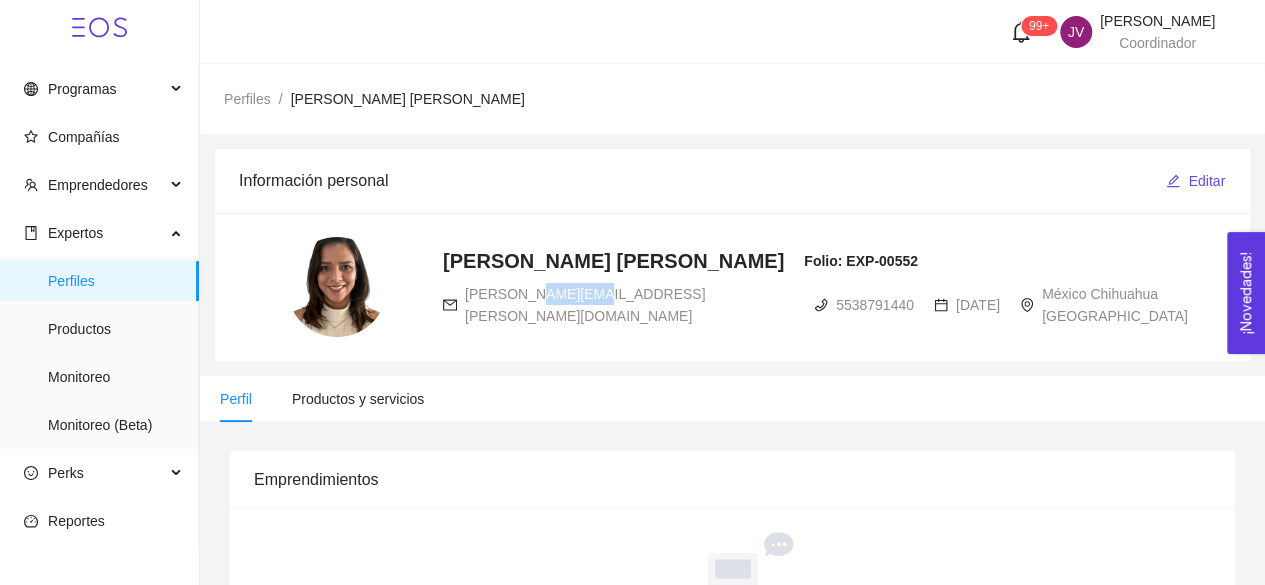 click on "berenice.oseguera@tec.mx" at bounding box center [585, 305] 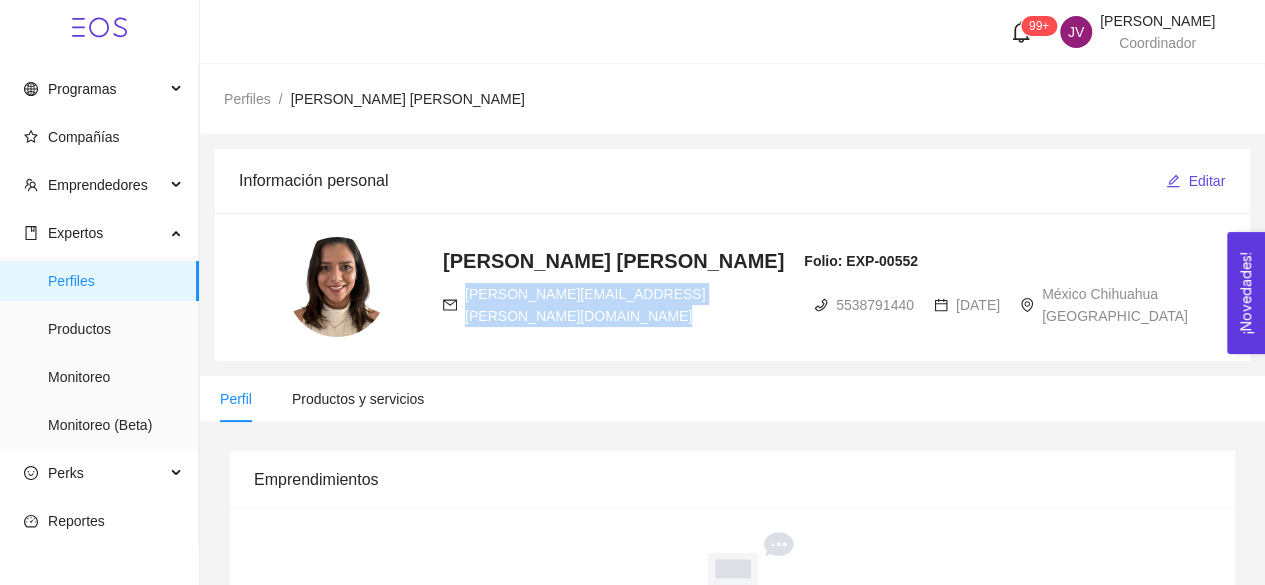 click on "berenice.oseguera@tec.mx" at bounding box center (585, 305) 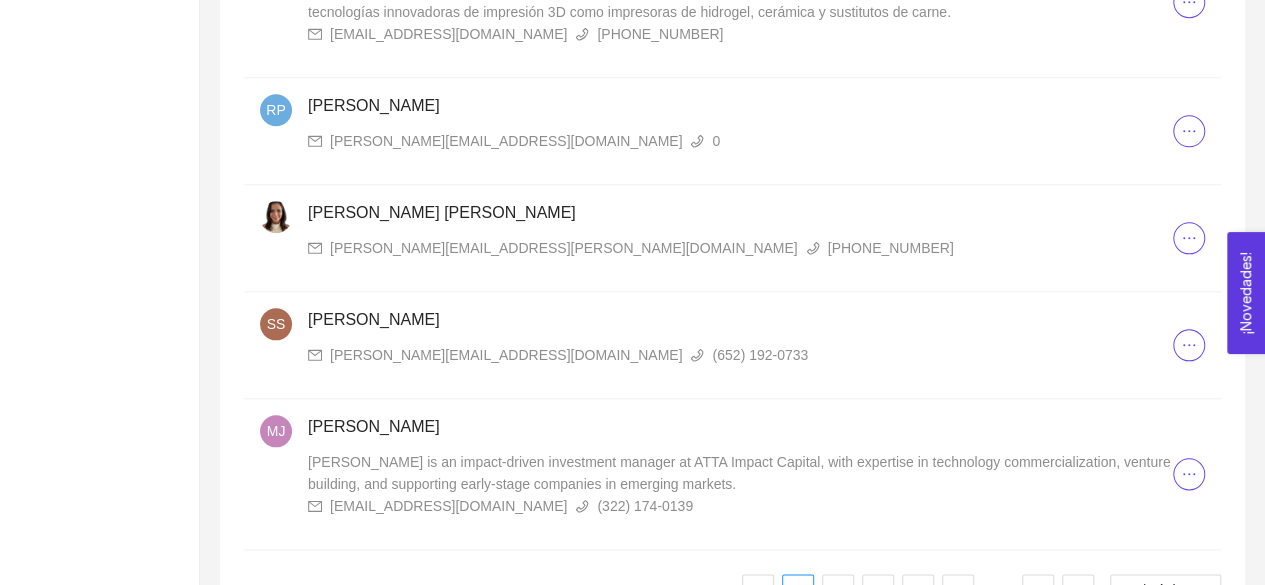scroll, scrollTop: 995, scrollLeft: 0, axis: vertical 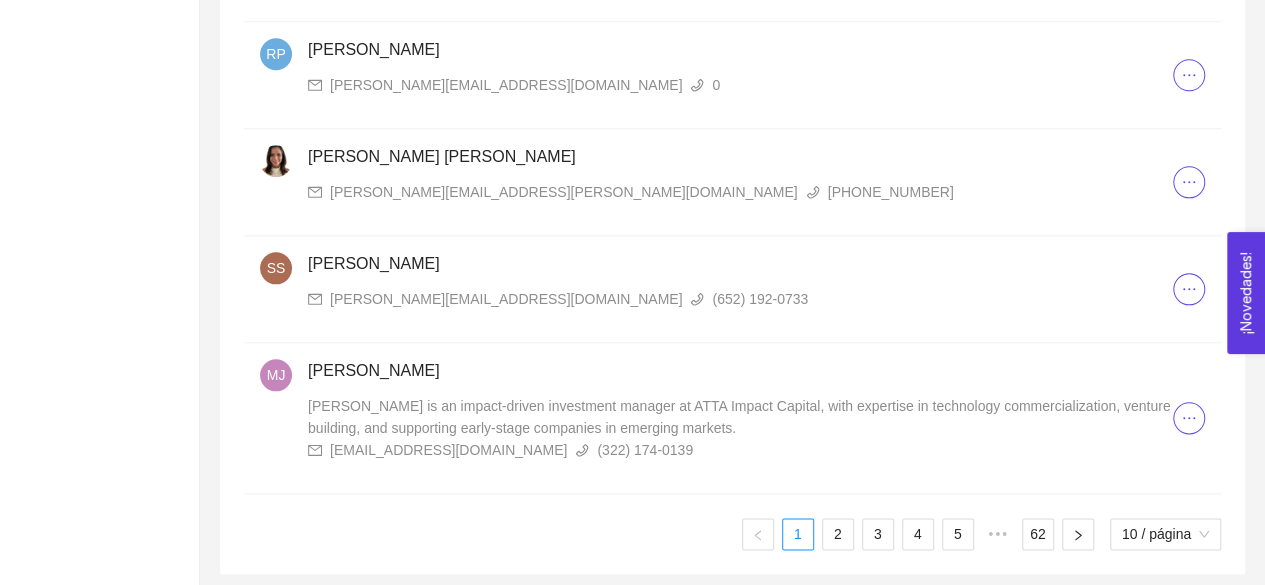 click on "sayuri.sandoval@outlook.com" at bounding box center (506, 299) 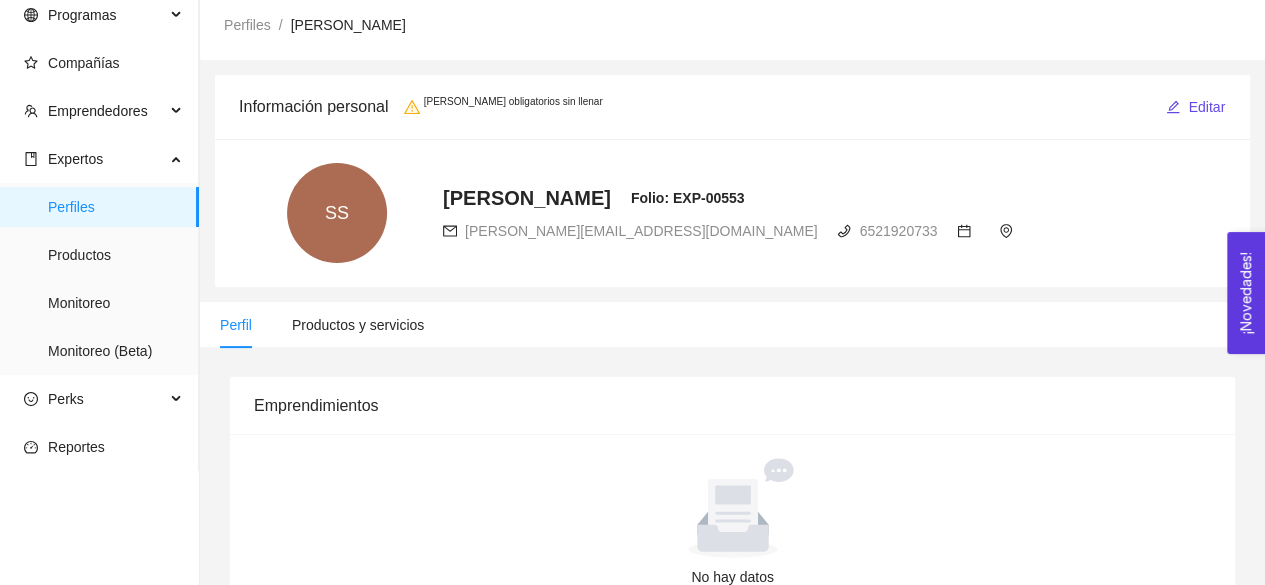 scroll, scrollTop: 0, scrollLeft: 0, axis: both 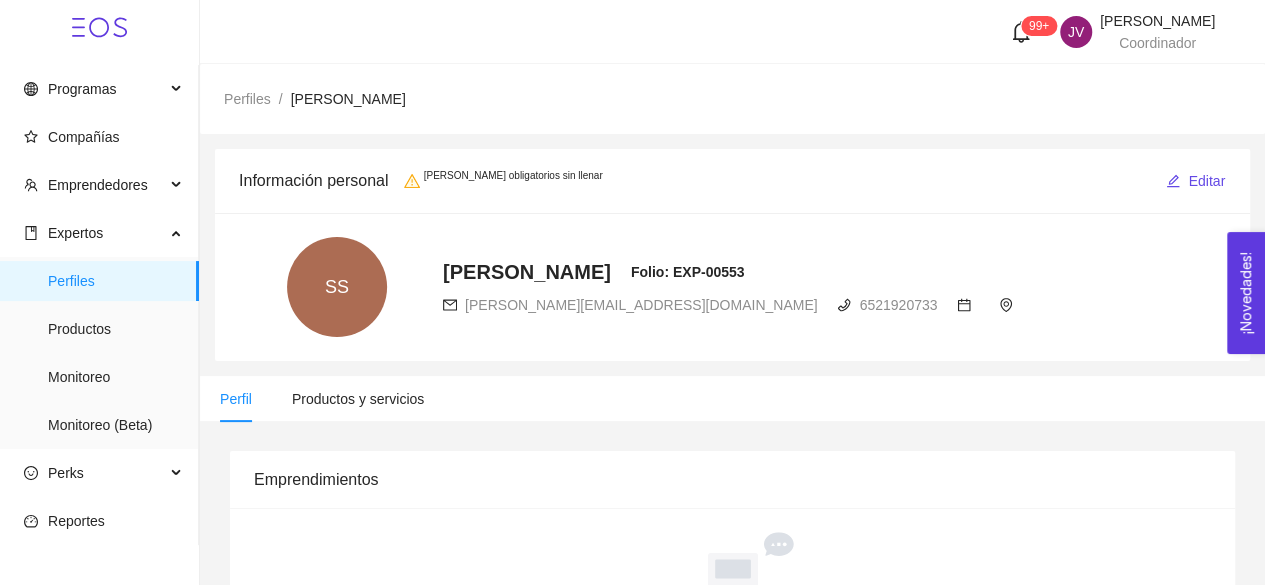 click on "sayuri.sandoval@outlook.com" at bounding box center [641, 305] 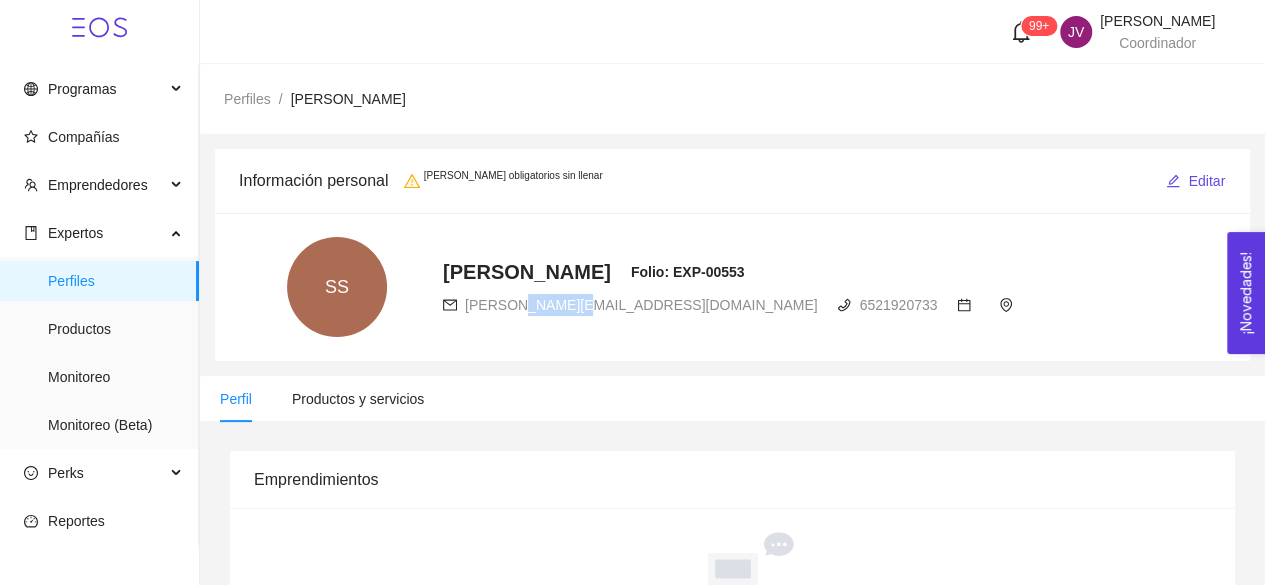 click on "sayuri.sandoval@outlook.com" at bounding box center [641, 305] 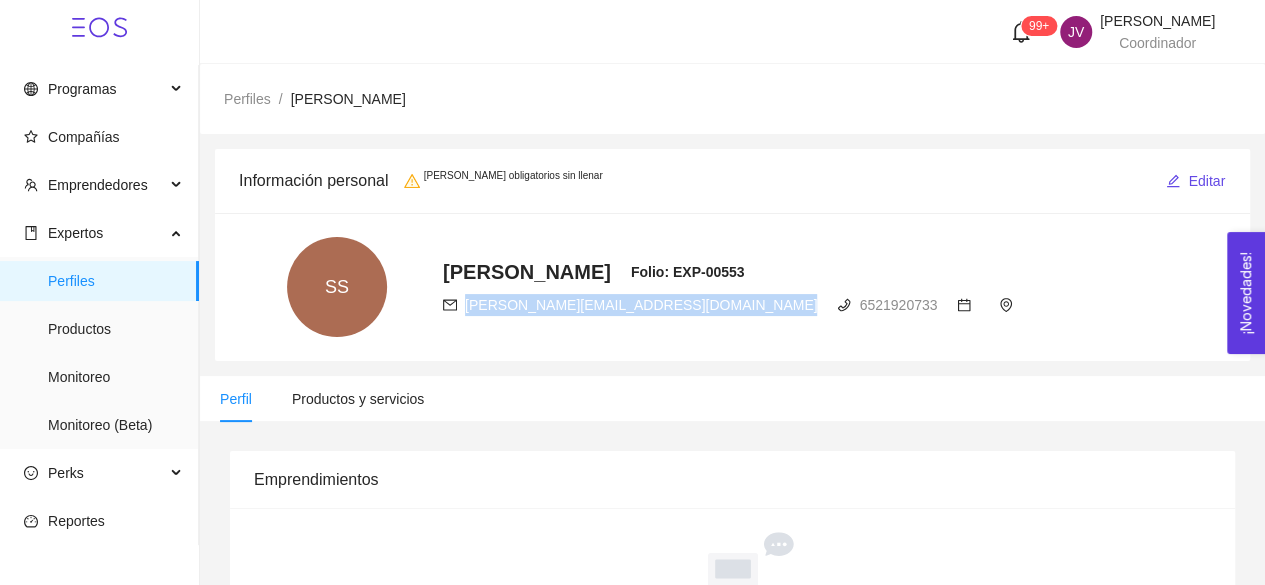 click on "sayuri.sandoval@outlook.com" at bounding box center [641, 305] 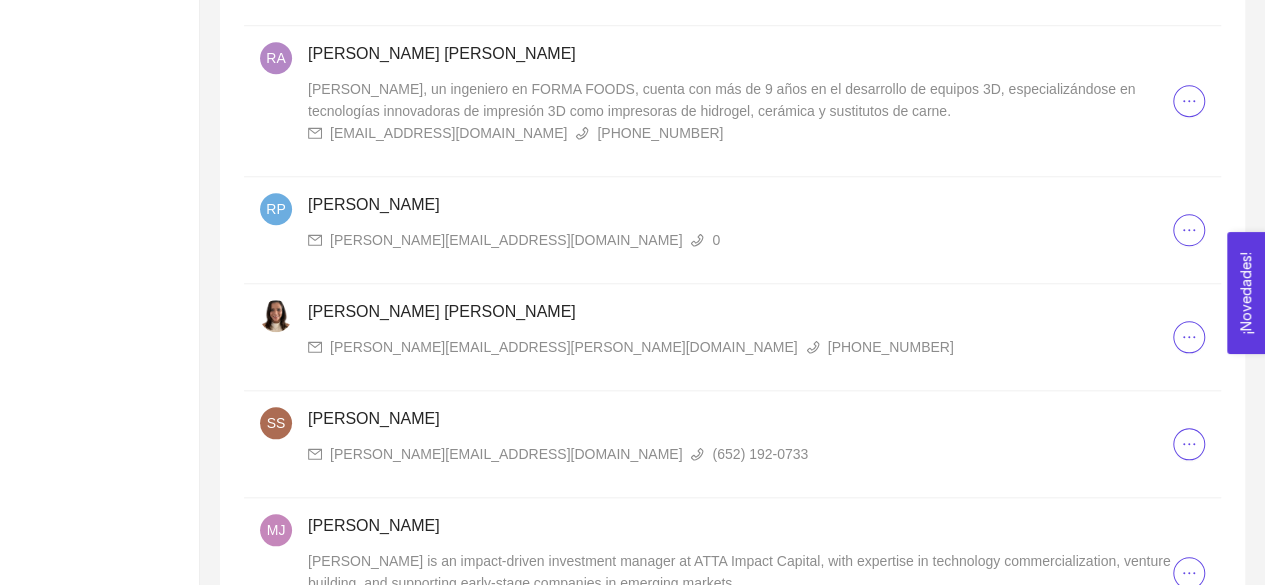 scroll, scrollTop: 995, scrollLeft: 0, axis: vertical 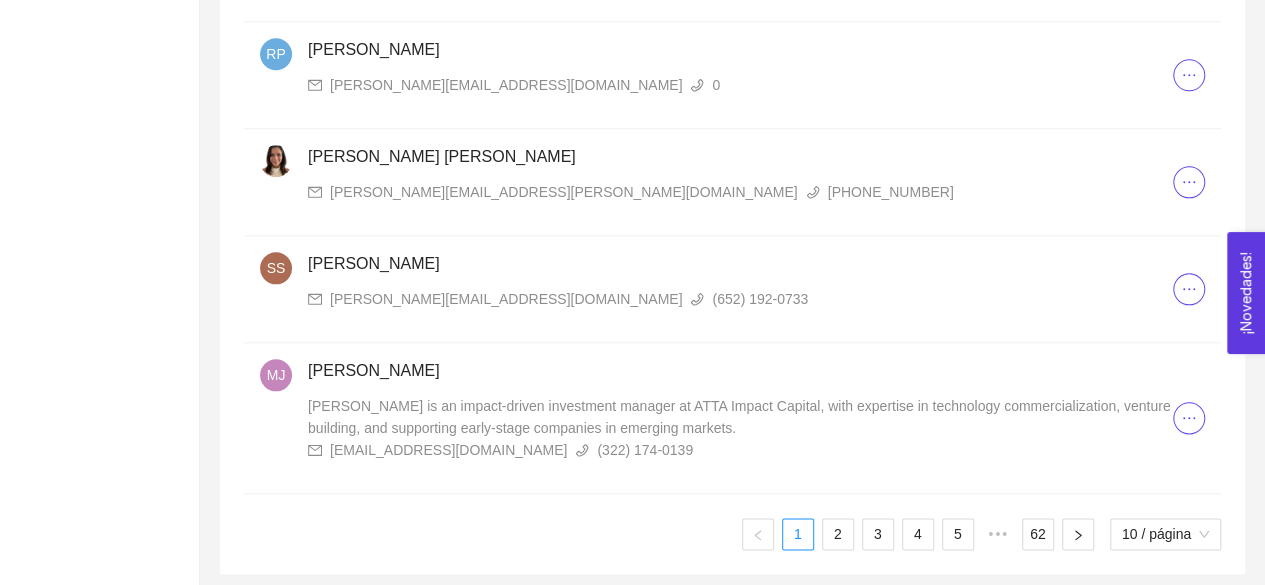 click on "Mildred Jiménez is an impact-driven investment manager at ATTA Impact Capital, with expertise in technology commercialization, venture building, and supporting early-stage companies in emerging markets." at bounding box center (739, 417) 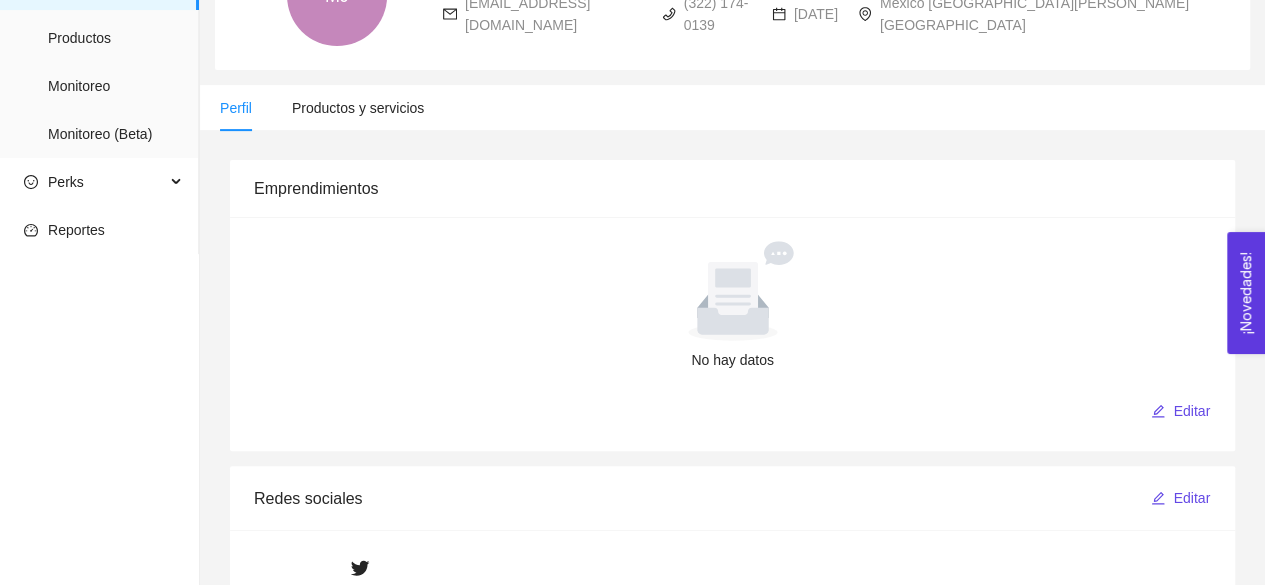 scroll, scrollTop: 0, scrollLeft: 0, axis: both 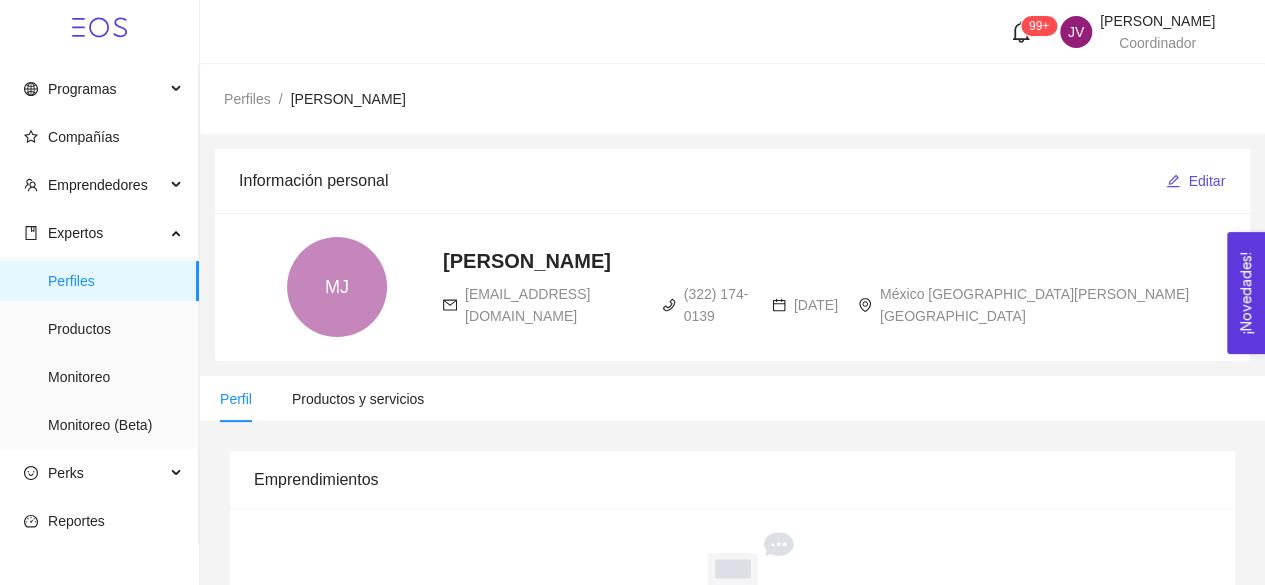 click on "mildredgjimenez@gmail.com" at bounding box center [527, 305] 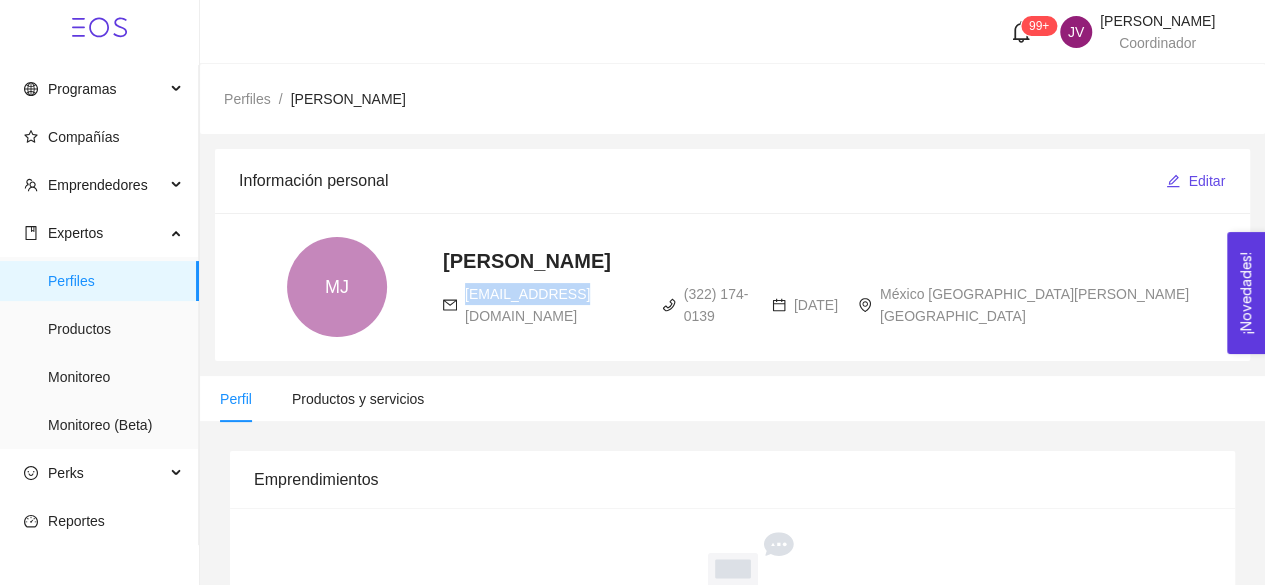 click on "mildredgjimenez@gmail.com" at bounding box center [527, 305] 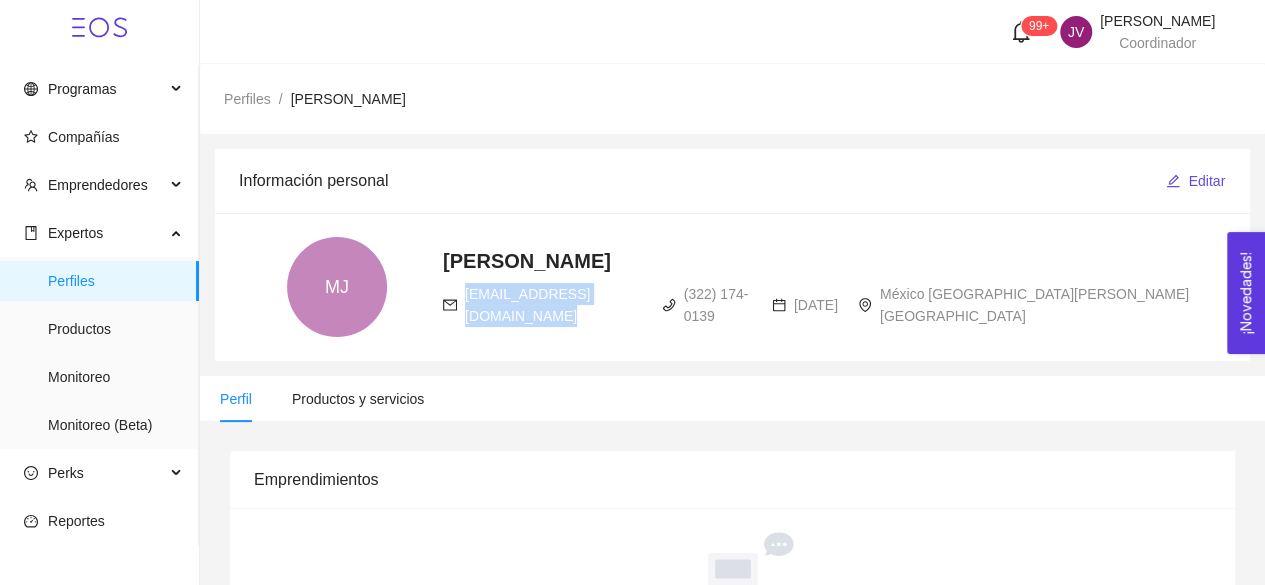 click on "mildredgjimenez@gmail.com" at bounding box center [527, 305] 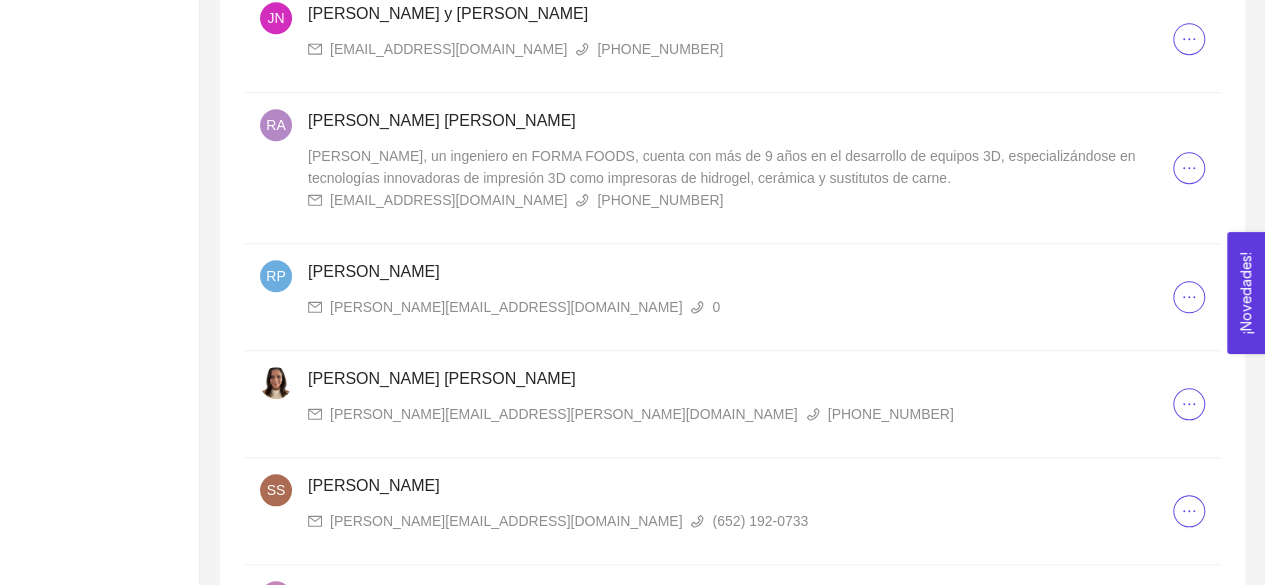 scroll, scrollTop: 995, scrollLeft: 0, axis: vertical 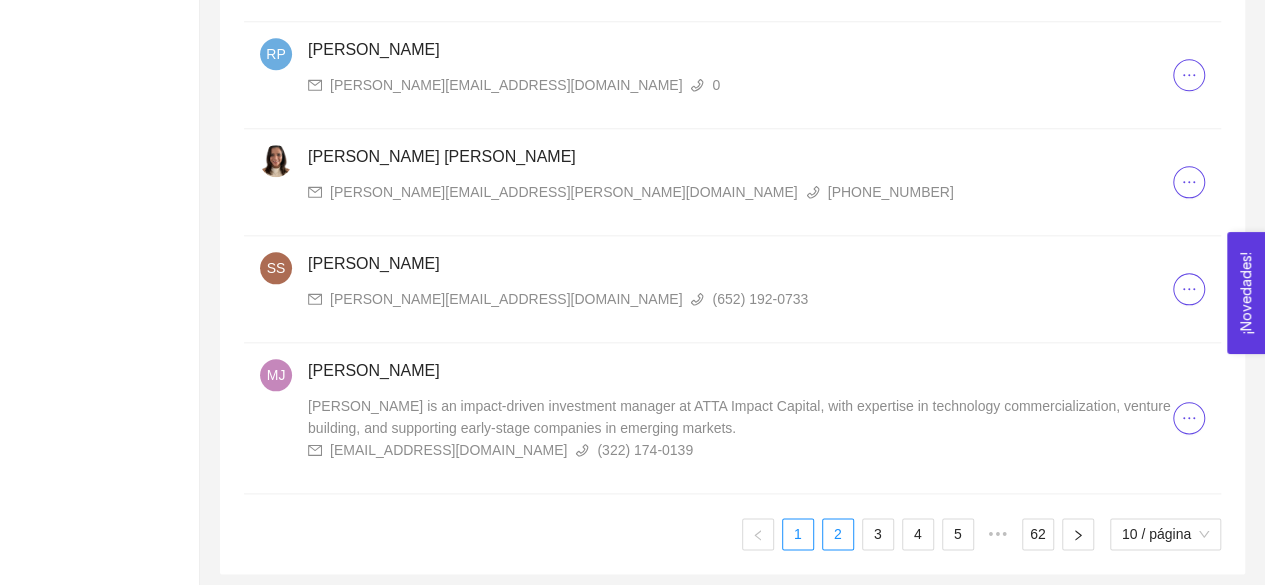 click on "2" at bounding box center [838, 534] 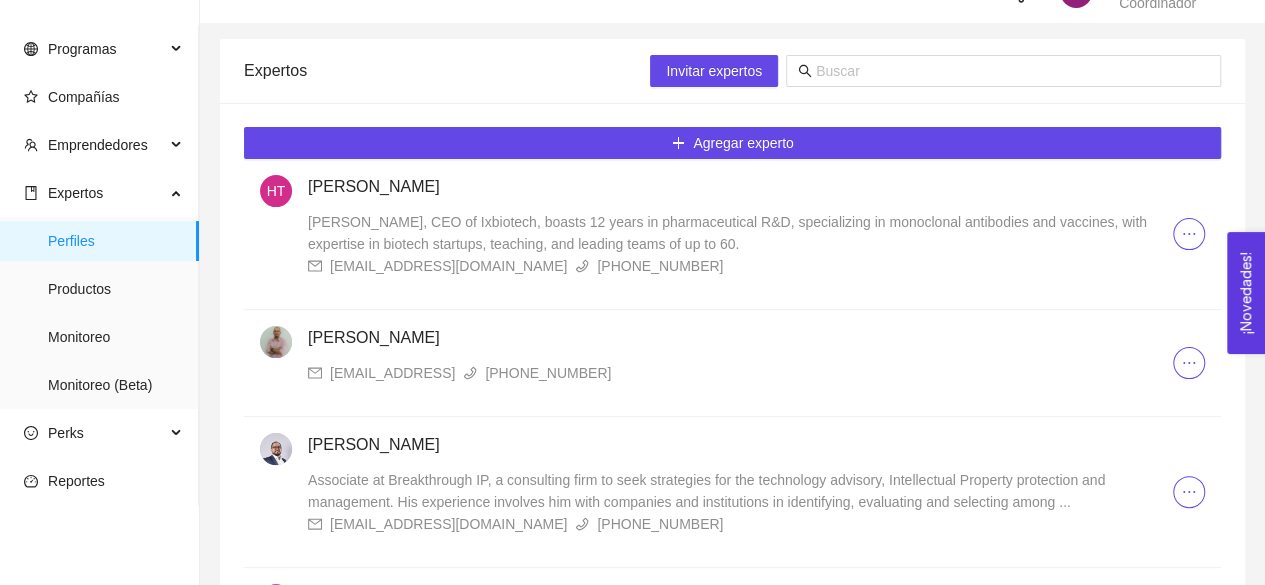 scroll, scrollTop: 0, scrollLeft: 0, axis: both 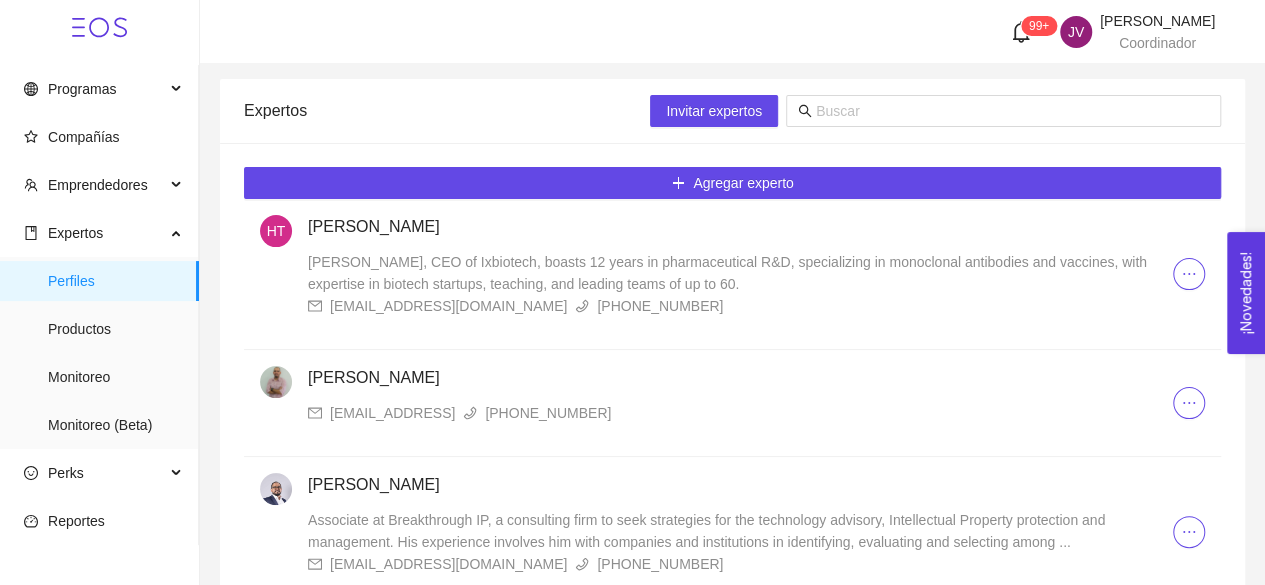 type 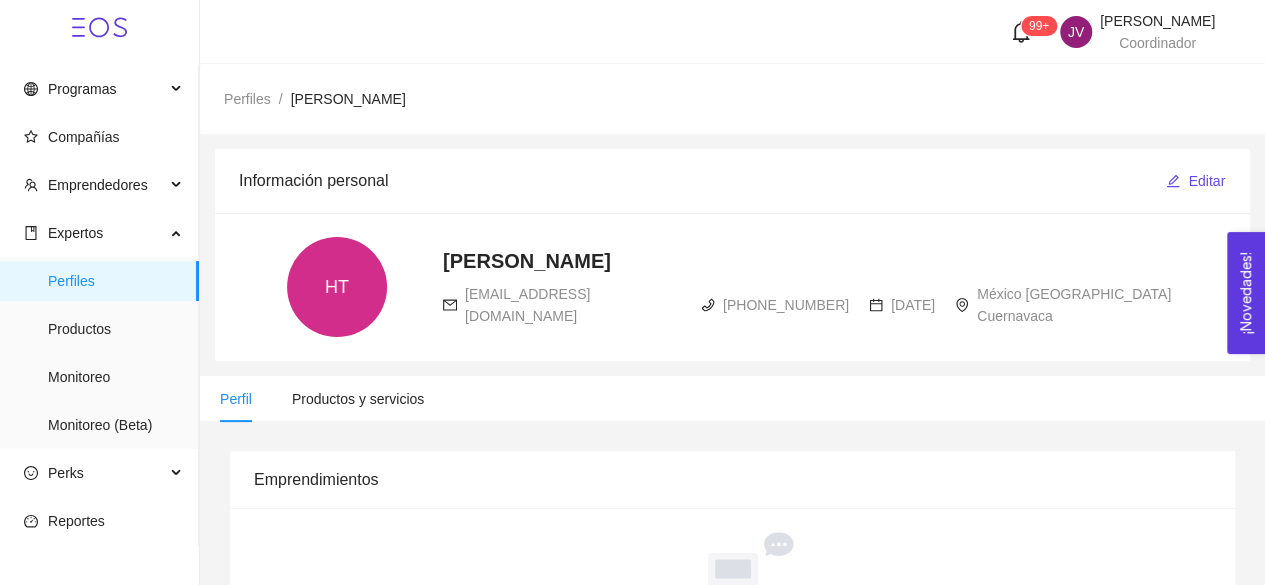 click on "omakt1026@gmail.com" at bounding box center (527, 305) 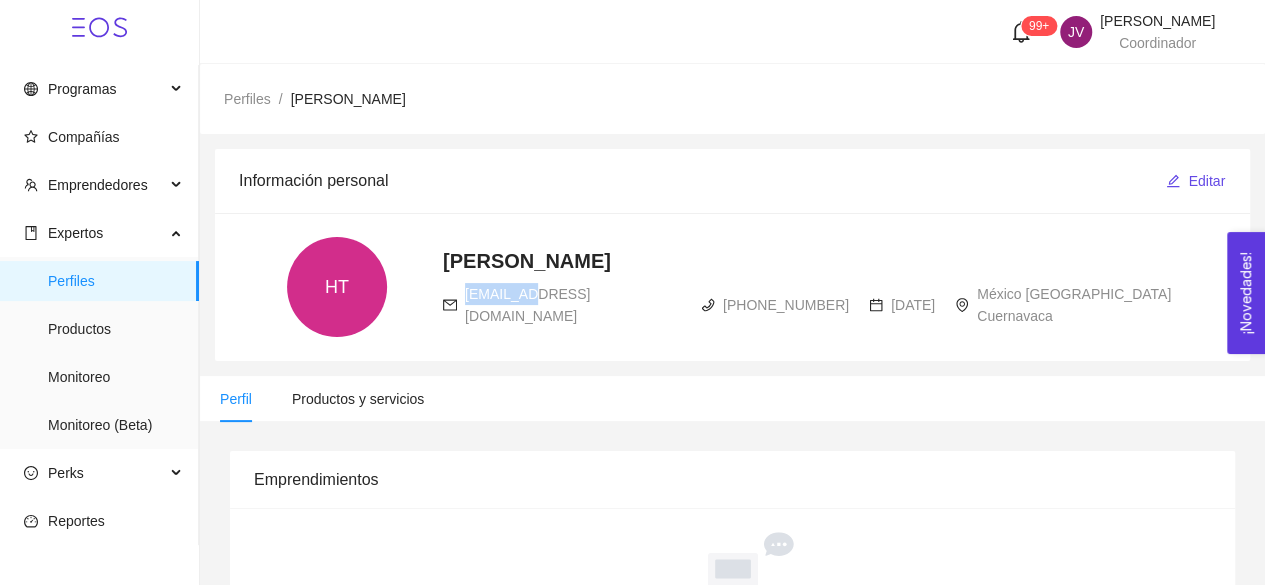 click on "omakt1026@gmail.com" at bounding box center (527, 305) 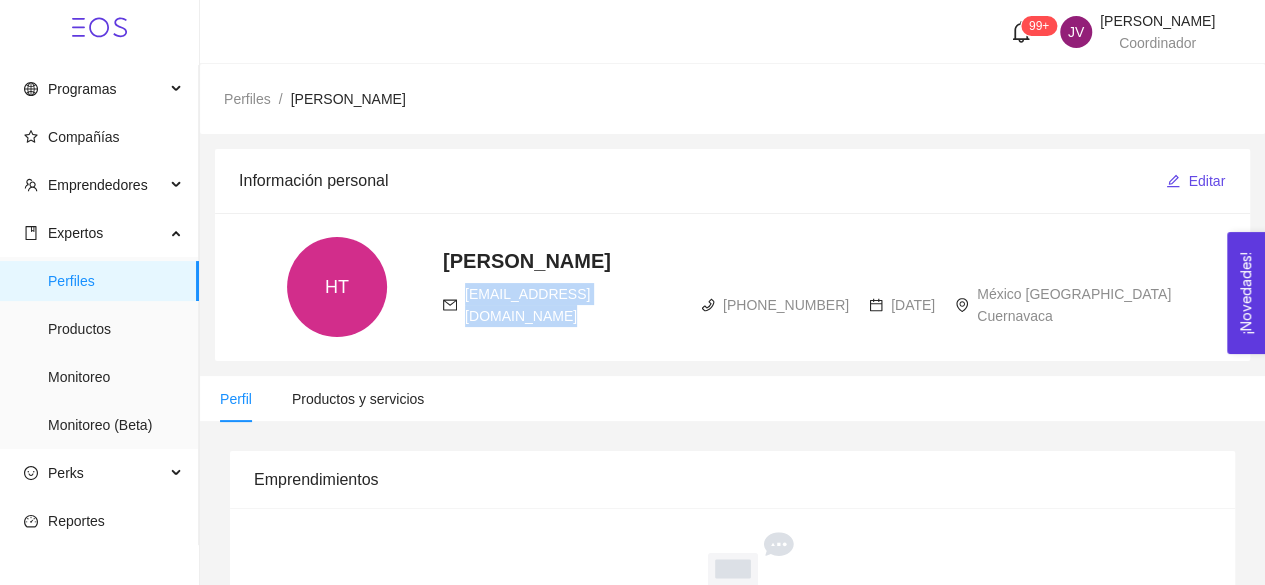 click on "omakt1026@gmail.com" at bounding box center (527, 305) 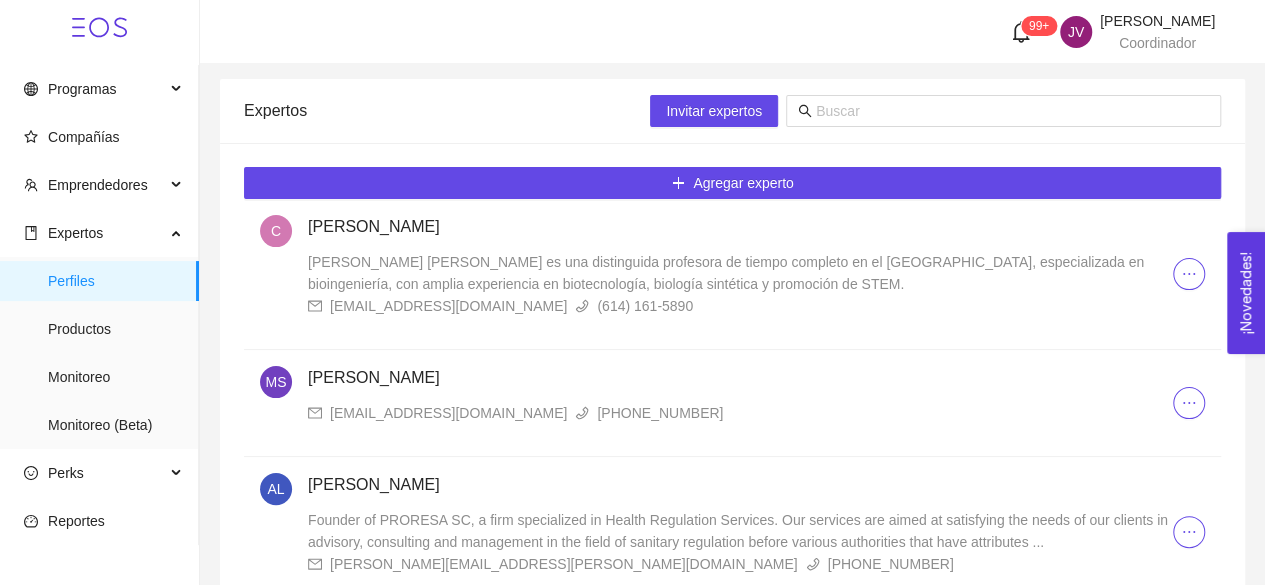 scroll, scrollTop: 995, scrollLeft: 0, axis: vertical 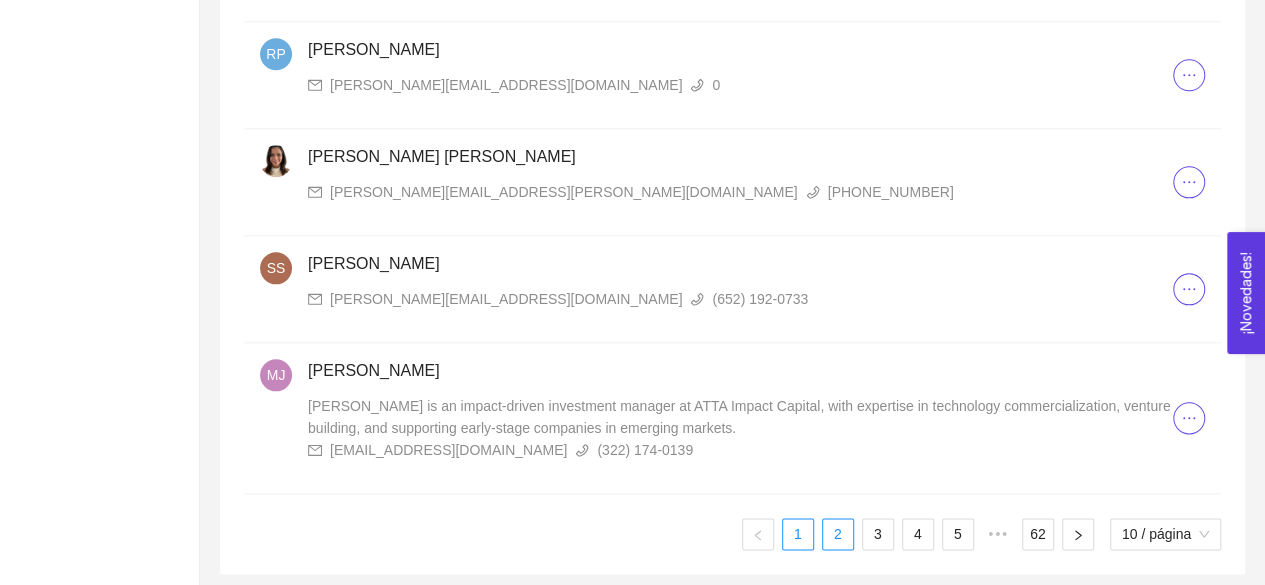 click on "2" at bounding box center (838, 534) 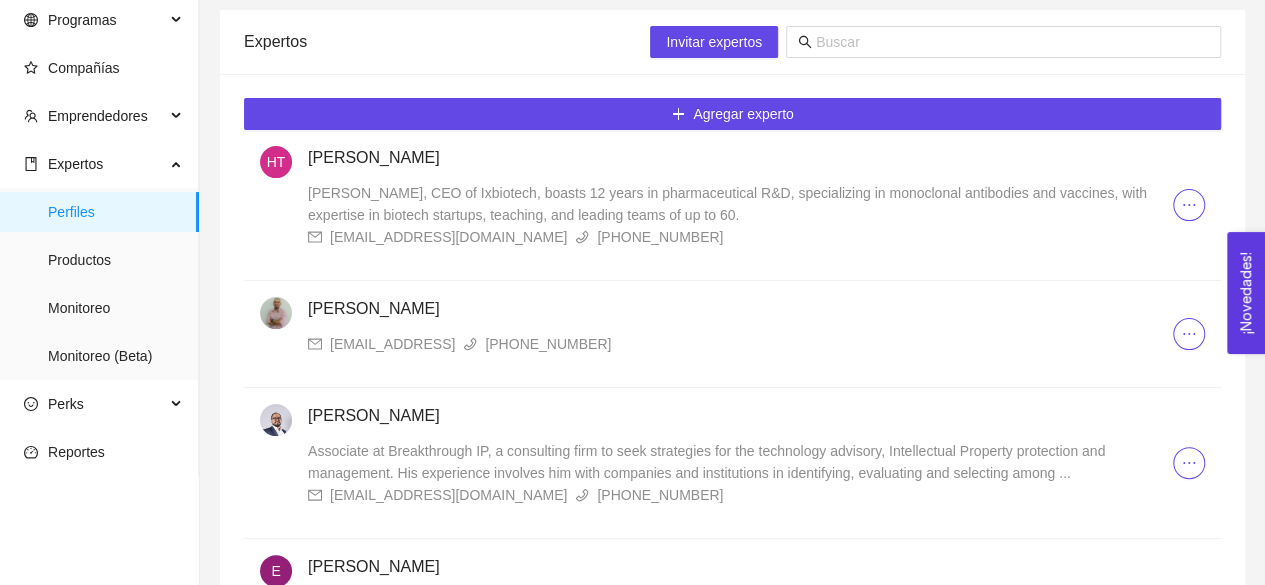scroll, scrollTop: 0, scrollLeft: 0, axis: both 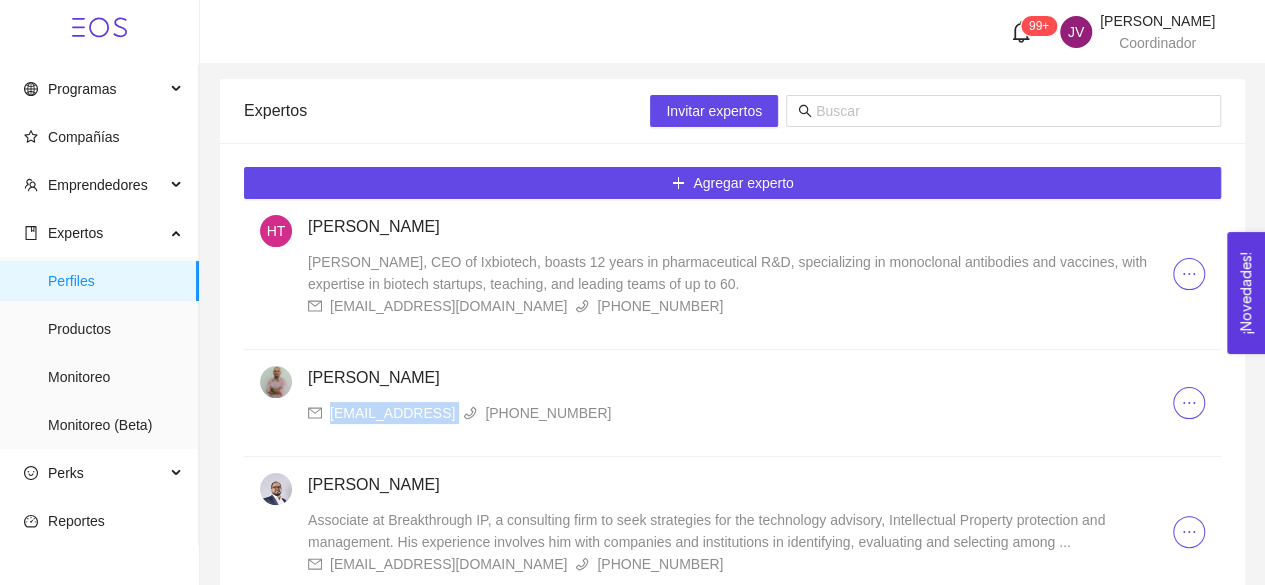 drag, startPoint x: 326, startPoint y: 410, endPoint x: 464, endPoint y: 415, distance: 138.09055 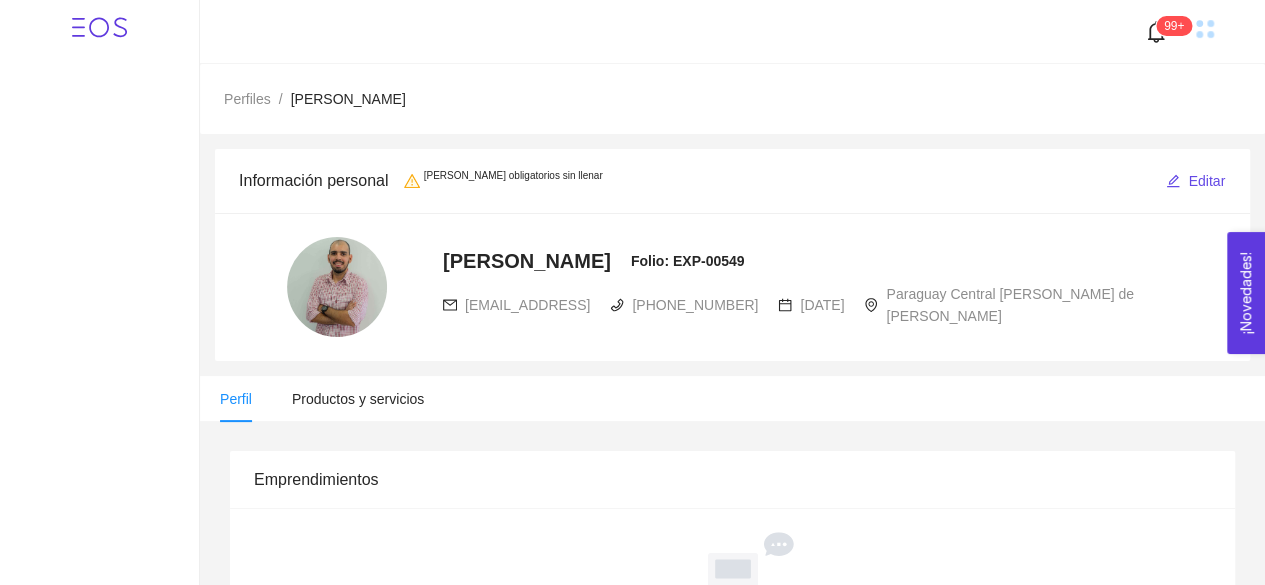 radio on "true" 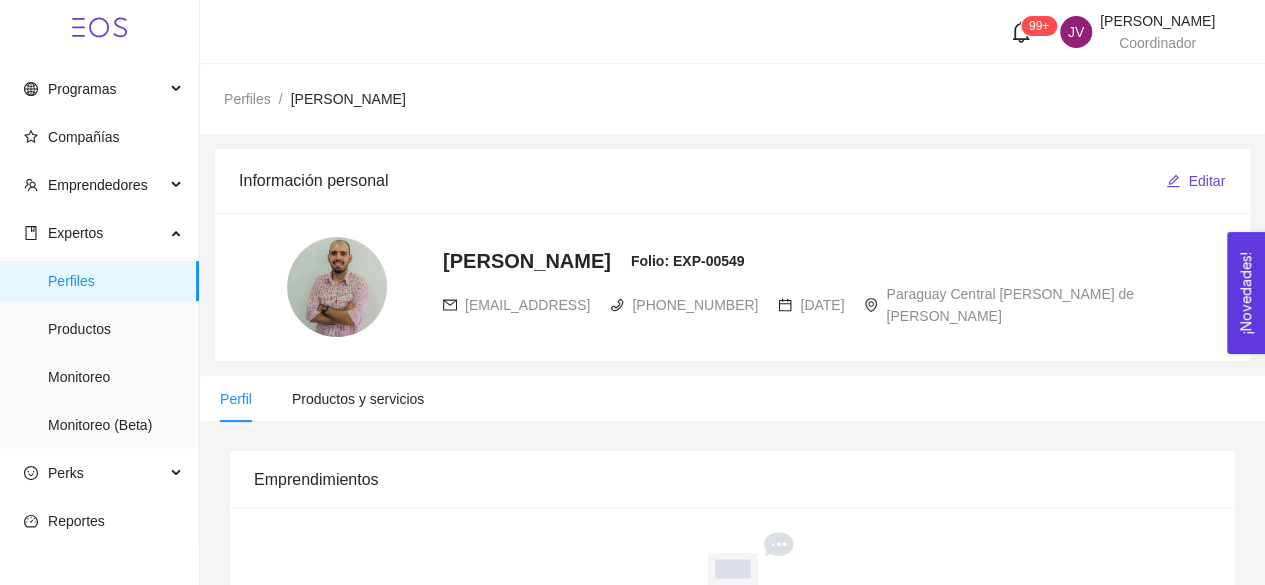 click on "gbarreto@pol.una.py" at bounding box center [527, 305] 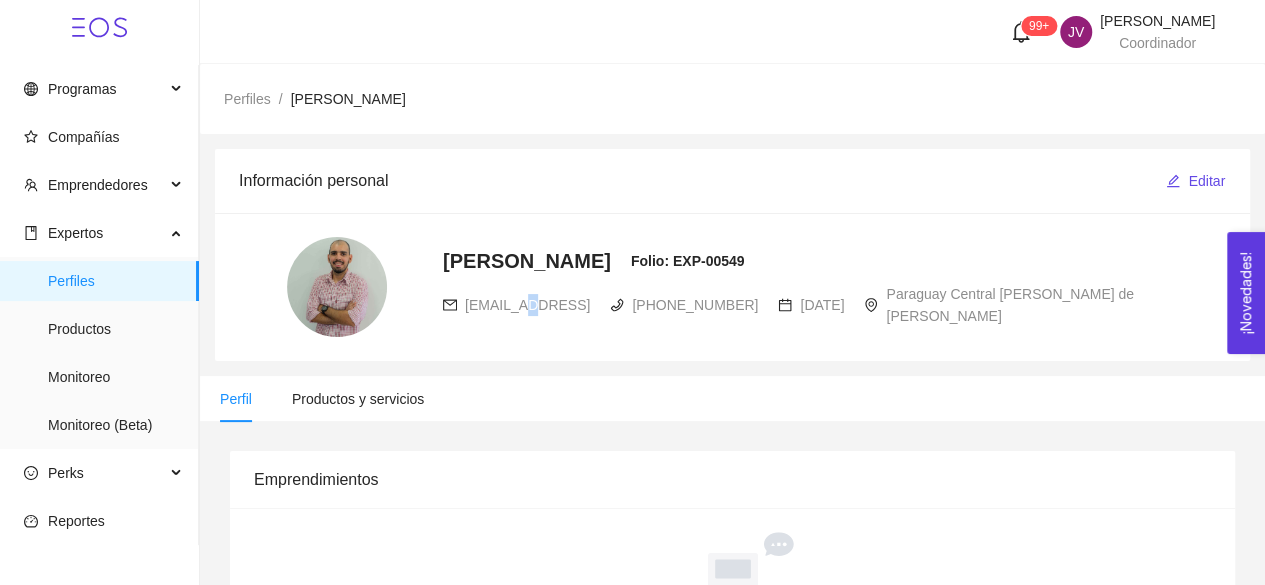 click on "gbarreto@pol.una.py" at bounding box center (527, 305) 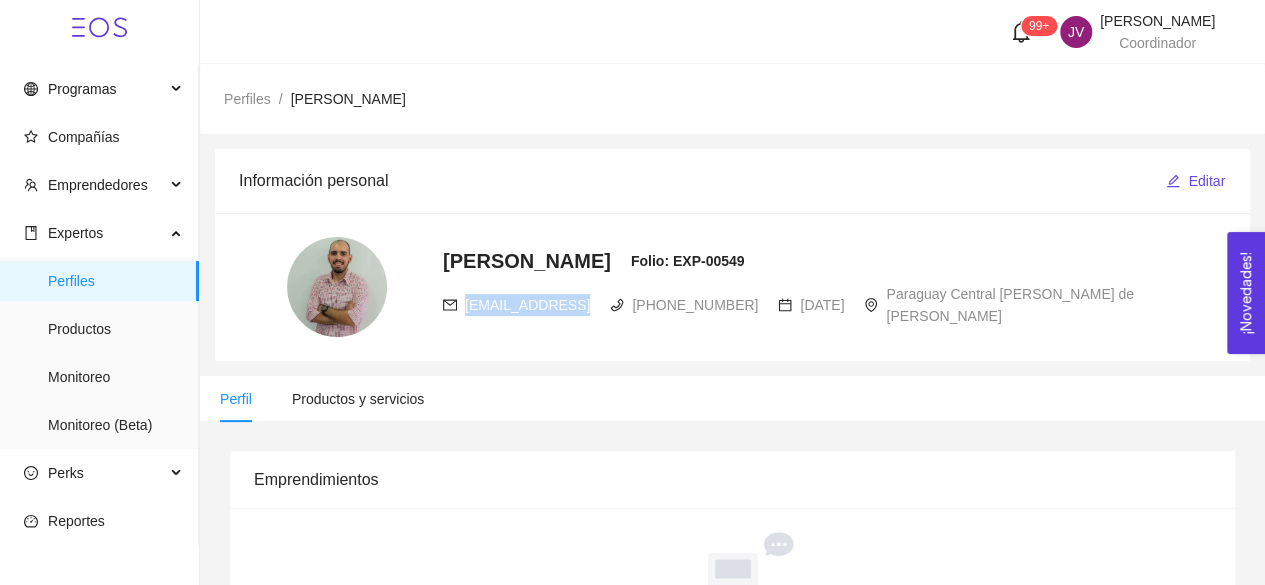 click on "gbarreto@pol.una.py" at bounding box center (527, 305) 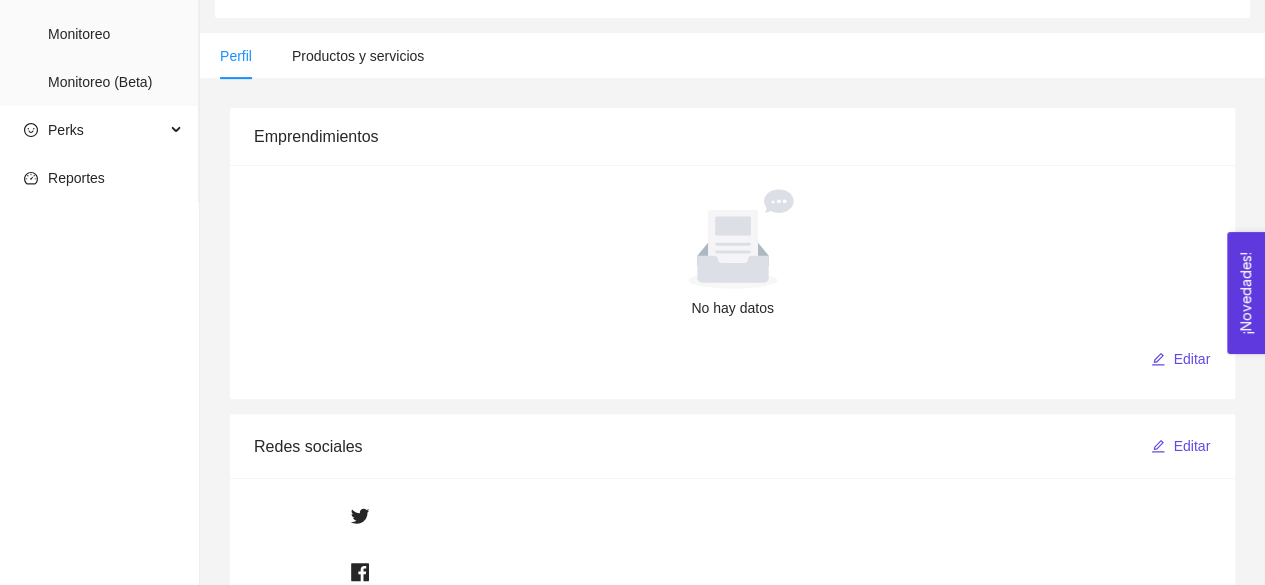 scroll, scrollTop: 432, scrollLeft: 0, axis: vertical 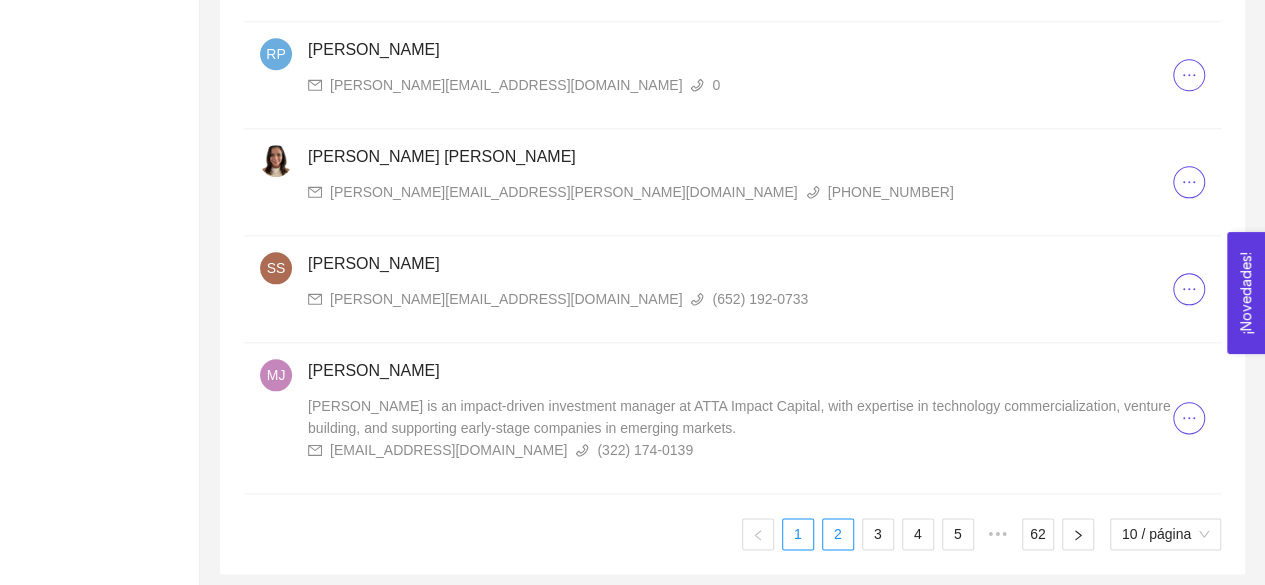 click on "2" at bounding box center [838, 534] 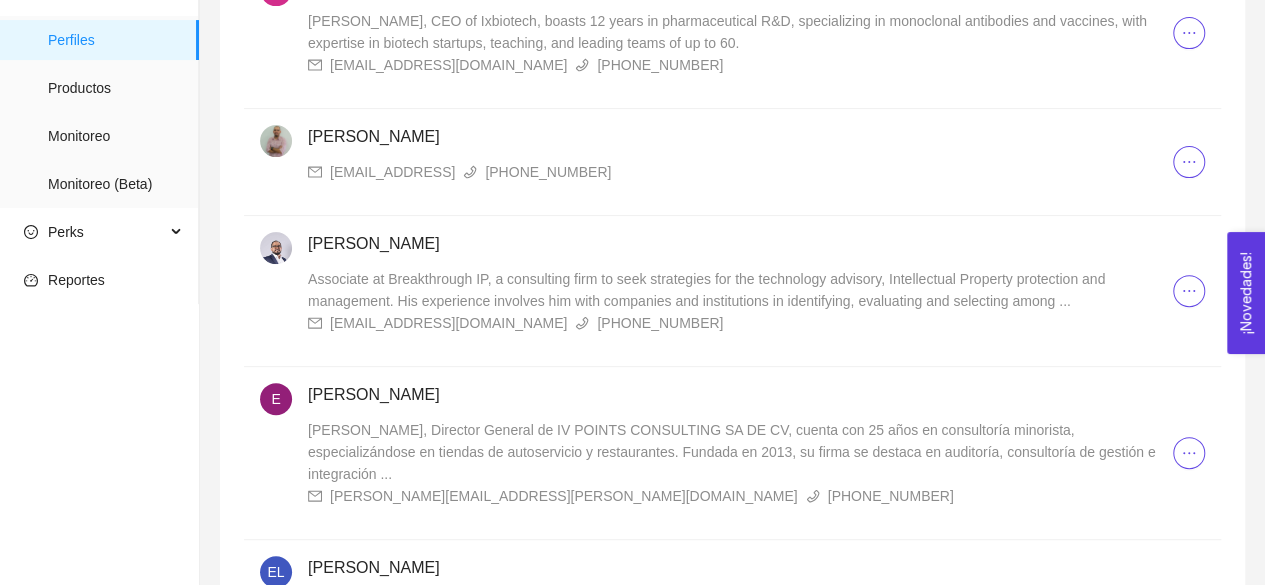 scroll, scrollTop: 242, scrollLeft: 0, axis: vertical 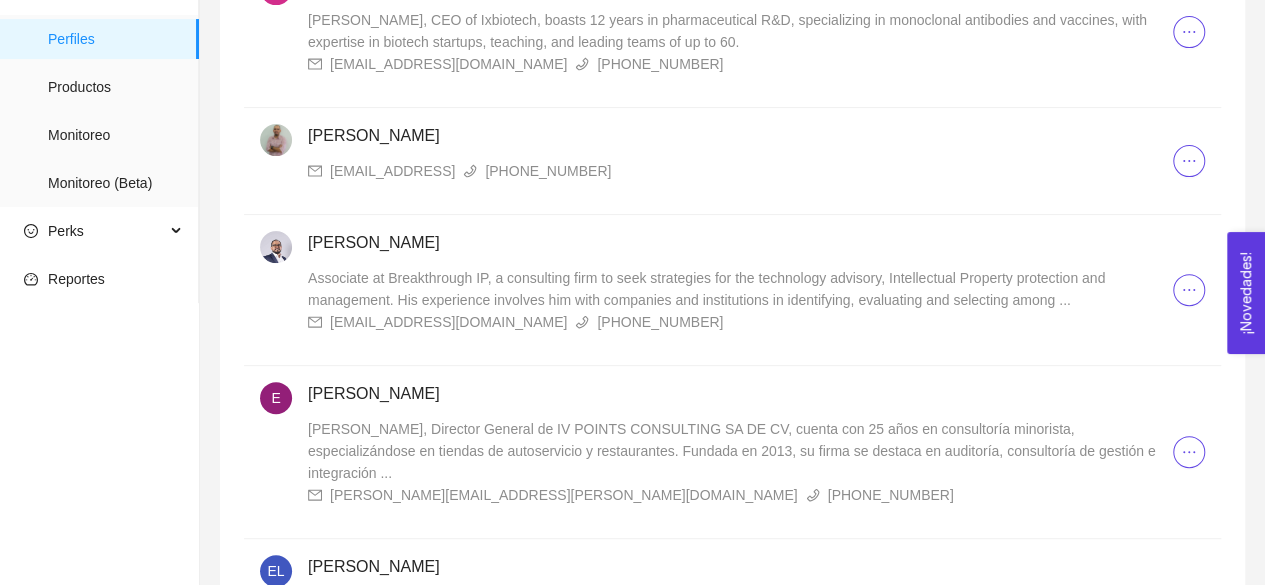 click on "Associate at Breakthrough IP, a consulting firm to seek strategies for the technology advisory, Intellectual Property protection and management. His experience involves him with companies and institutions in identifying, evaluating and selecting among ..." at bounding box center (706, 289) 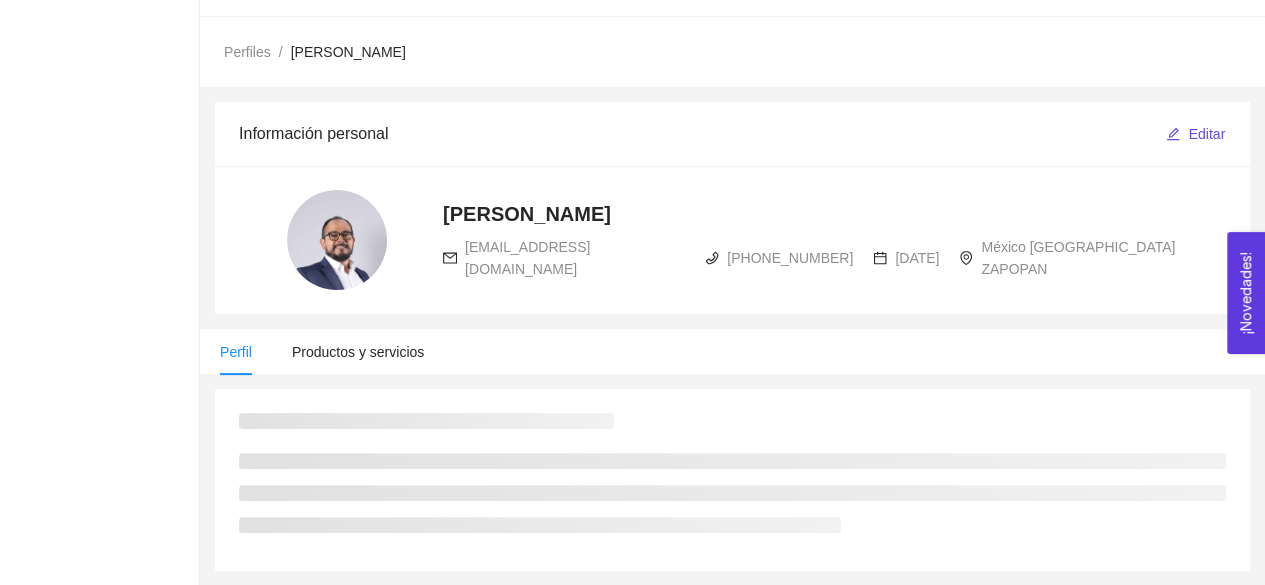 scroll, scrollTop: 242, scrollLeft: 0, axis: vertical 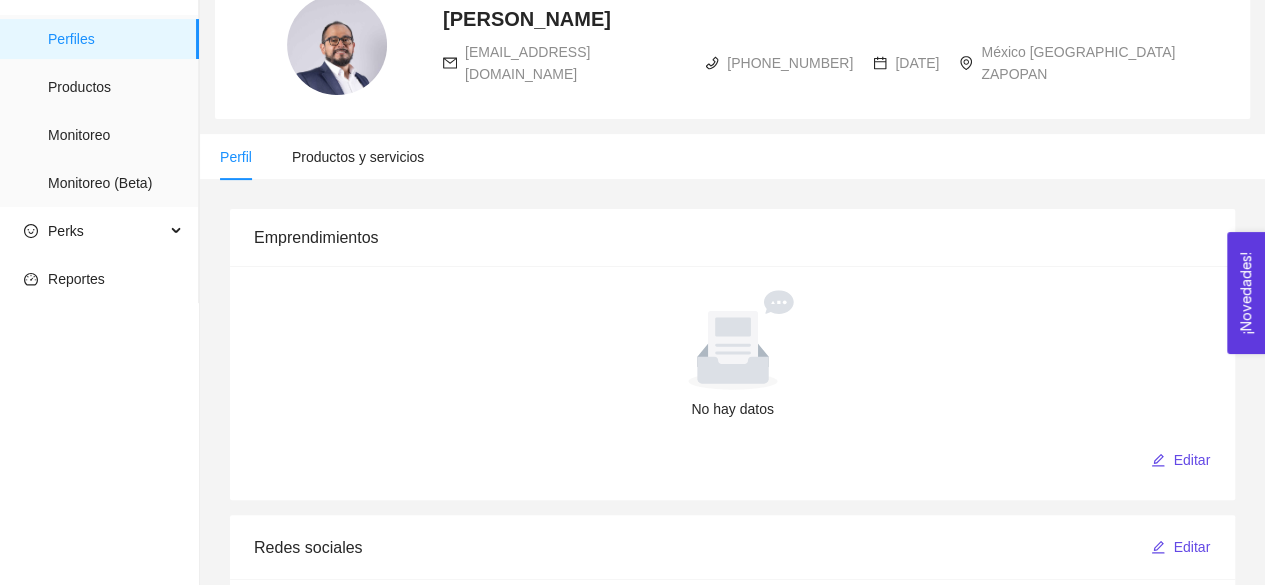 click at bounding box center [337, 45] 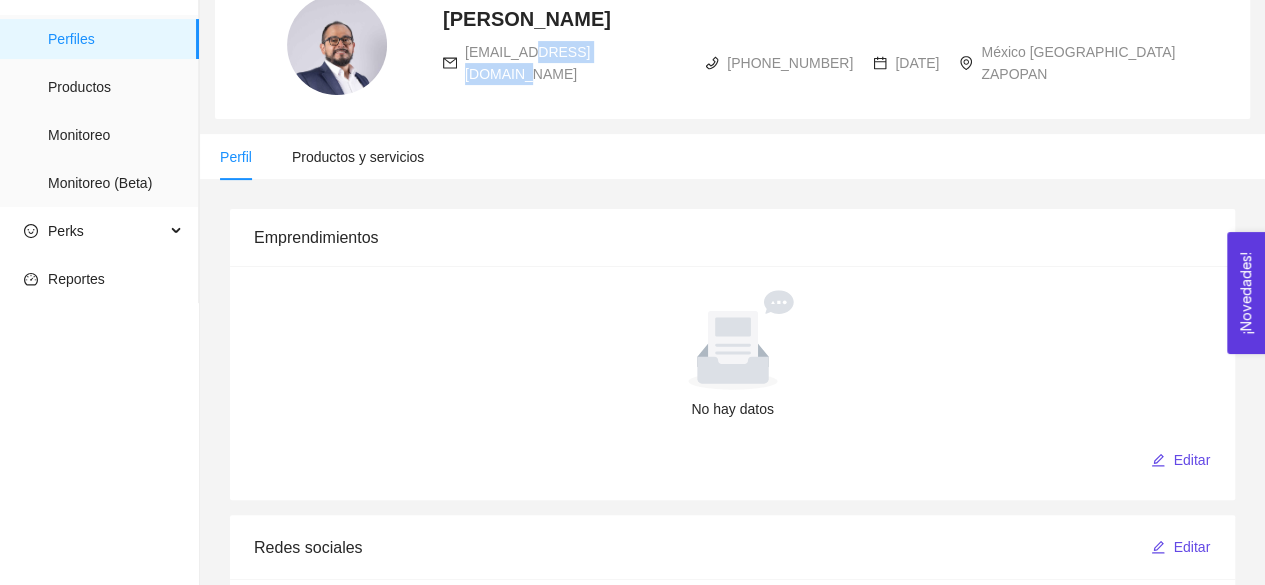 click on "irvingml@breakthroughip.com" at bounding box center [527, 63] 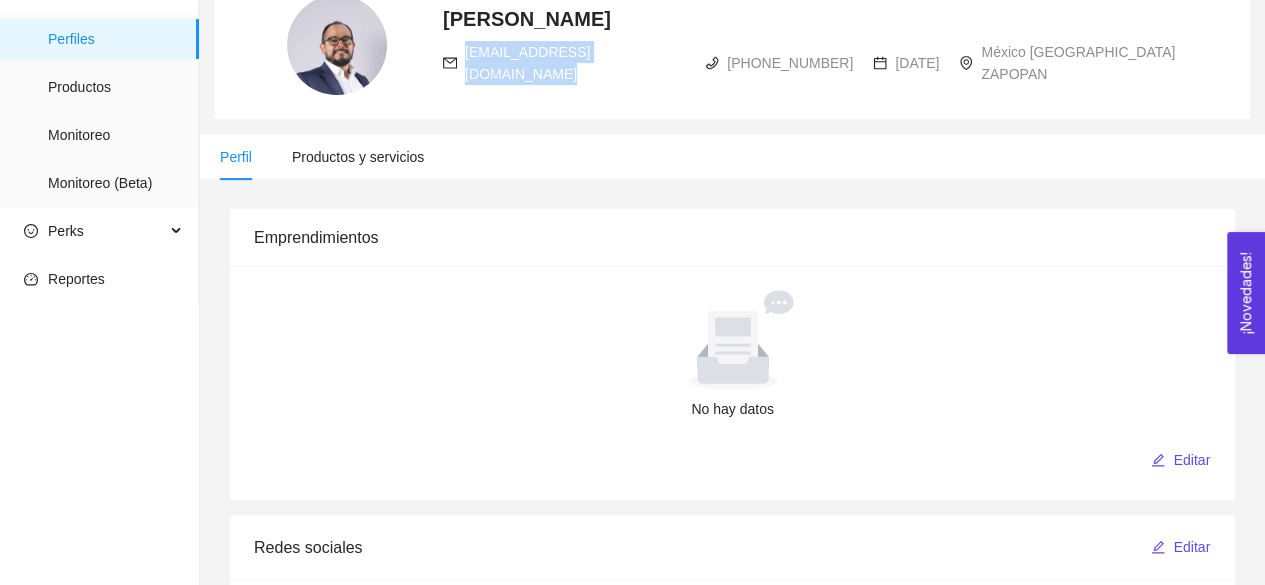 click on "irvingml@breakthroughip.com" at bounding box center [527, 63] 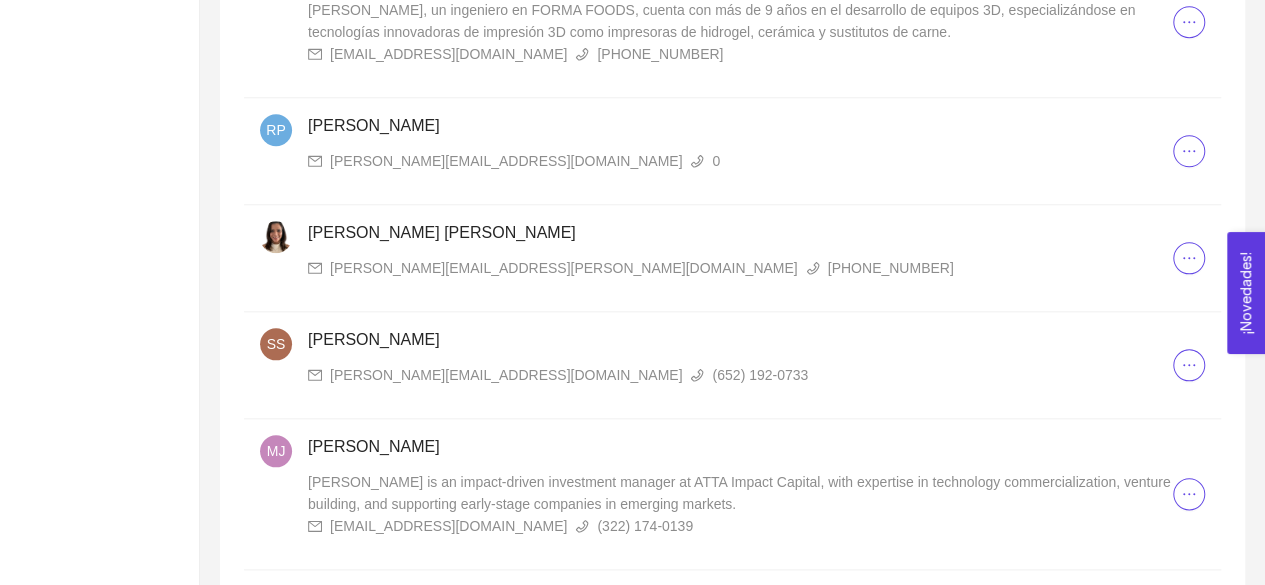 scroll, scrollTop: 995, scrollLeft: 0, axis: vertical 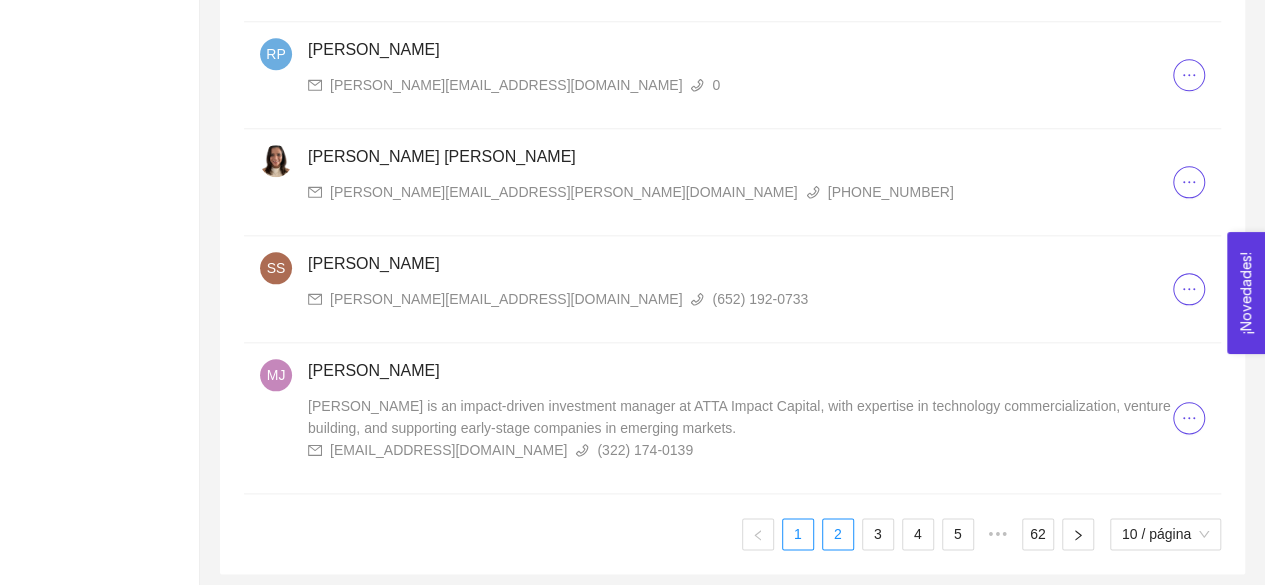 click on "2" at bounding box center [838, 534] 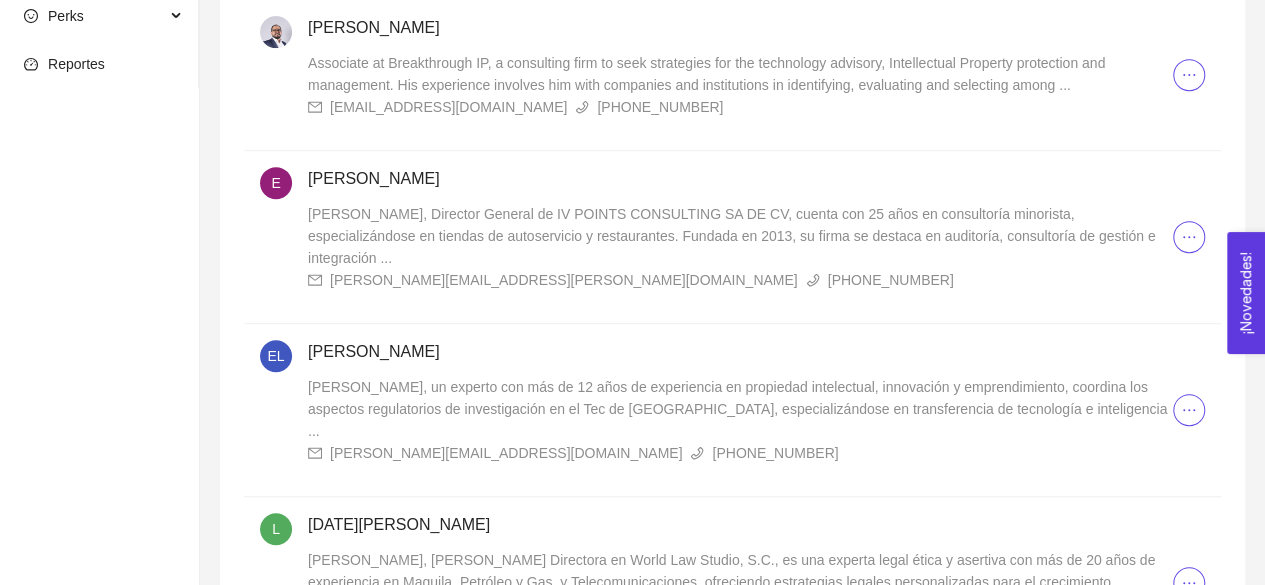 scroll, scrollTop: 464, scrollLeft: 0, axis: vertical 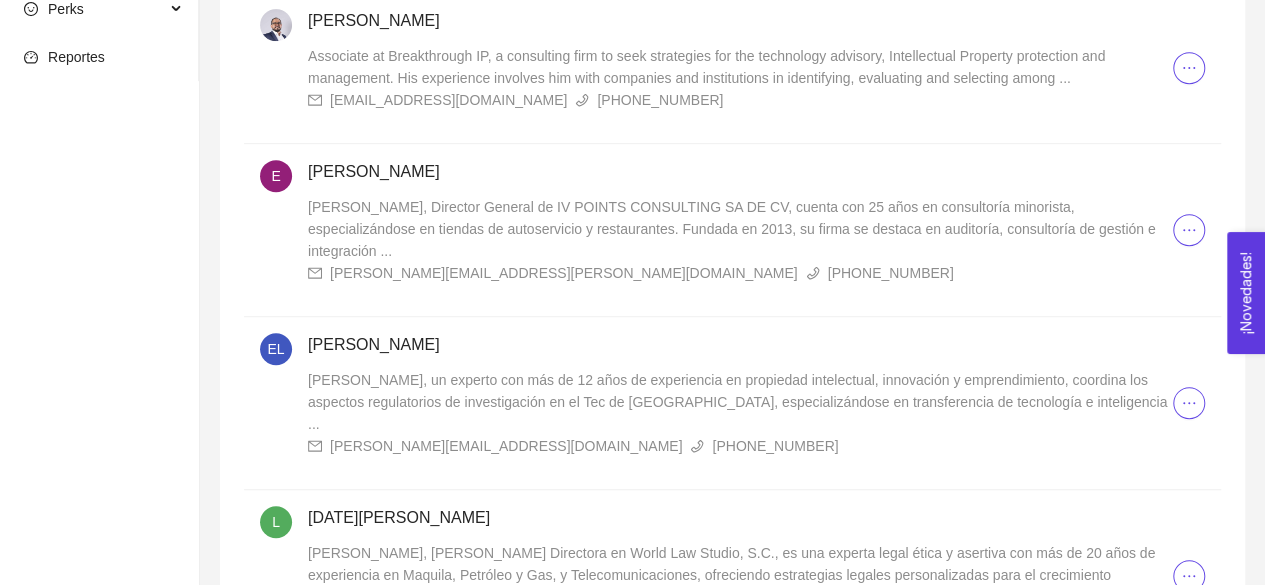 type 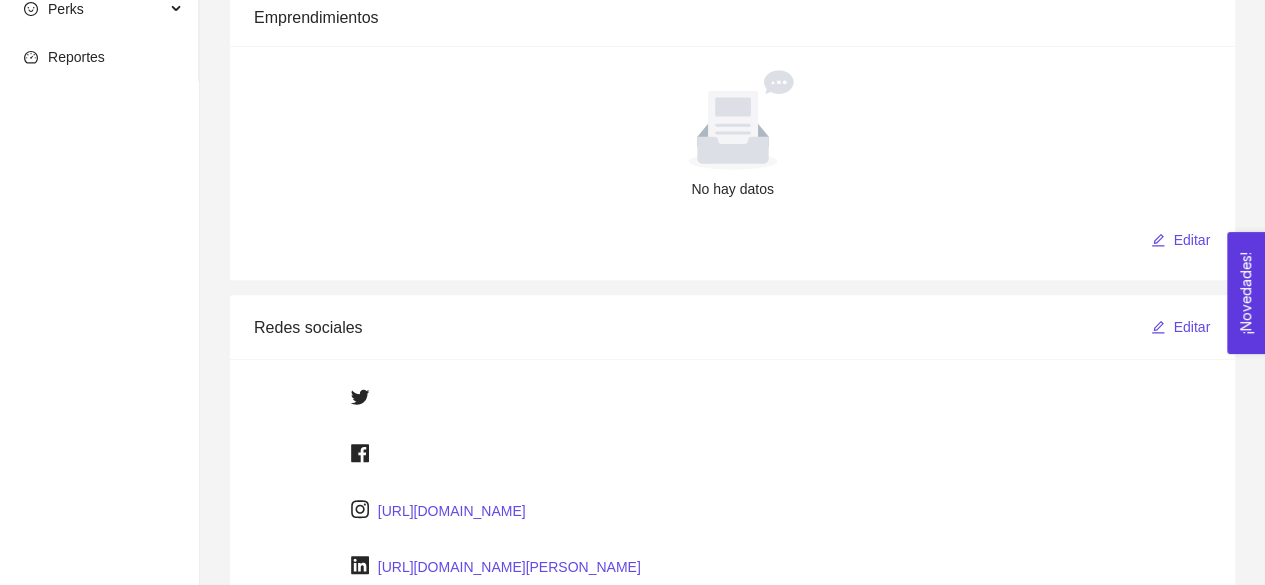 scroll, scrollTop: 0, scrollLeft: 0, axis: both 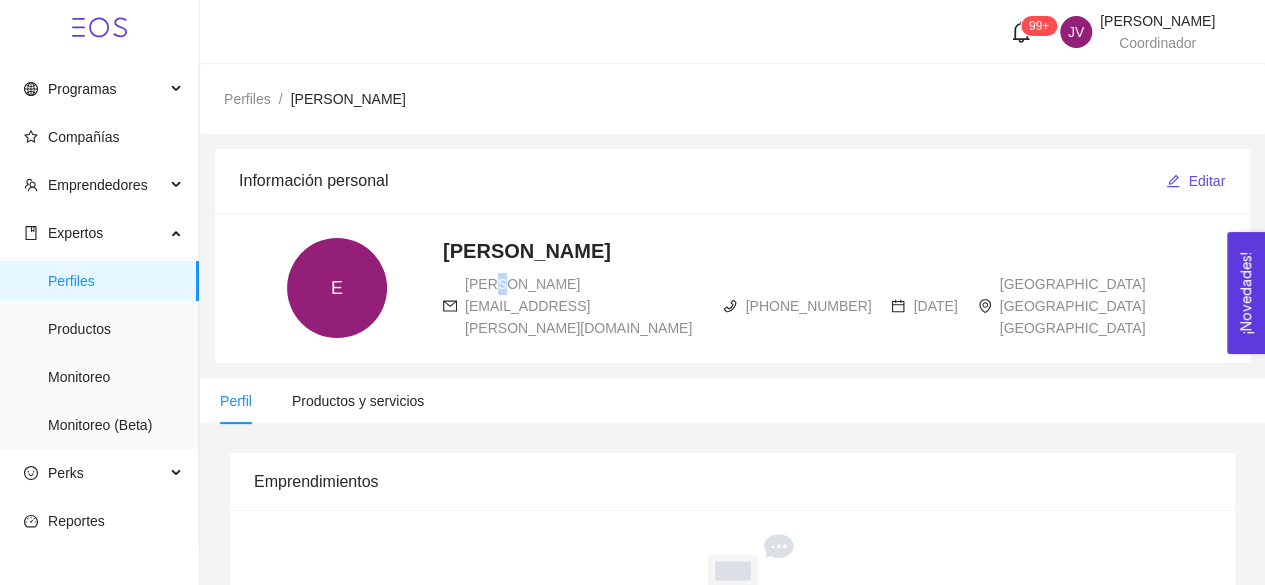 click on "E ERICK  JIMÉNEZ   erick.jimenez@ivpoints.com (553) 906-0803 01-01-2000 México México Ciudad de México" at bounding box center (732, 288) 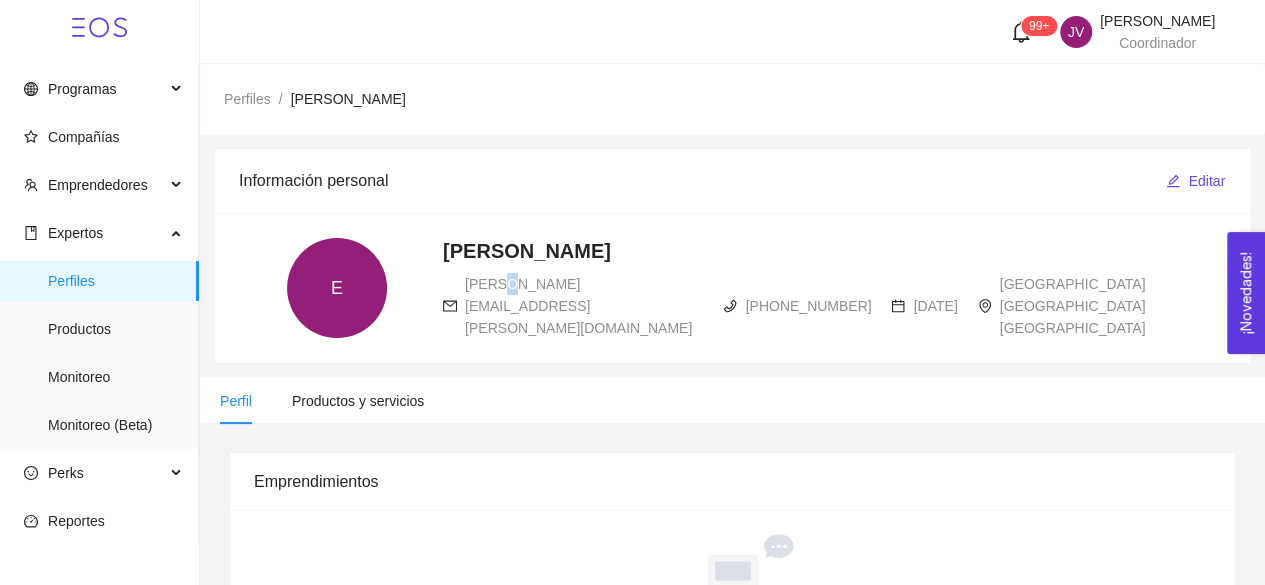 click on "erick.jimenez@ivpoints.com" at bounding box center (578, 306) 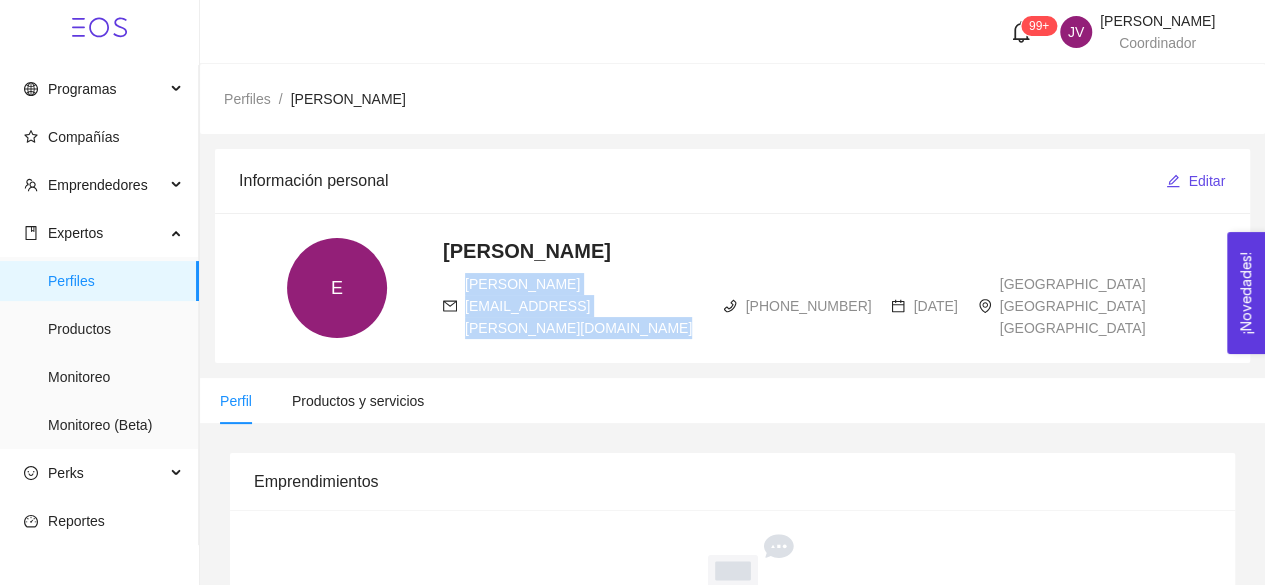 click on "erick.jimenez@ivpoints.com" at bounding box center [578, 306] 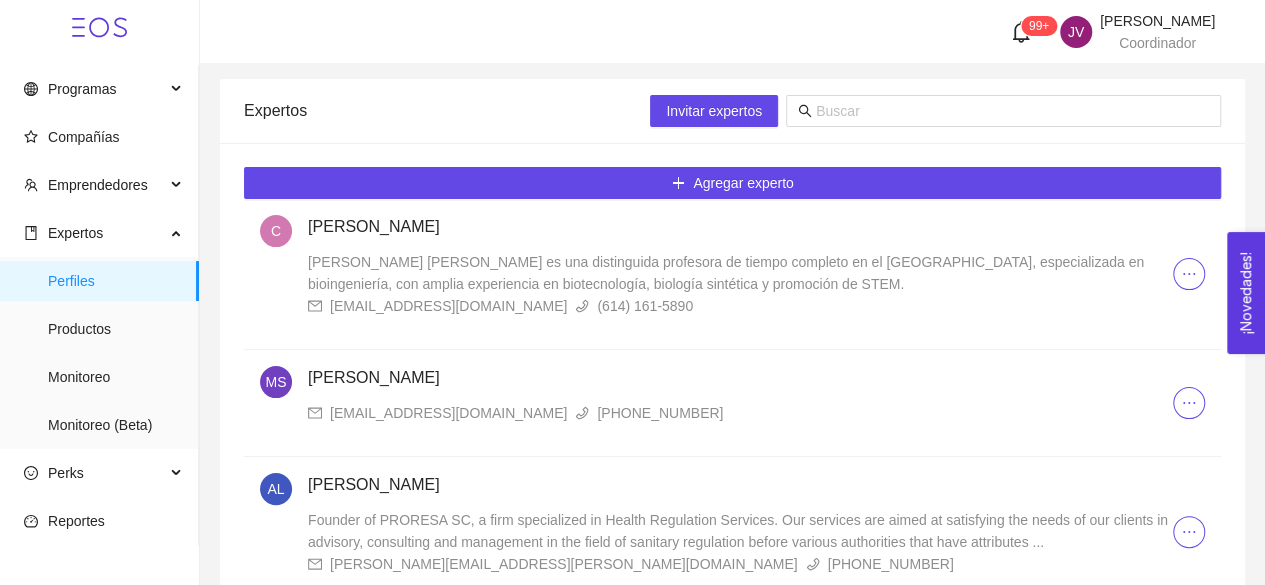 scroll, scrollTop: 995, scrollLeft: 0, axis: vertical 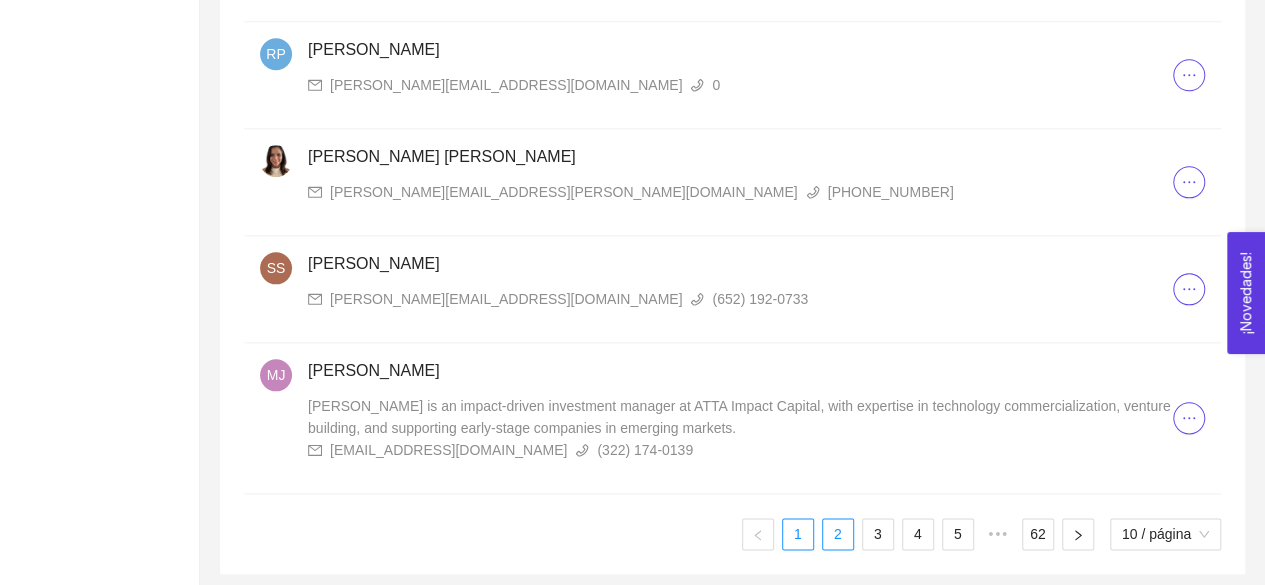 click on "Agregar experto C Cynthia  González   Cynthia Lizeth es una distinguida profesora de tiempo completo en el Tecnológico de Monterrey, especializada en bioingeniería, con amplia experiencia en biotecnología, biología sintética y promoción de STEM. gonzaleztrevizocynthializeth@gmail.com  (614) 161-5890 MS Mariel Solano Adame scireacademia@gmail.com  (811) 578-2790 AL Alexandro Lopez   Founder of PRORESA SC, a firm specialized in Health Regulation Services. Our services are aimed at satisfying the needs of our clients in advisory, consulting and management in the field of sanitary regulation before various authorities that have attributes ...  alexandro.lopez@proresa.com.mx  (551) 384-8464 Nancy Yáñez   Nancy Yáñez, Directora adjunta en Psinergia Clínica Monterrey, se especializa en psicoterapia, psicoeducación y psicodiagnóstico, con más de 15 años de experiencia en servicios de salud mental para adolescentes y adultos. psicnancy@psiclinic.com.mx  (811) 823-0508 JN  (614) 212-0387 RA RP   0 SS MJ" at bounding box center (732, -139) 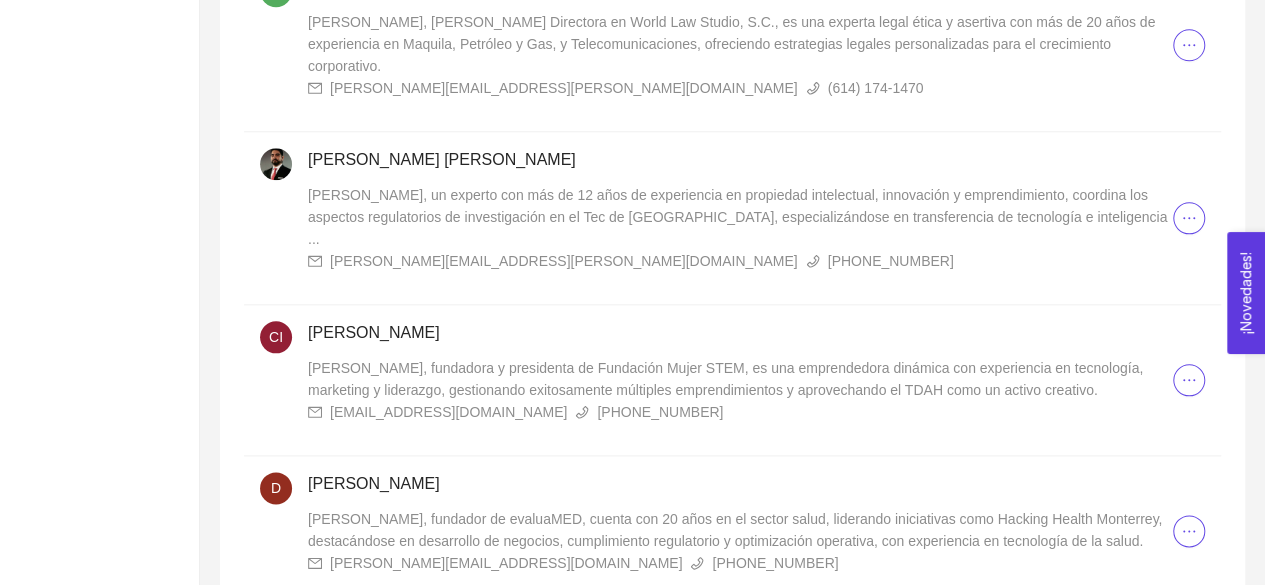 type 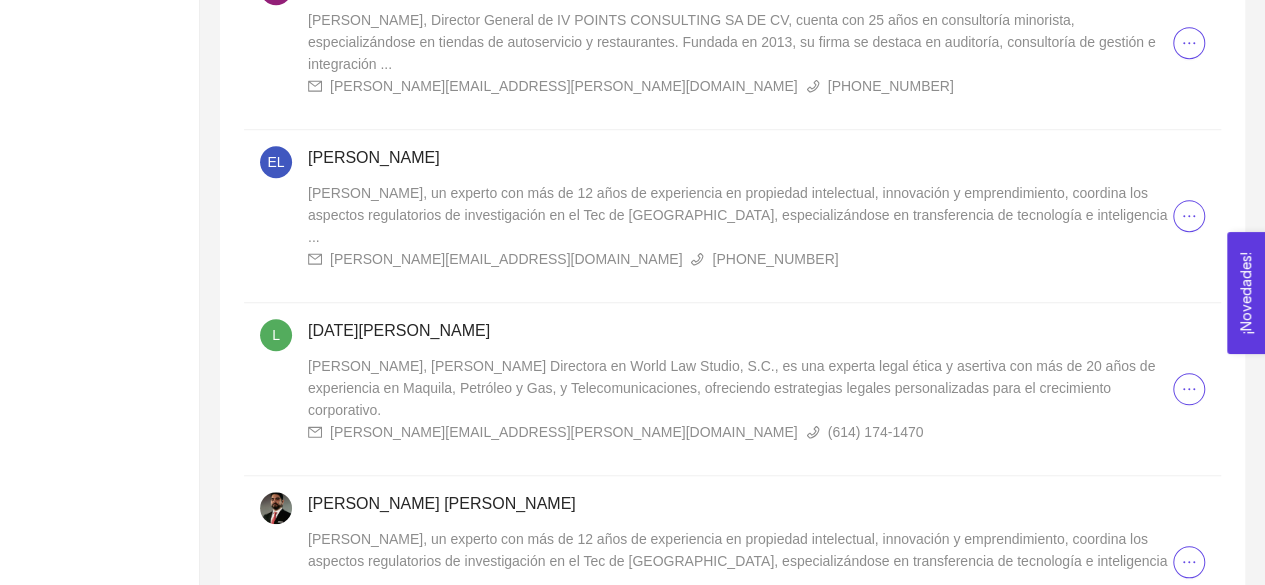 scroll, scrollTop: 655, scrollLeft: 0, axis: vertical 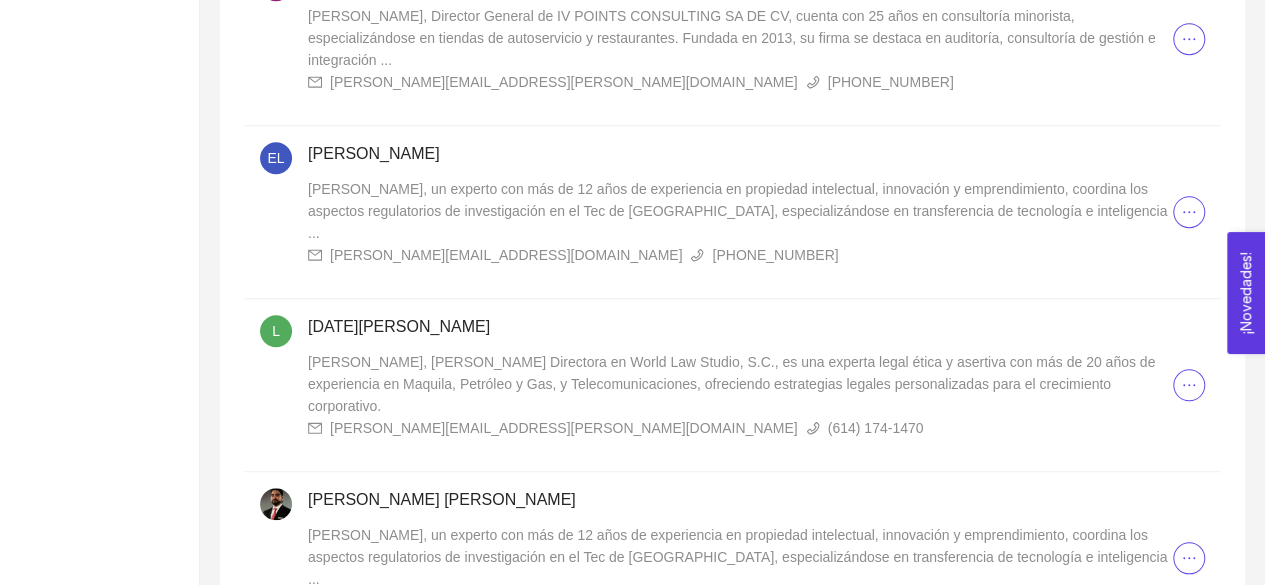 click on "eduardo.mijael@gmail.com" at bounding box center [506, 255] 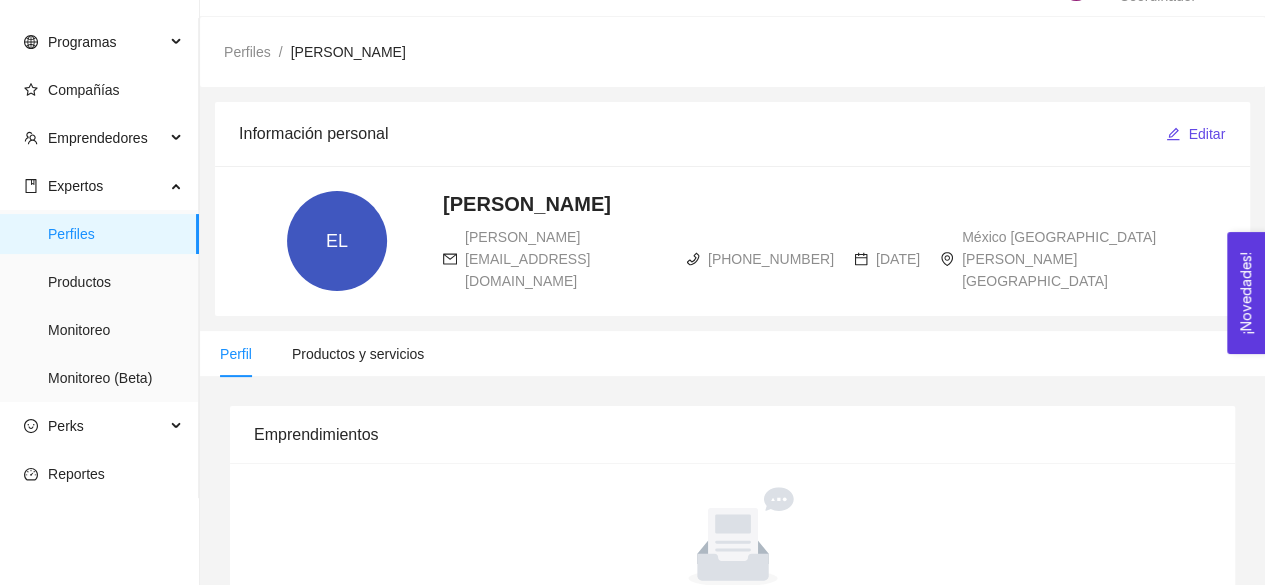 scroll, scrollTop: 655, scrollLeft: 0, axis: vertical 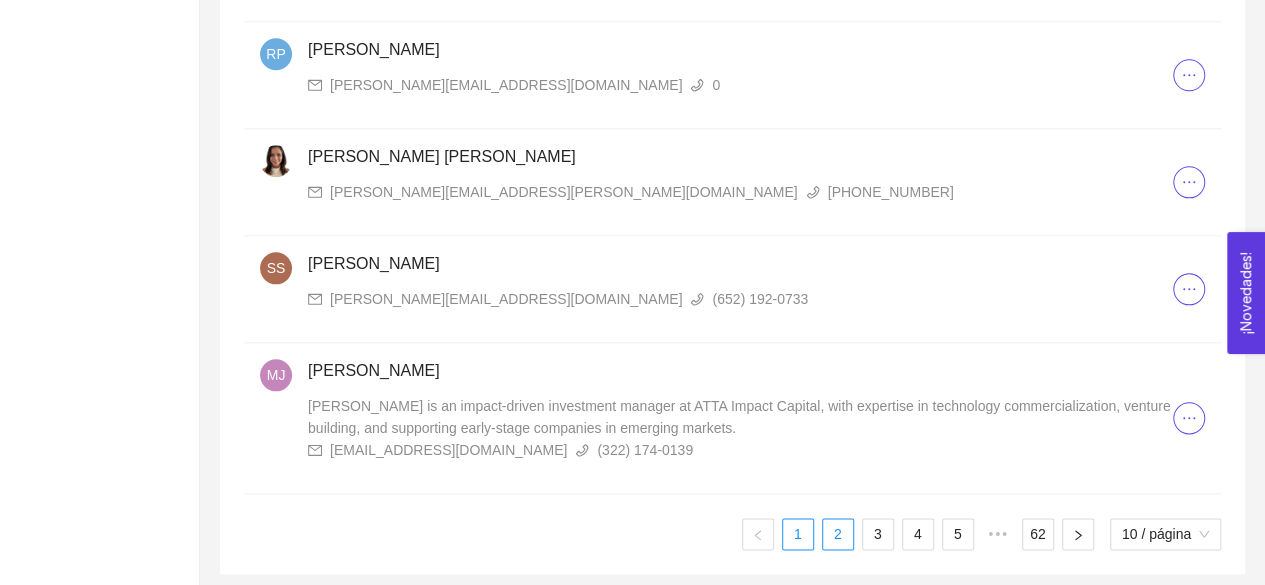 click on "2" at bounding box center (838, 534) 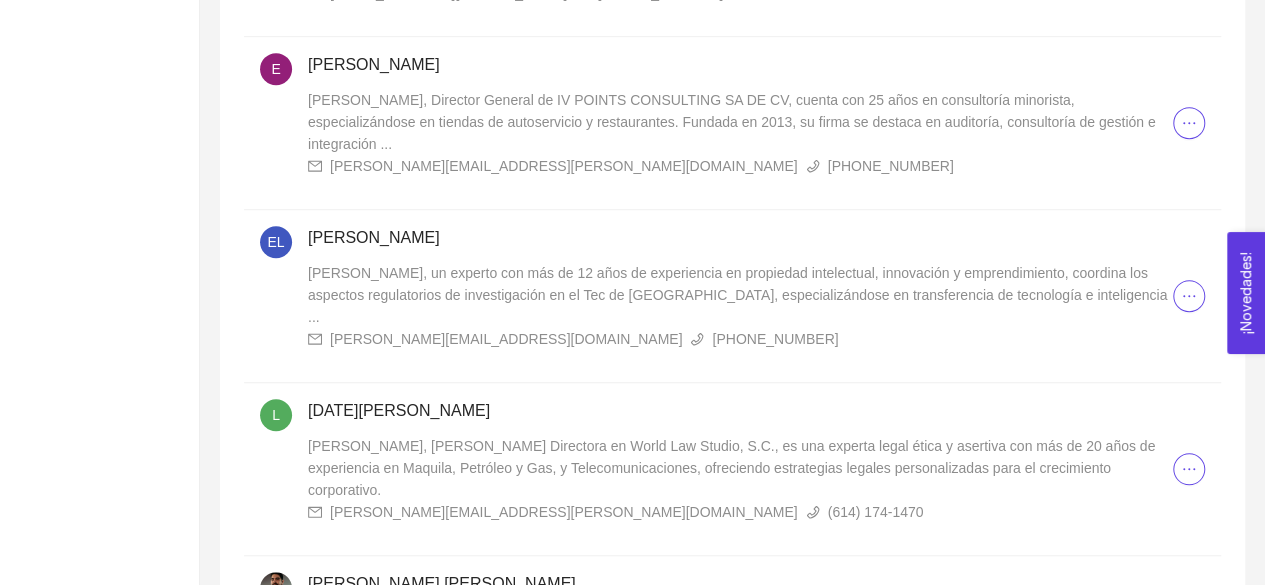 scroll, scrollTop: 637, scrollLeft: 0, axis: vertical 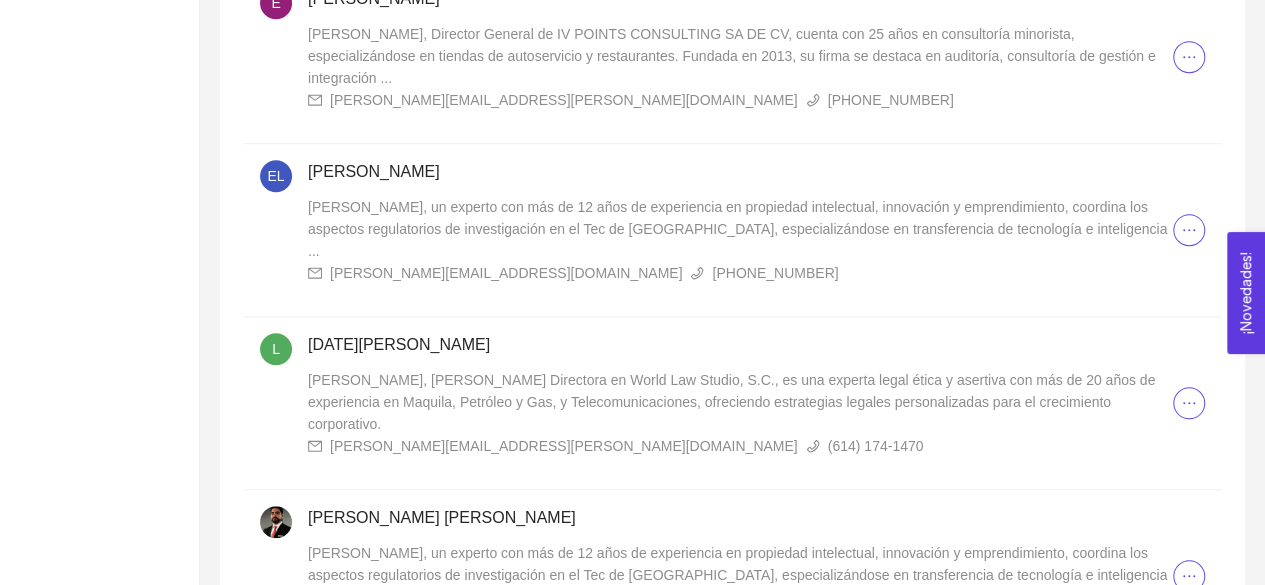type 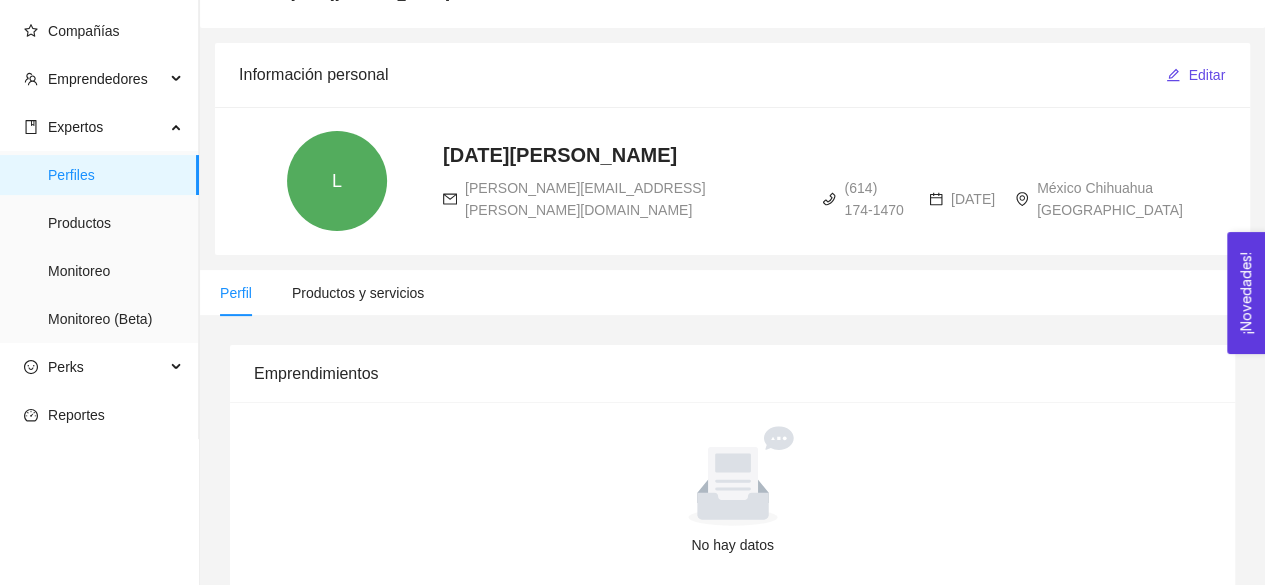 scroll, scrollTop: 0, scrollLeft: 0, axis: both 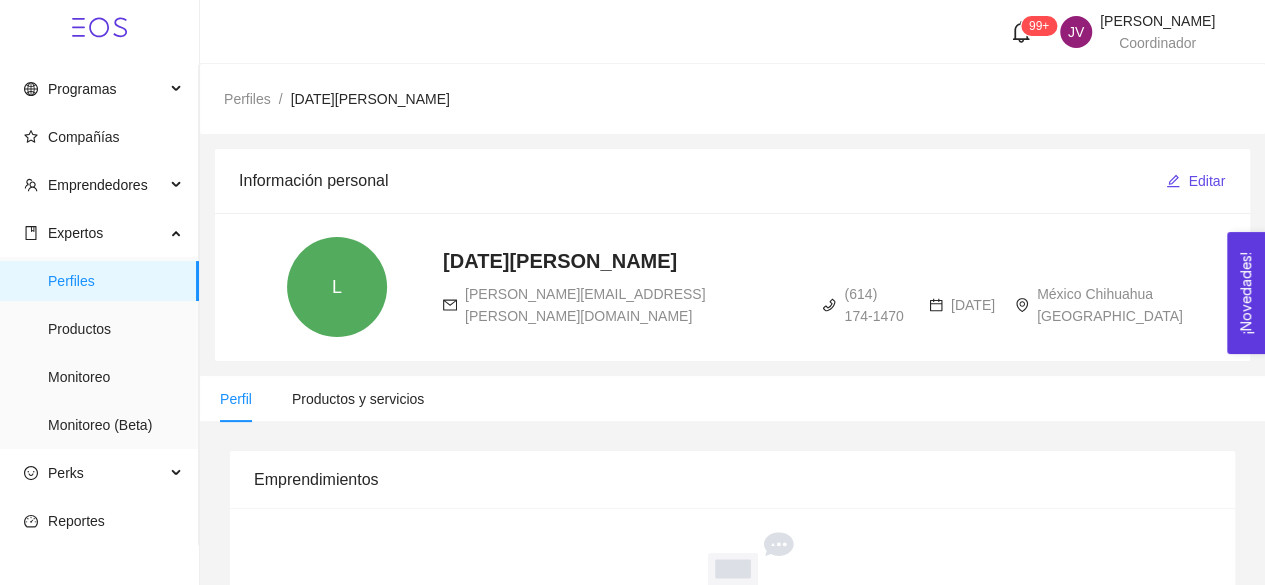click on "lucia.tapia@wlawstudio.com" at bounding box center [585, 305] 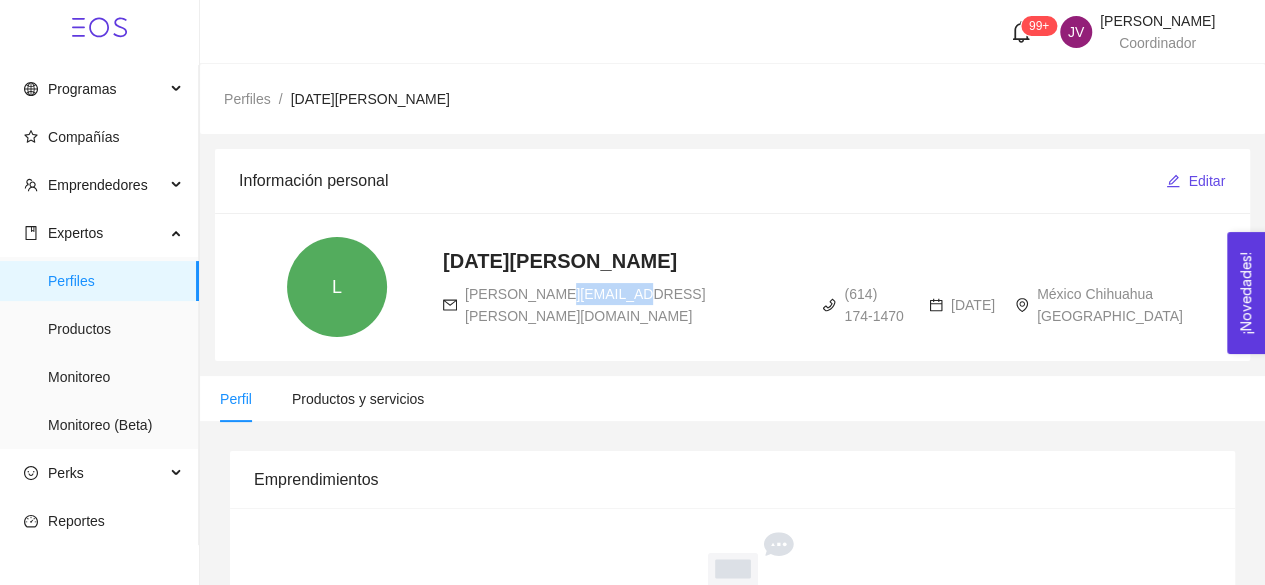 click on "lucia.tapia@wlawstudio.com" at bounding box center [585, 305] 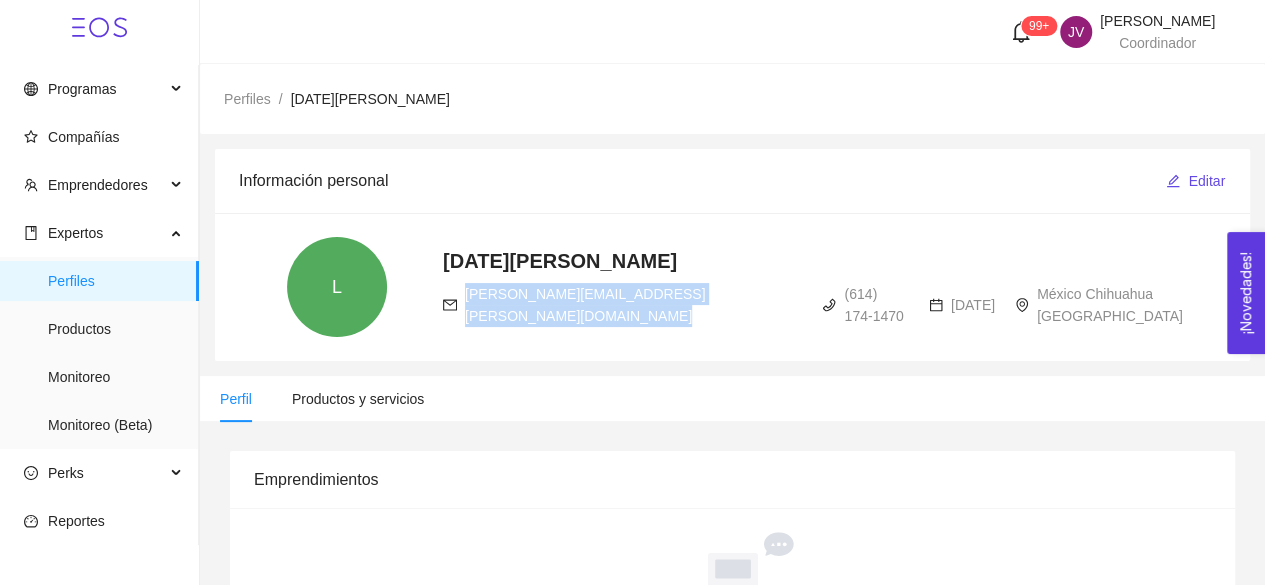 click on "lucia.tapia@wlawstudio.com" at bounding box center (585, 305) 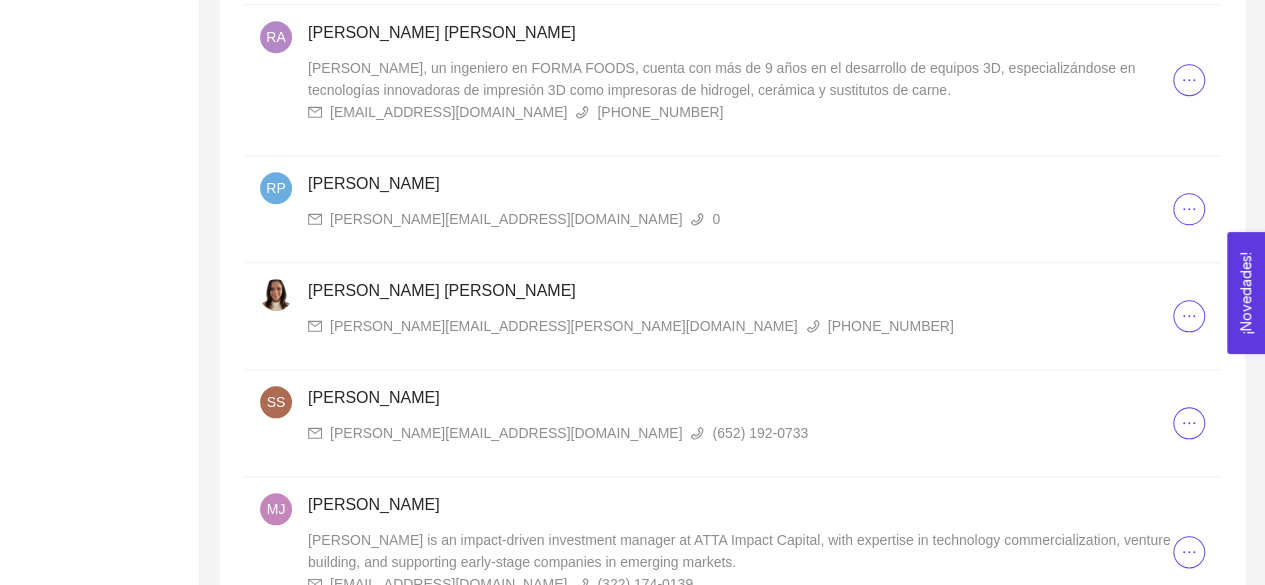 scroll, scrollTop: 995, scrollLeft: 0, axis: vertical 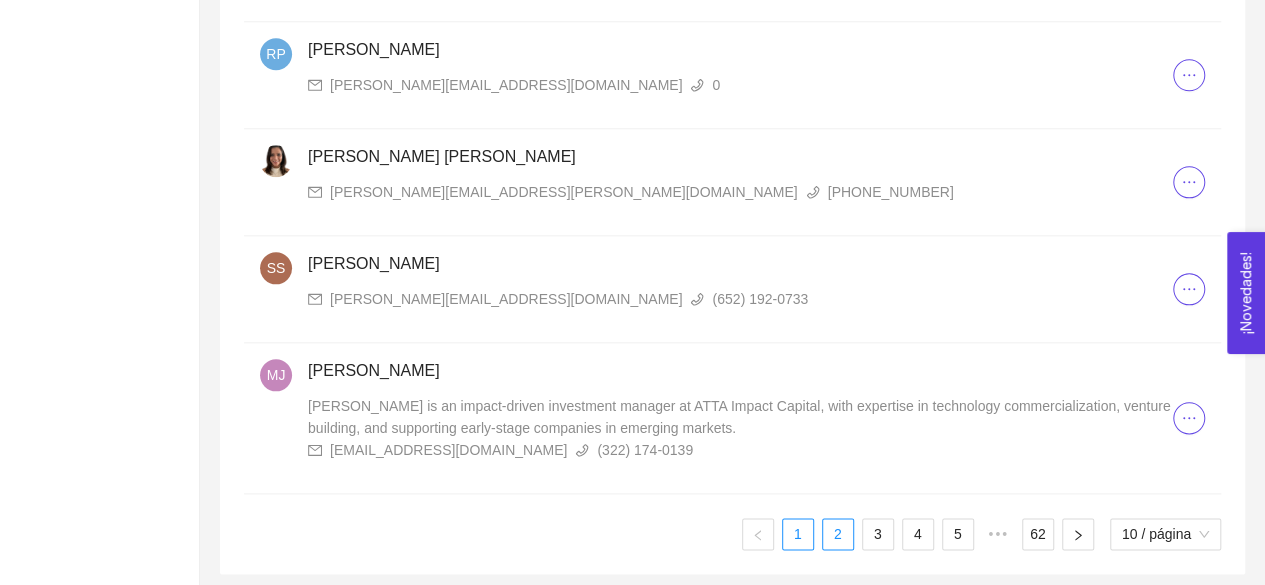 click on "2" at bounding box center (838, 534) 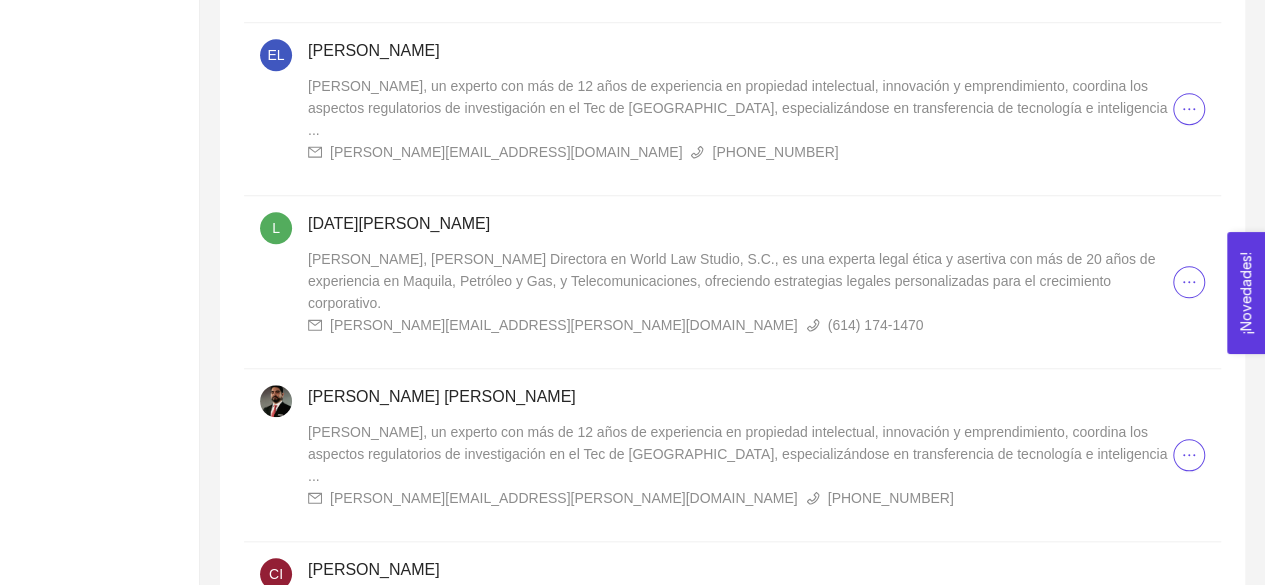 click on "Eduardo Mijael Linares  Barbosa" at bounding box center [740, 397] 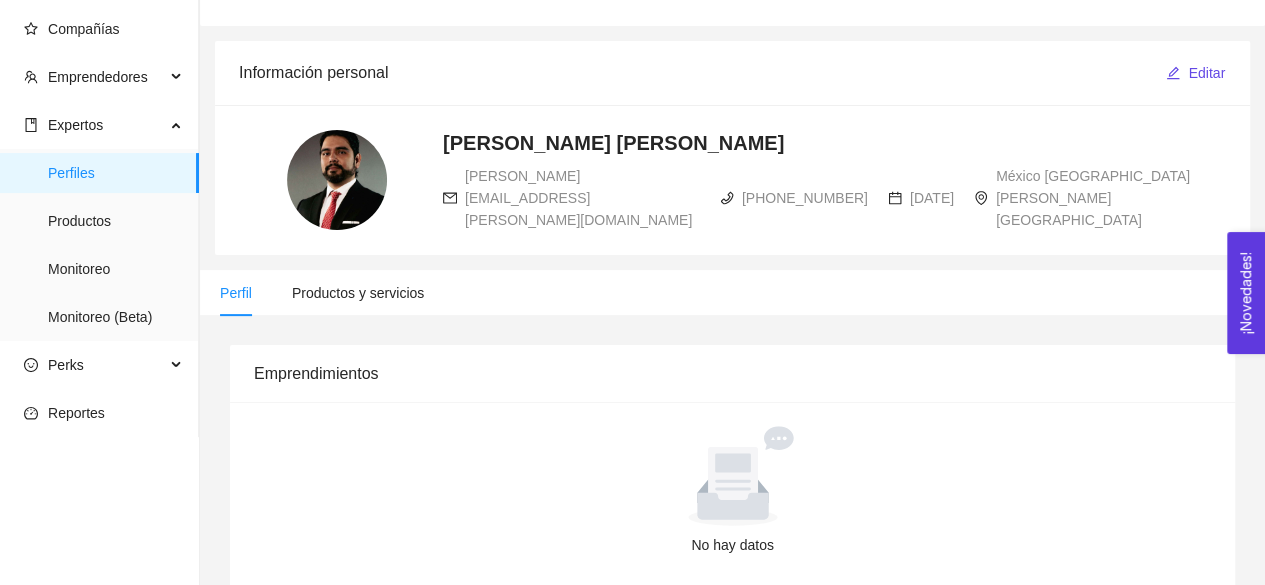 scroll, scrollTop: 0, scrollLeft: 0, axis: both 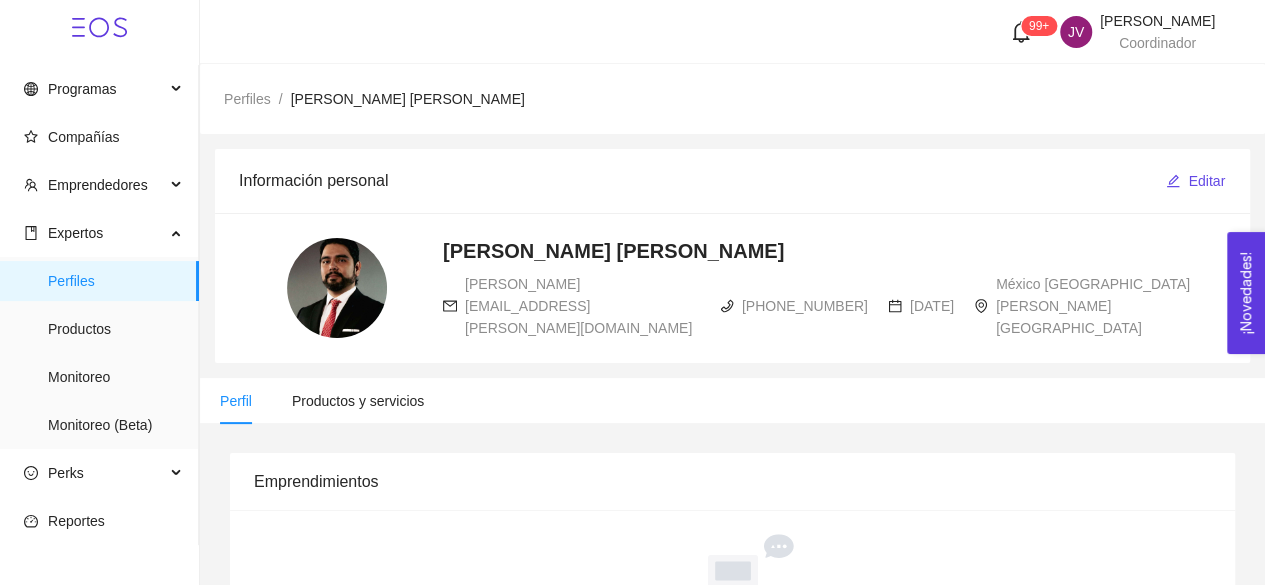 click on "eduardo.linares@imcie.mx" at bounding box center [578, 306] 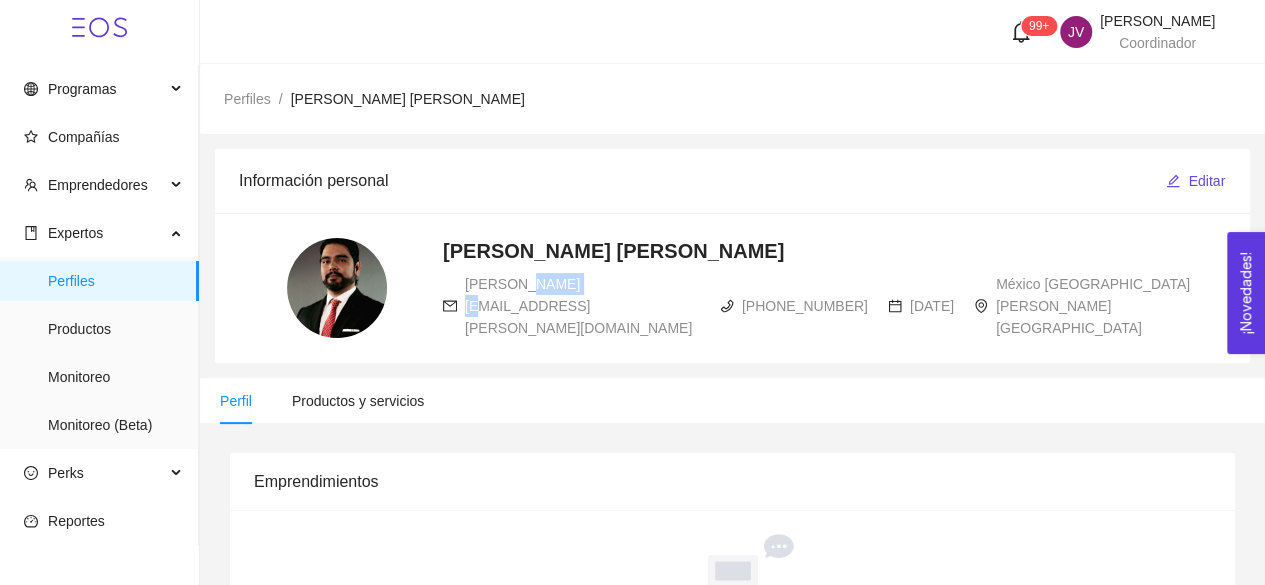 click on "eduardo.linares@imcie.mx" at bounding box center [578, 306] 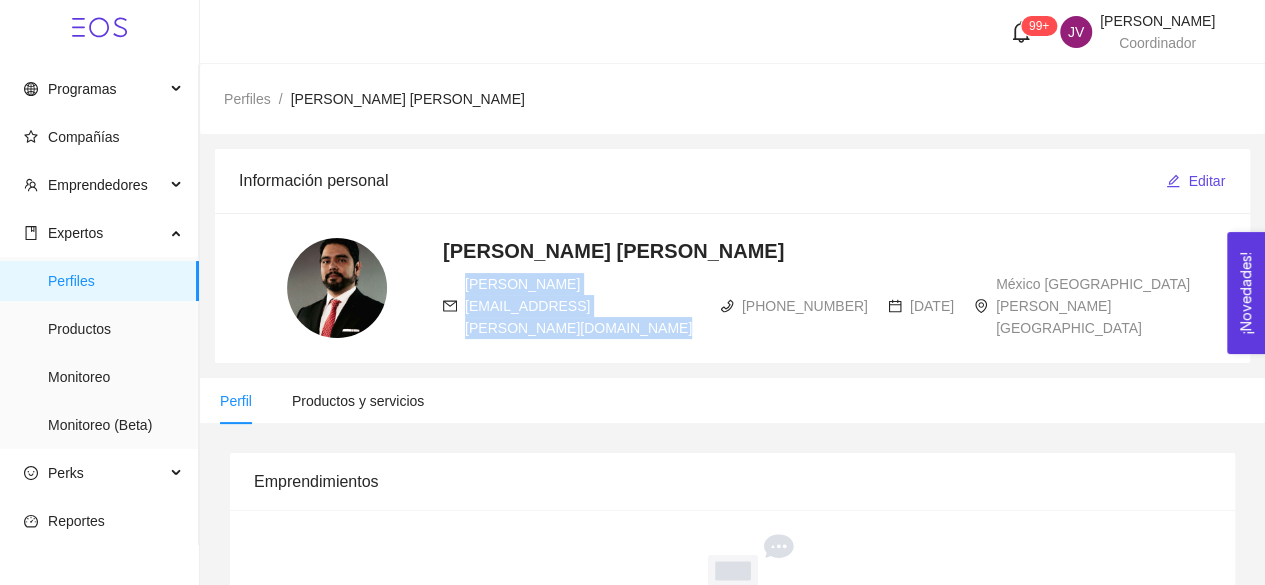 click on "eduardo.linares@imcie.mx" at bounding box center (578, 306) 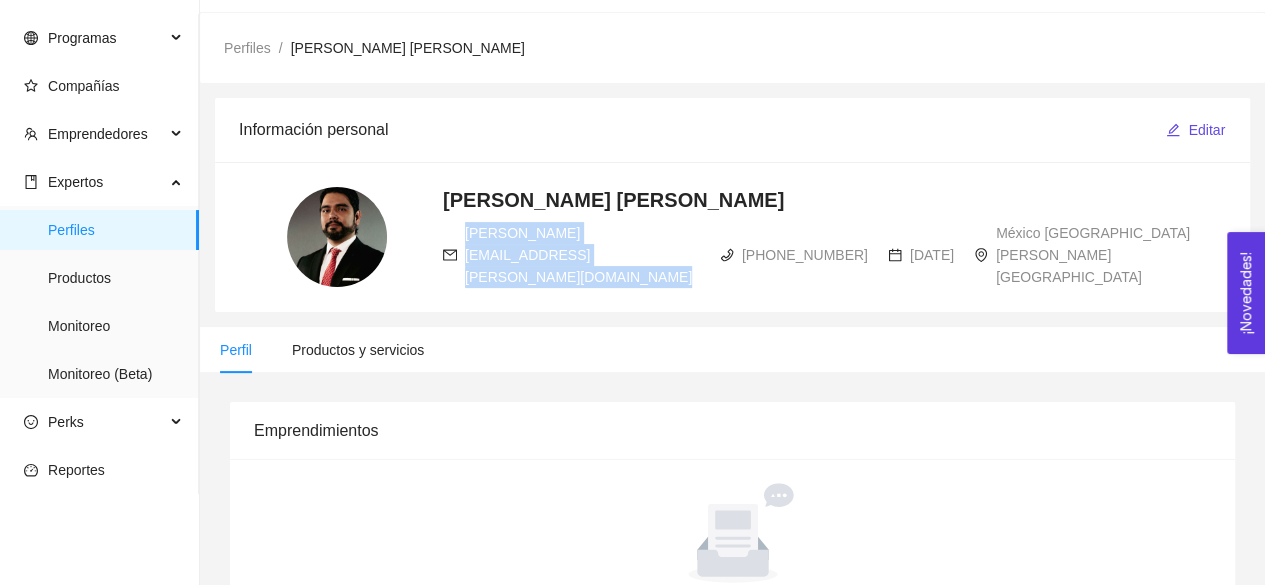 scroll, scrollTop: 0, scrollLeft: 0, axis: both 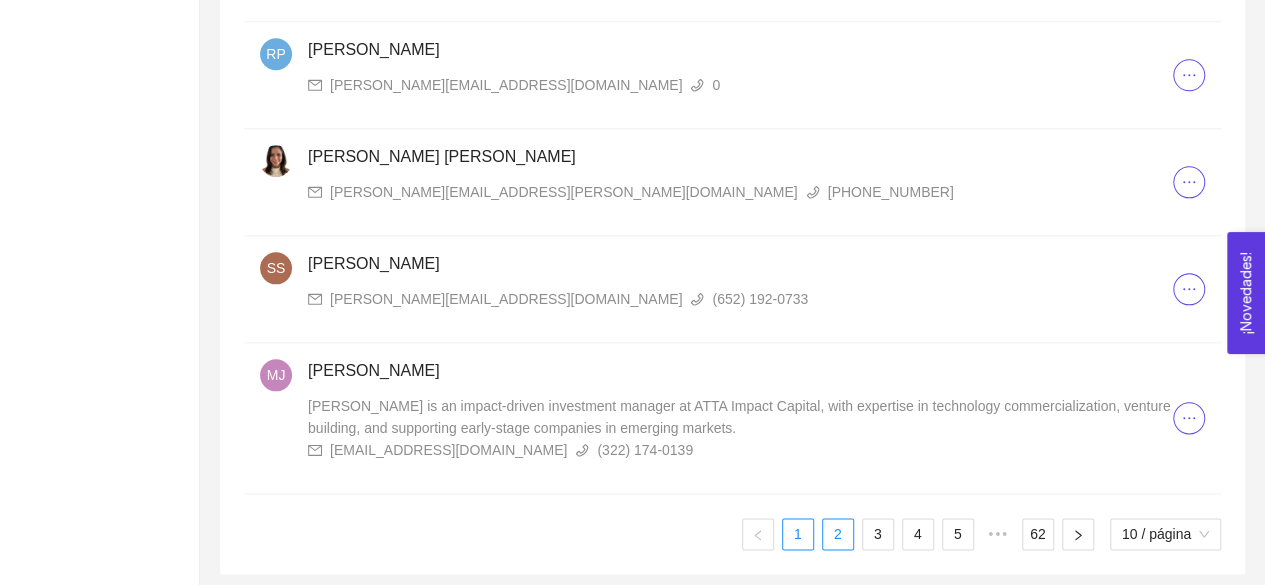 click on "2" at bounding box center (838, 534) 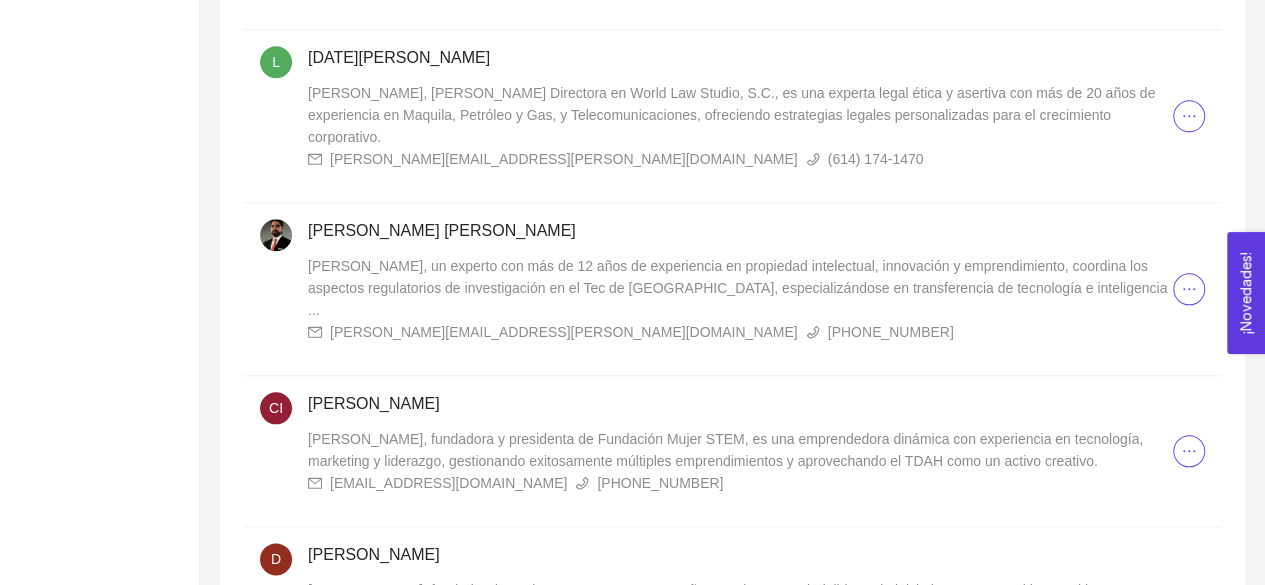 scroll, scrollTop: 923, scrollLeft: 0, axis: vertical 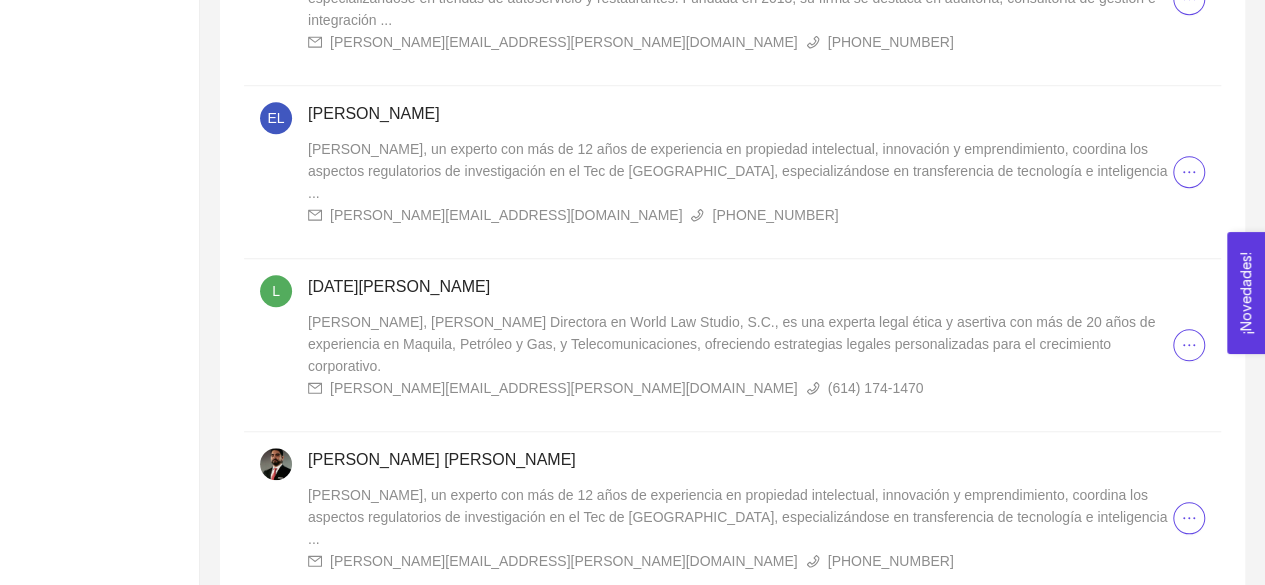 click on "Eduardo Mijael, un experto con más de 12 años de experiencia en propiedad intelectual, innovación y emprendimiento, coordina los aspectos regulatorios de investigación en el Tec de Monterrey, especializándose en transferencia de tecnología e inteligencia ..." at bounding box center [737, 171] 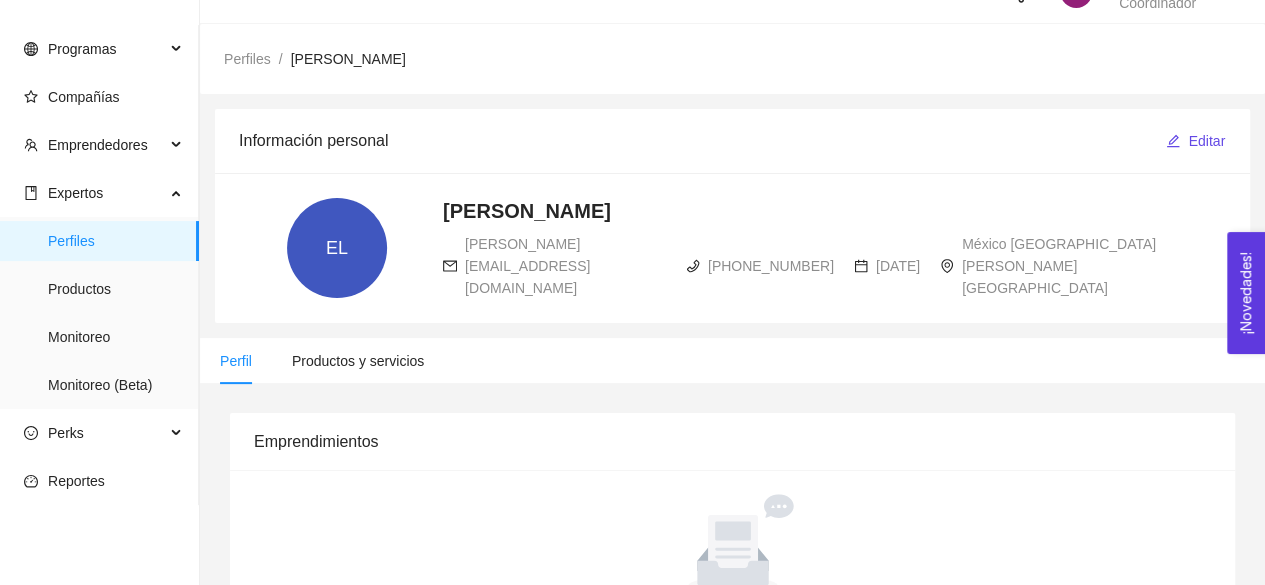 scroll, scrollTop: 0, scrollLeft: 0, axis: both 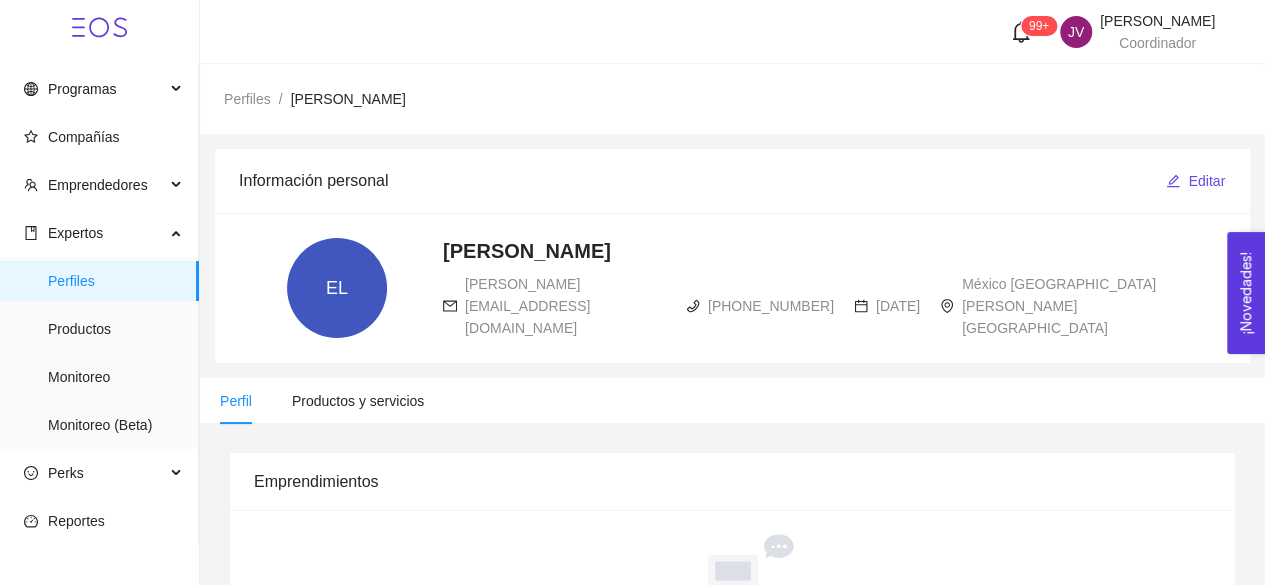click on "eduardo.mijael@gmail.com" at bounding box center (527, 306) 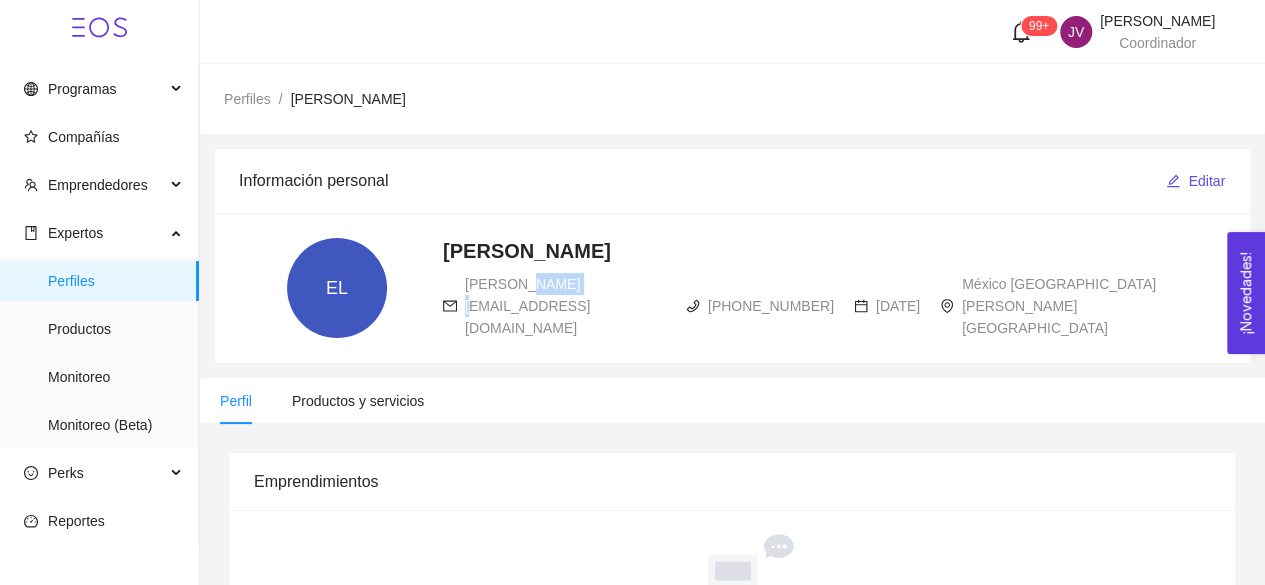 click on "eduardo.mijael@gmail.com" at bounding box center (527, 306) 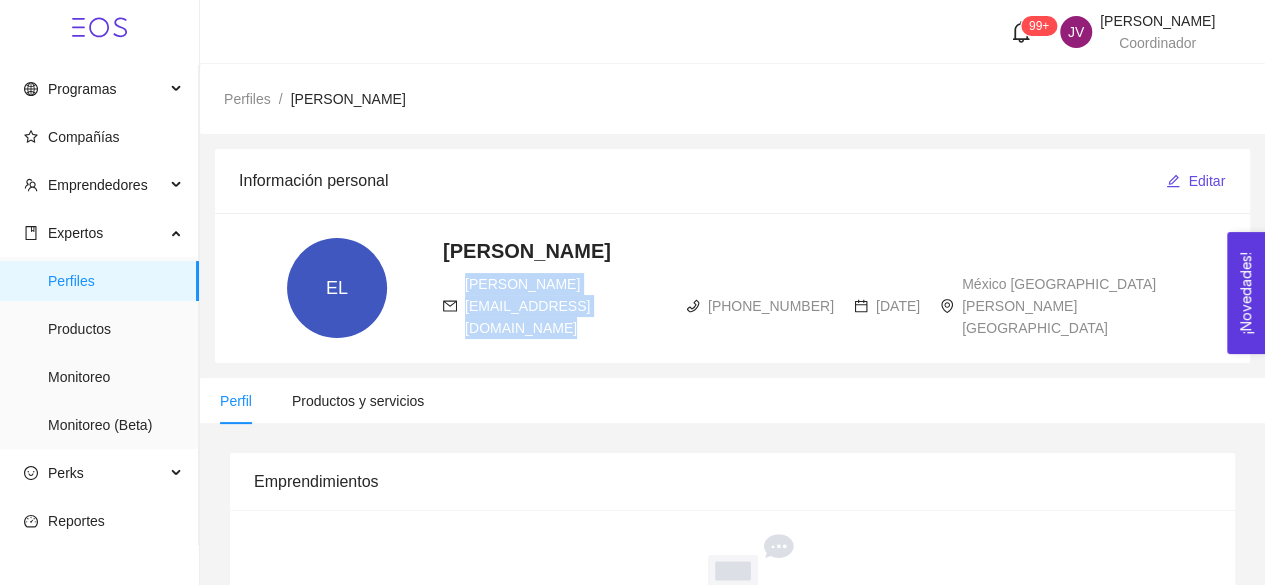 click on "eduardo.mijael@gmail.com" at bounding box center (527, 306) 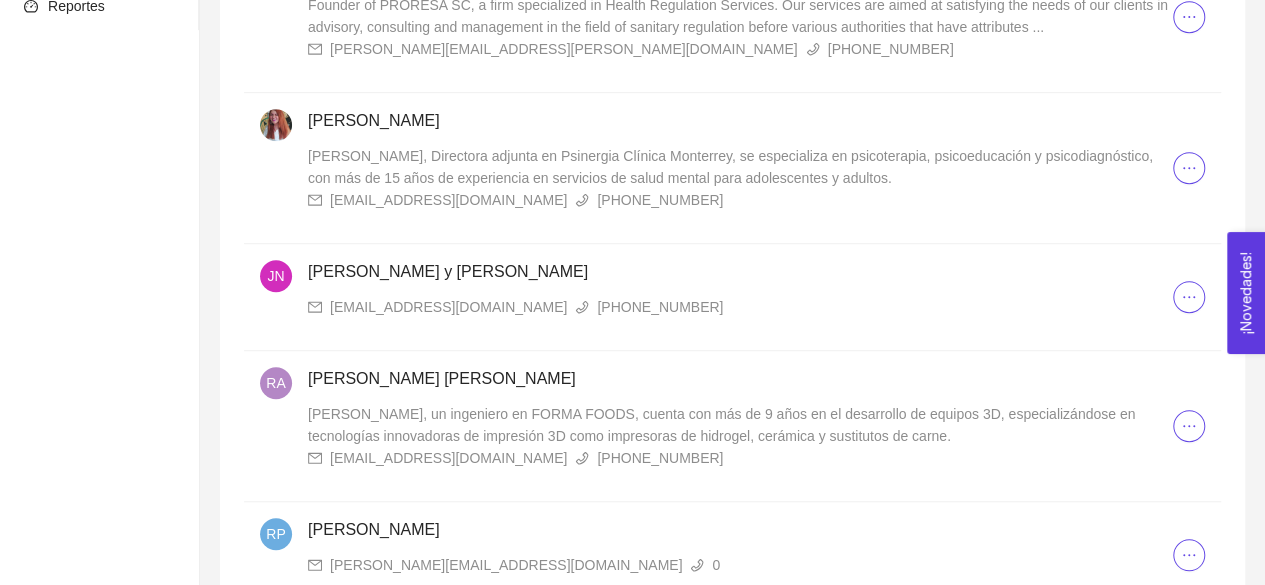 scroll, scrollTop: 995, scrollLeft: 0, axis: vertical 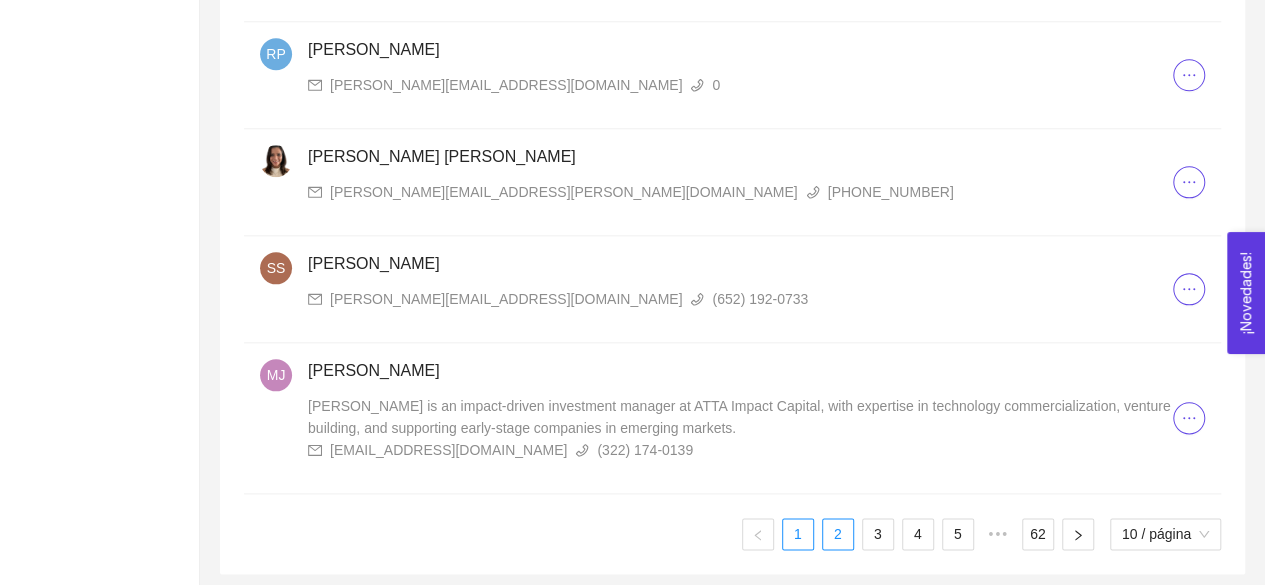 click on "2" at bounding box center (838, 534) 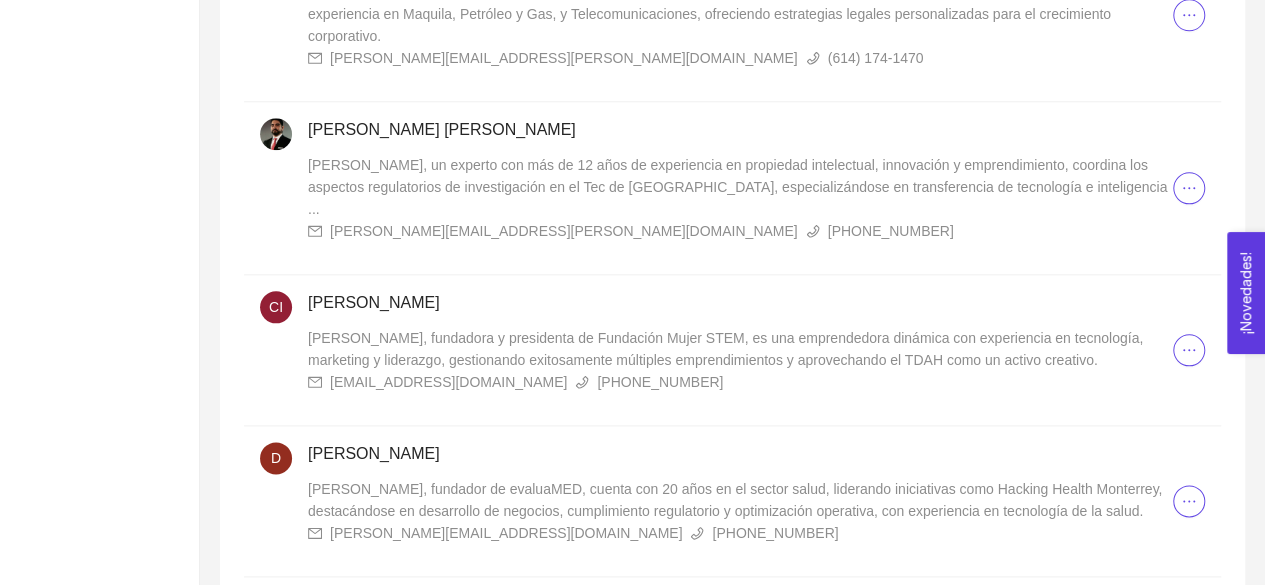 scroll, scrollTop: 1026, scrollLeft: 0, axis: vertical 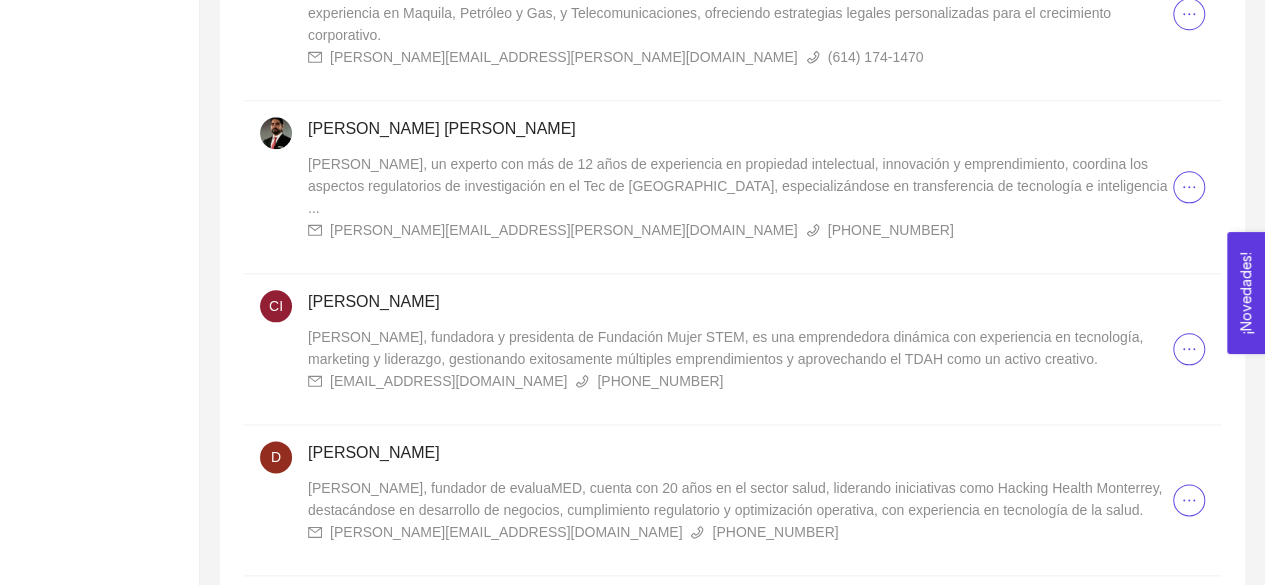 click on "Carmen Gloria, fundadora y presidenta de Fundación Mujer STEM, es una emprendedora dinámica con experiencia en tecnología, marketing y liderazgo, gestionando exitosamente múltiples emprendimientos y aprovechando el TDAH como un activo creativo. carmeniturra@mujerstem.cl +56989830667" at bounding box center (740, 359) 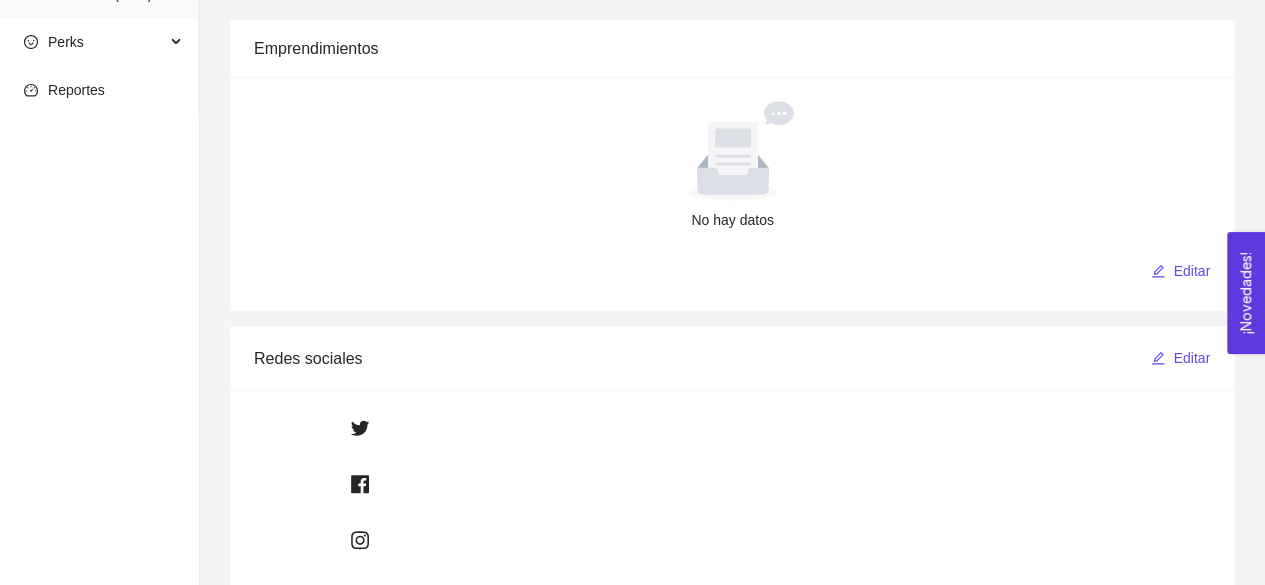 scroll, scrollTop: 0, scrollLeft: 0, axis: both 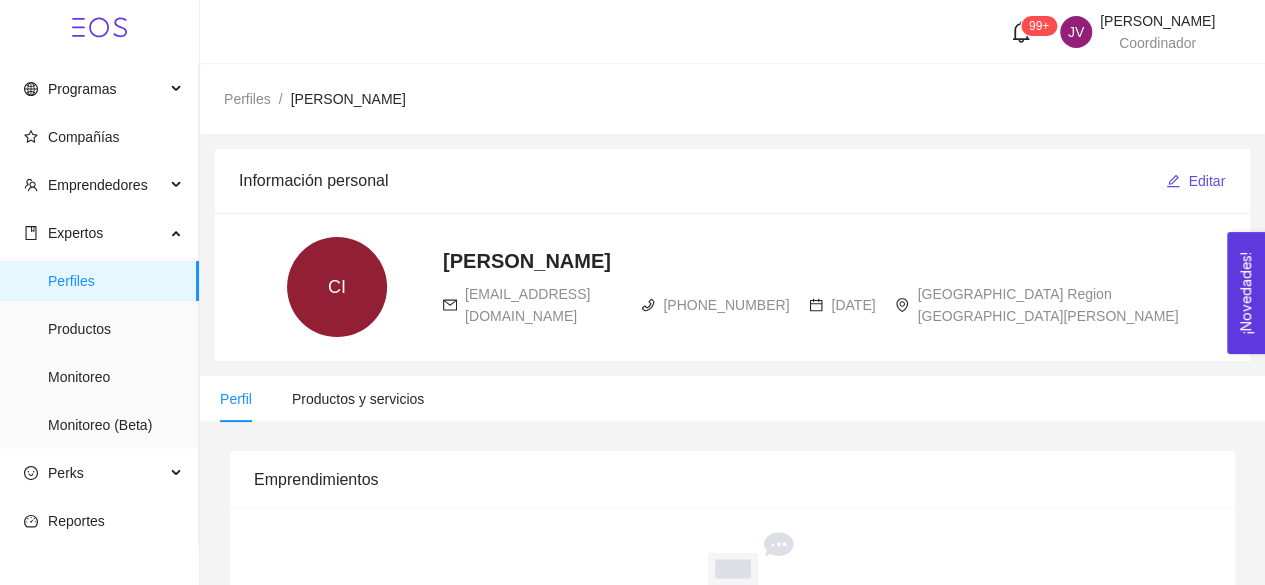 click on "carmeniturra@mujerstem.cl" at bounding box center (527, 305) 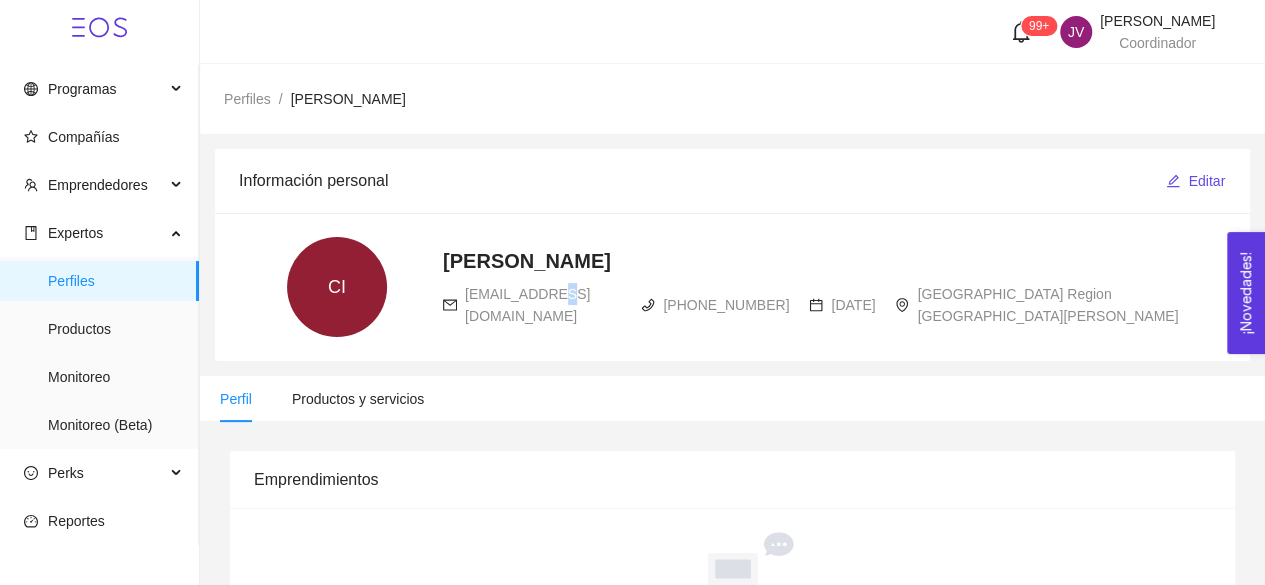 click on "carmeniturra@mujerstem.cl" at bounding box center [527, 305] 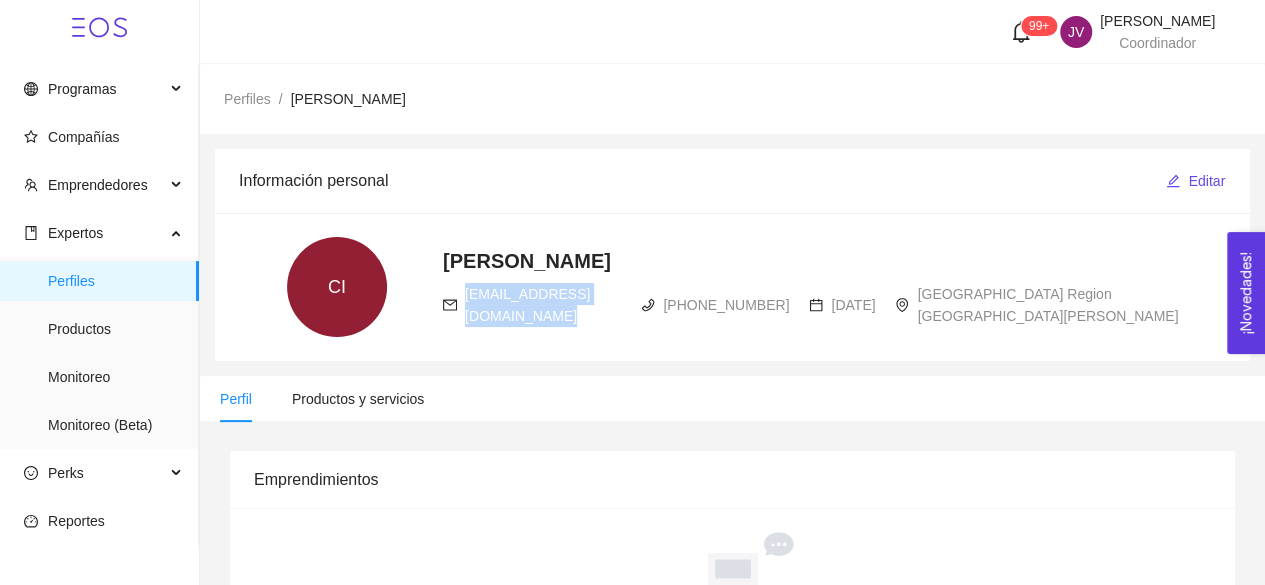 click on "carmeniturra@mujerstem.cl" at bounding box center [527, 305] 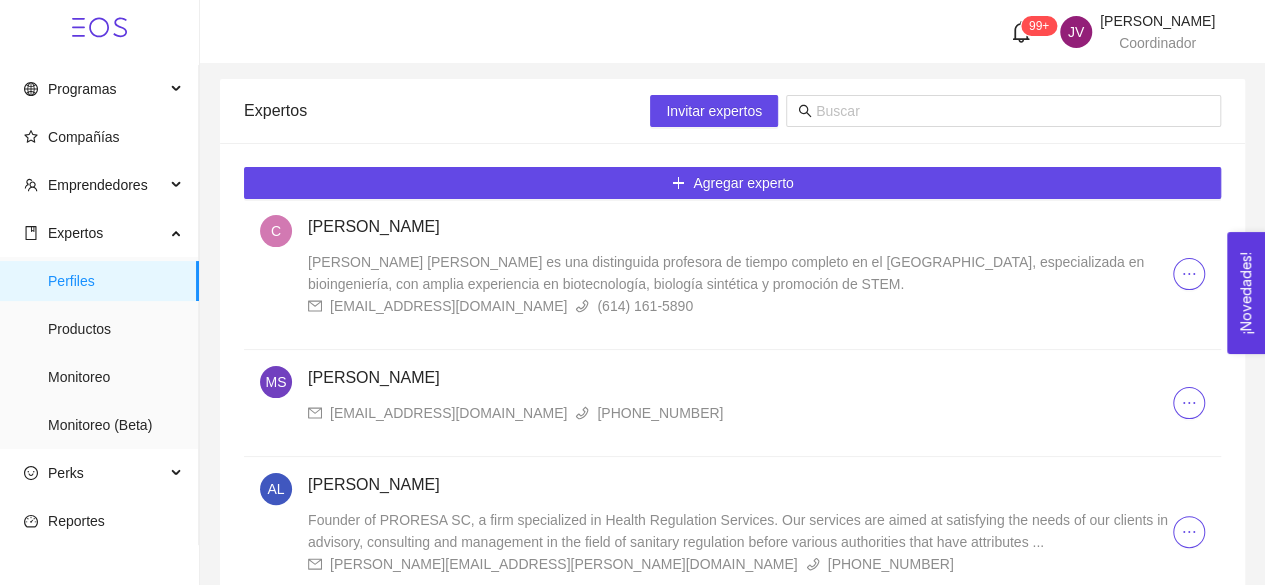 scroll, scrollTop: 995, scrollLeft: 0, axis: vertical 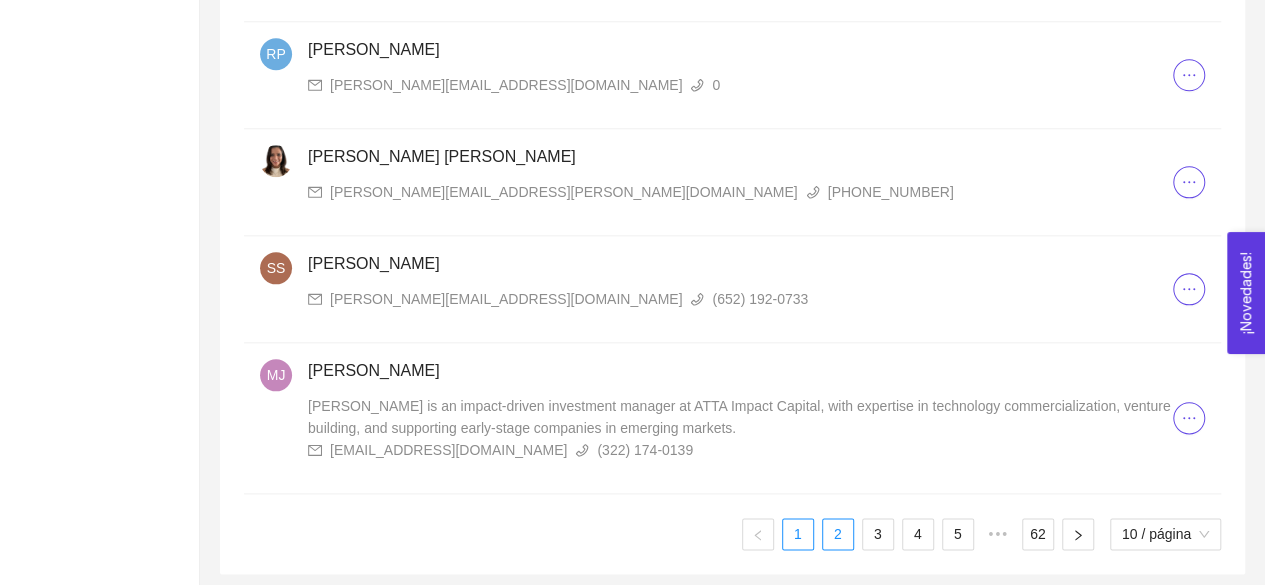 click on "2" at bounding box center [838, 534] 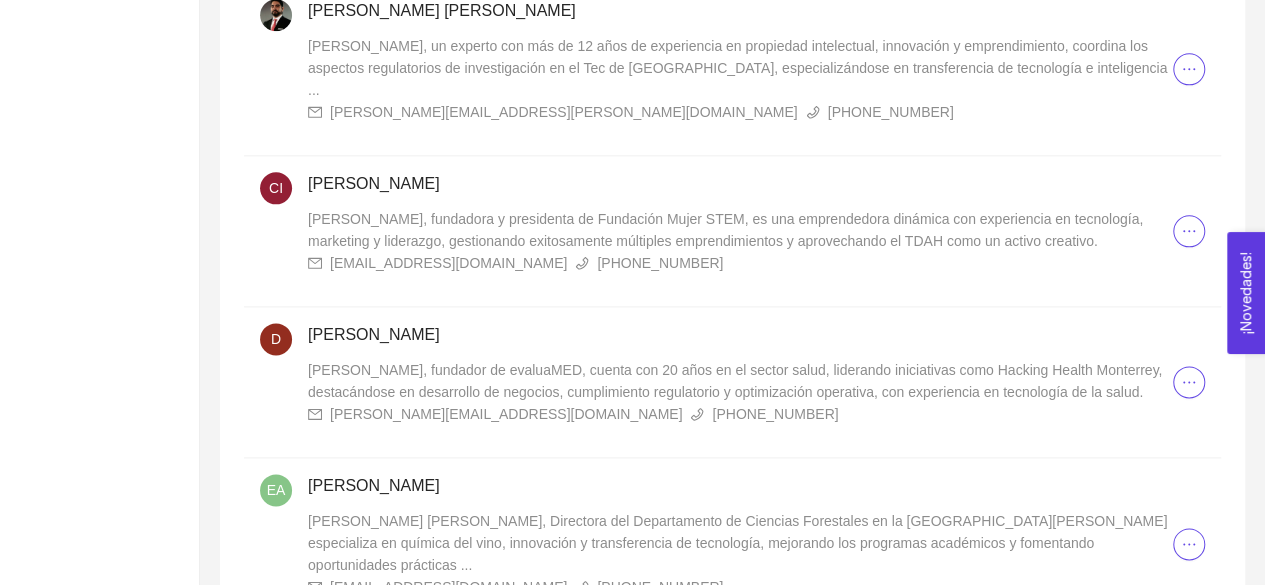 click on "D David  Alanis   David, fundador de evaluaMED, cuenta con 20 años en el sector salud, liderando iniciativas como Hacking Health Monterrey, destacándose en desarrollo de negocios, cumplimiento regulatorio y optimización operativa, con experiencia en tecnología de la salud. david@evaluamed.com +52 81 1371-8065" at bounding box center (716, 382) 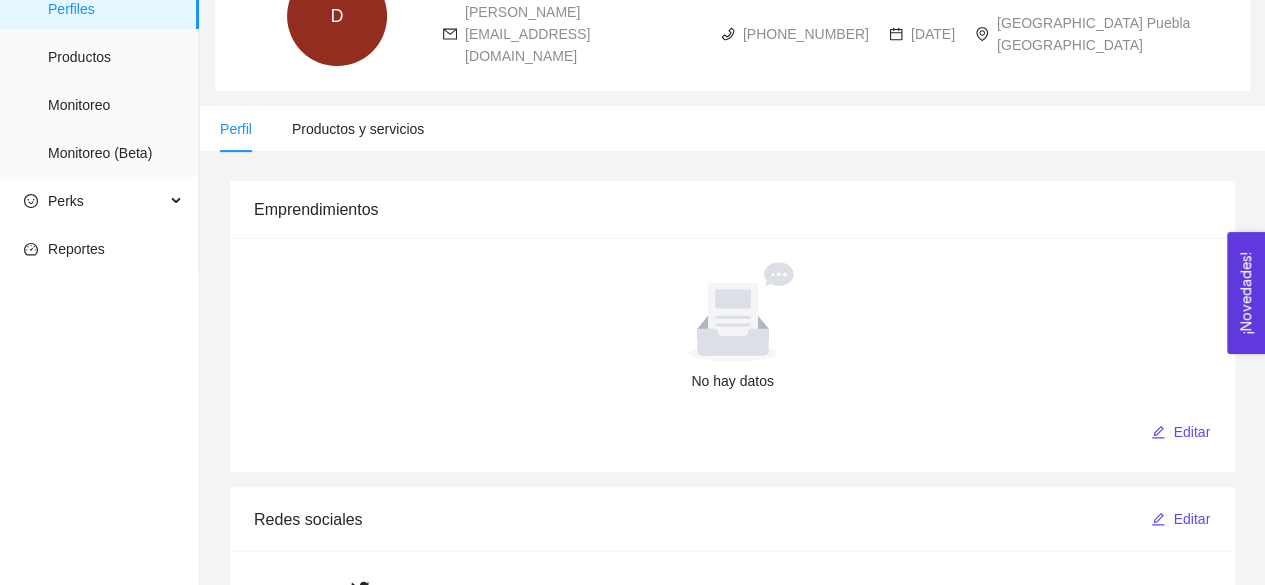scroll, scrollTop: 0, scrollLeft: 0, axis: both 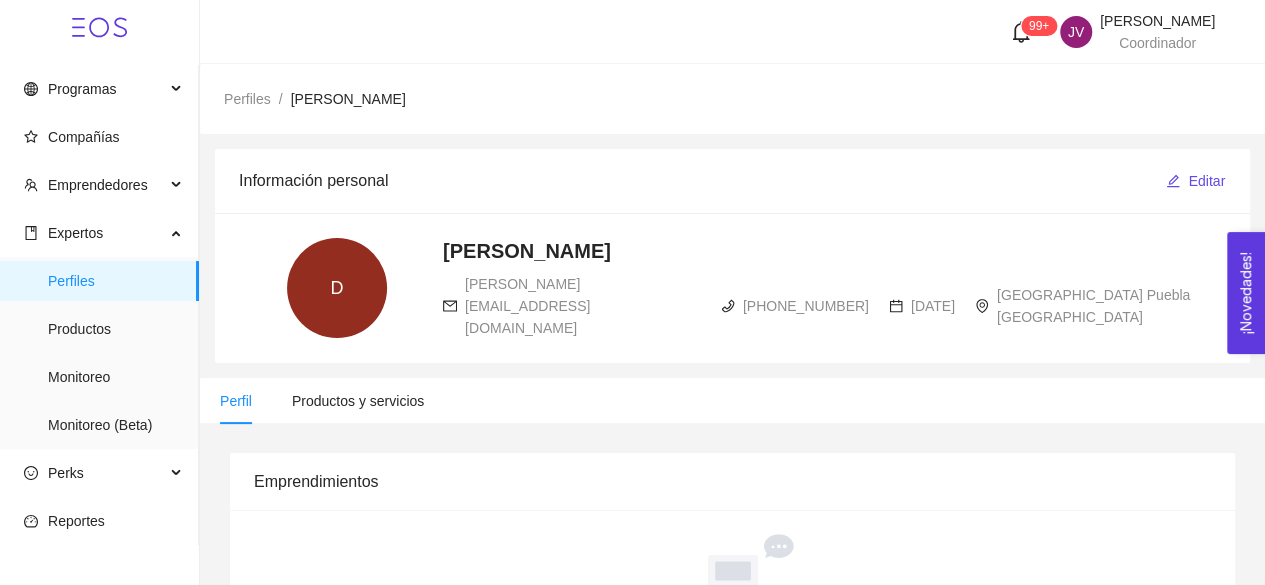 click on "david@evaluamed.com" at bounding box center (527, 306) 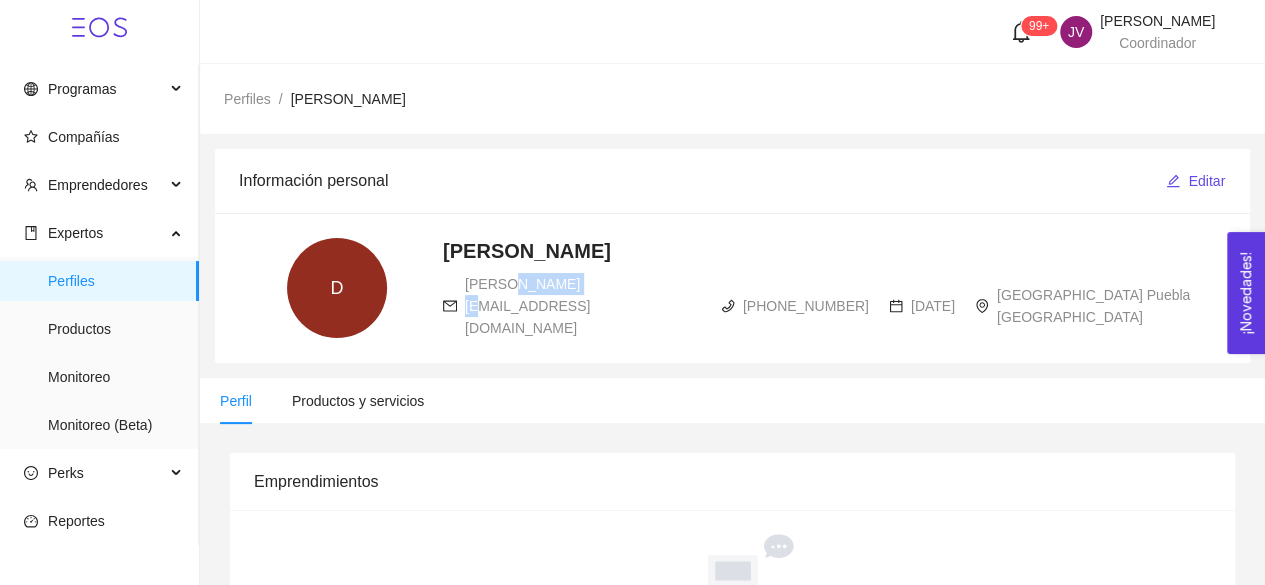 click on "david@evaluamed.com" at bounding box center (527, 306) 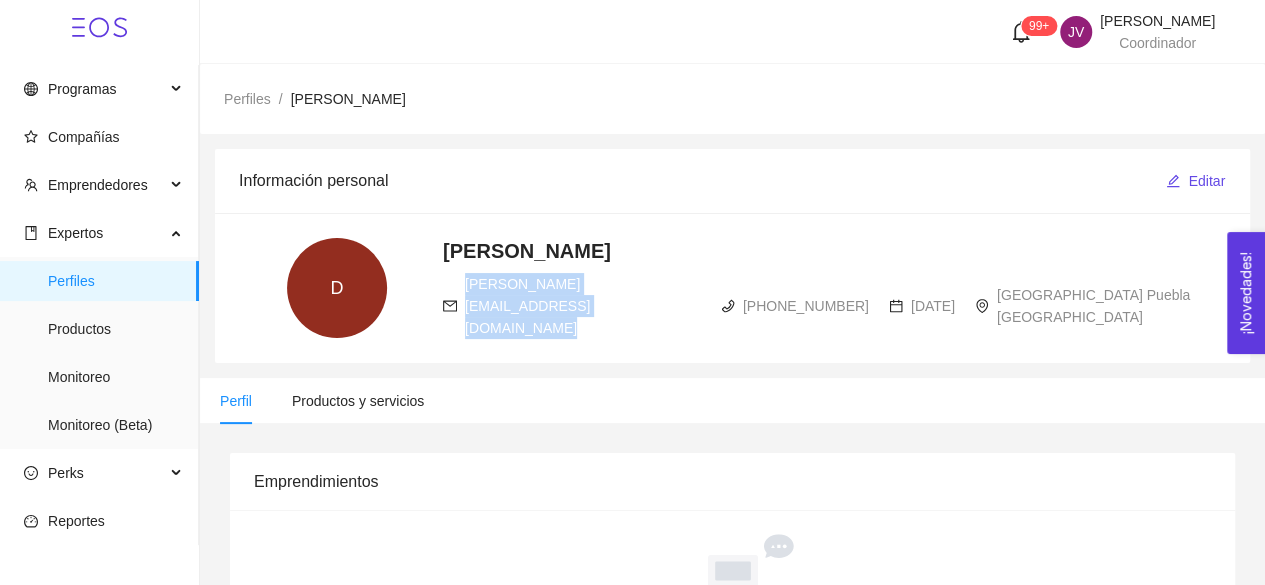 click on "david@evaluamed.com" at bounding box center (527, 306) 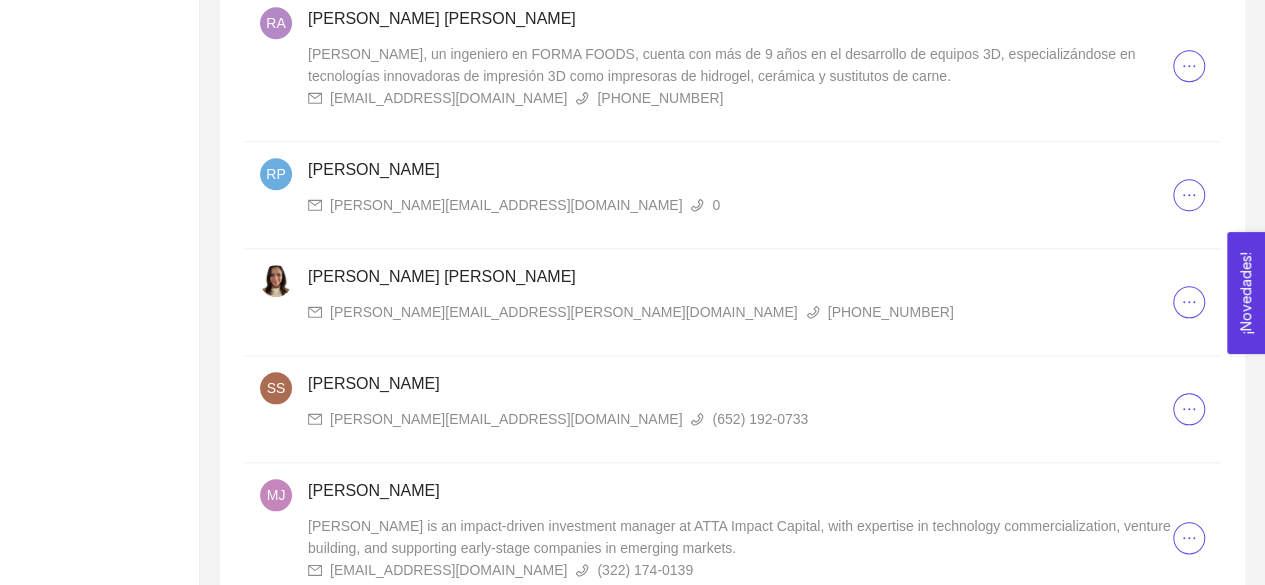 scroll, scrollTop: 995, scrollLeft: 0, axis: vertical 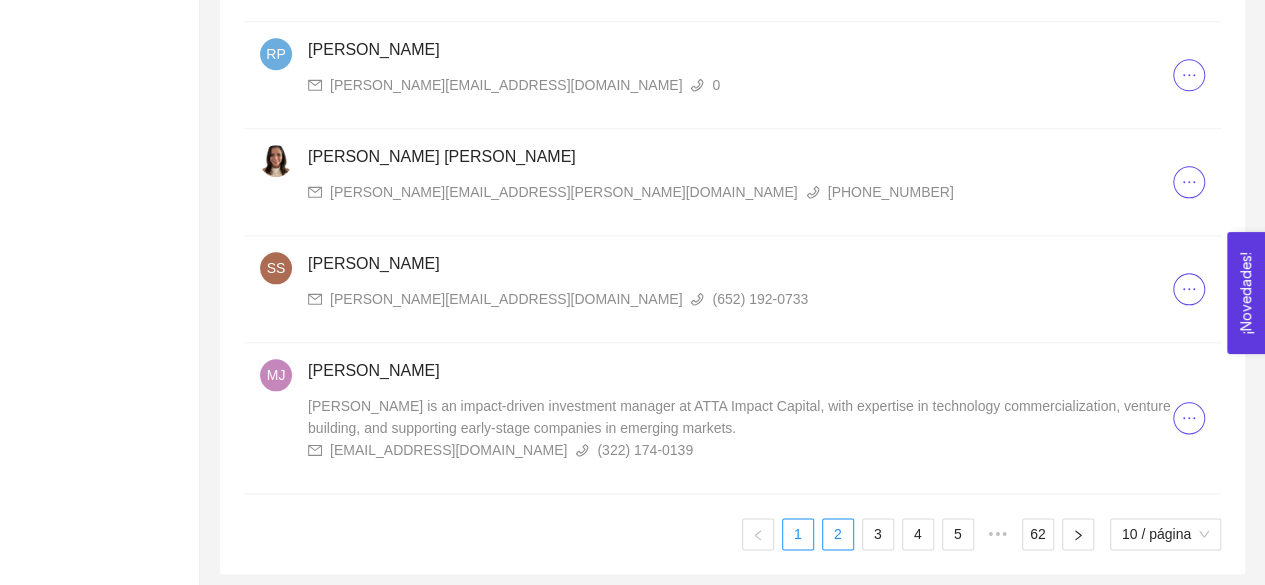 click on "2" at bounding box center [838, 534] 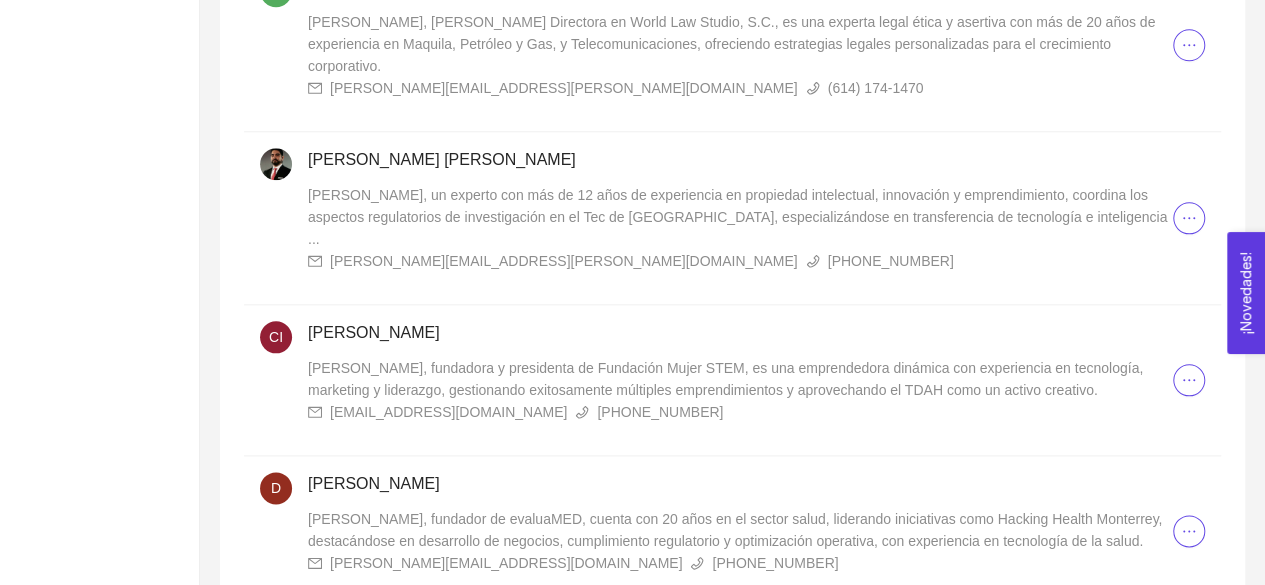 scroll, scrollTop: 1171, scrollLeft: 0, axis: vertical 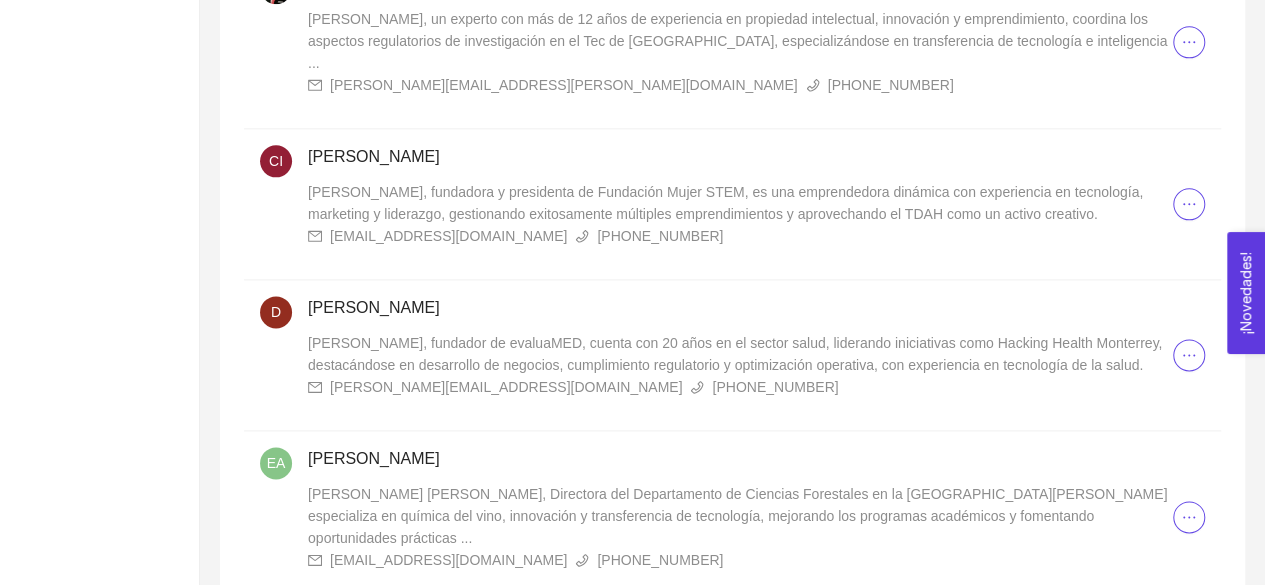 click on "Evelyn Alejandra, Directora del Departamento de Ciencias Forestales en la Universidad Católica del Maule, se especializa en química del vino, innovación y transferencia de tecnología, mejorando los programas académicos y fomentando oportunidades prácticas ..." at bounding box center (737, 516) 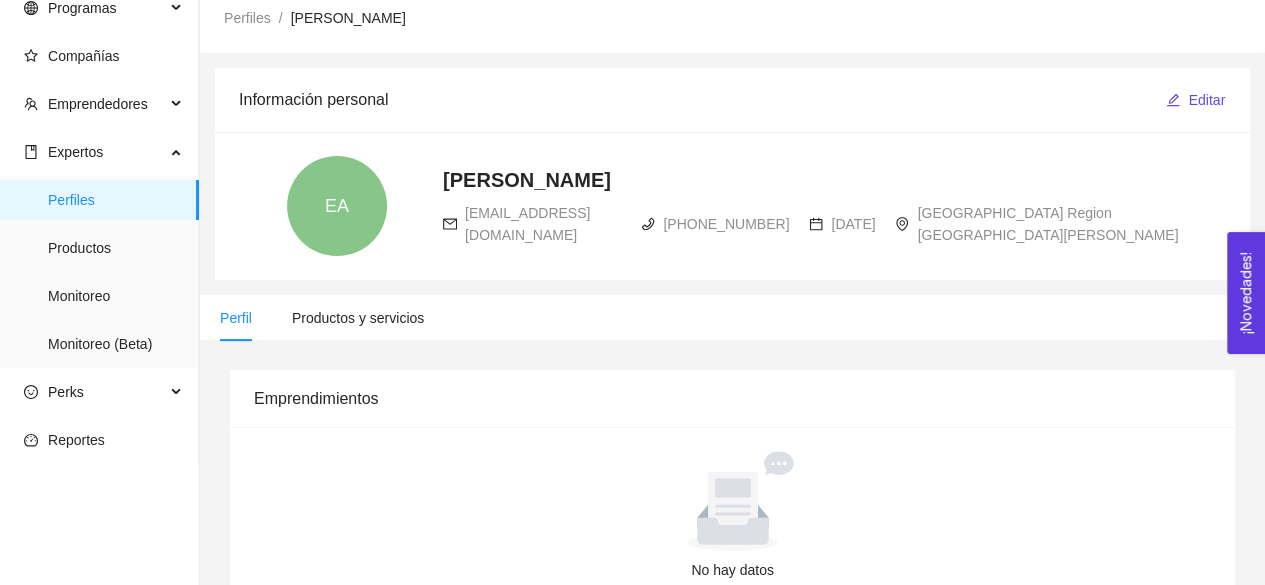 scroll, scrollTop: 57, scrollLeft: 0, axis: vertical 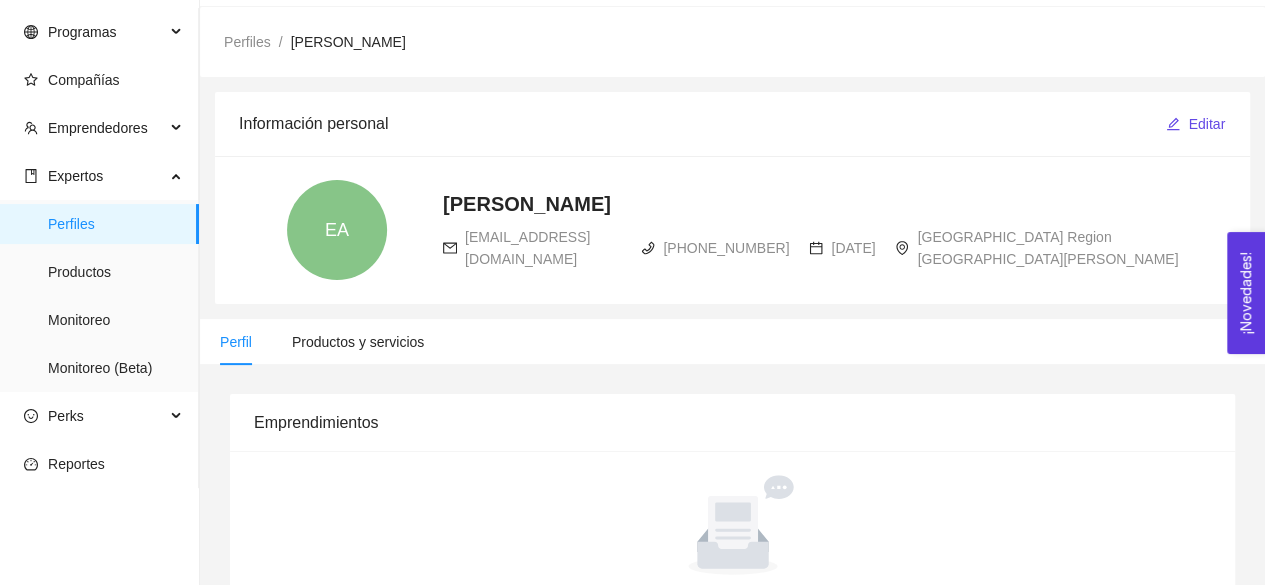 click on "evillagra@ucm.cl" at bounding box center (527, 248) 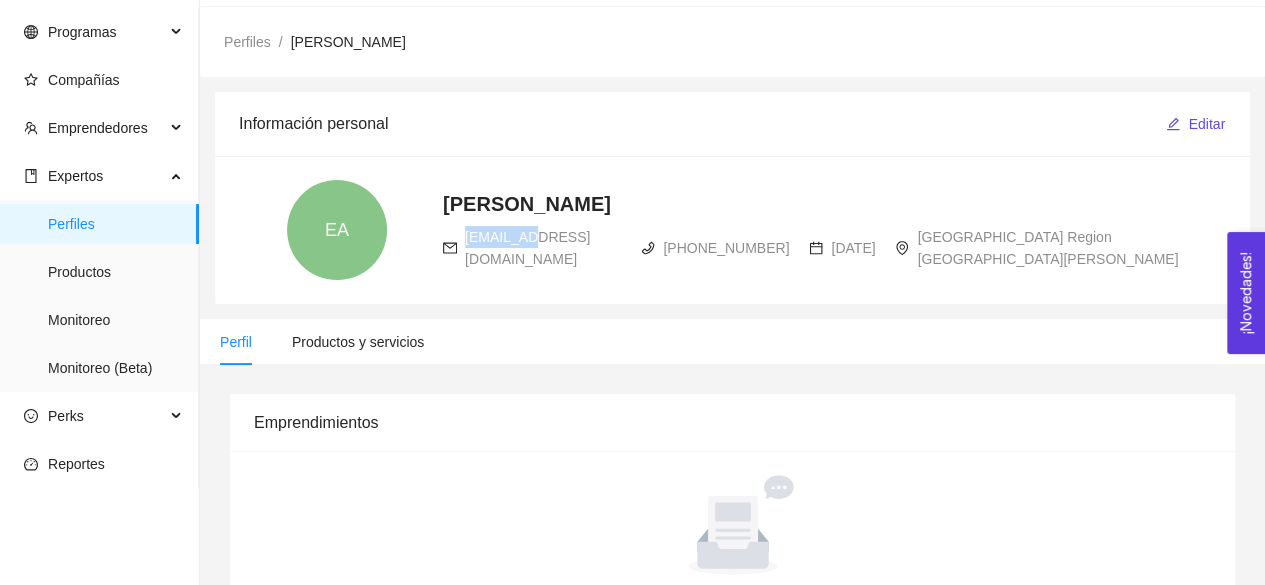 click on "evillagra@ucm.cl" at bounding box center [527, 248] 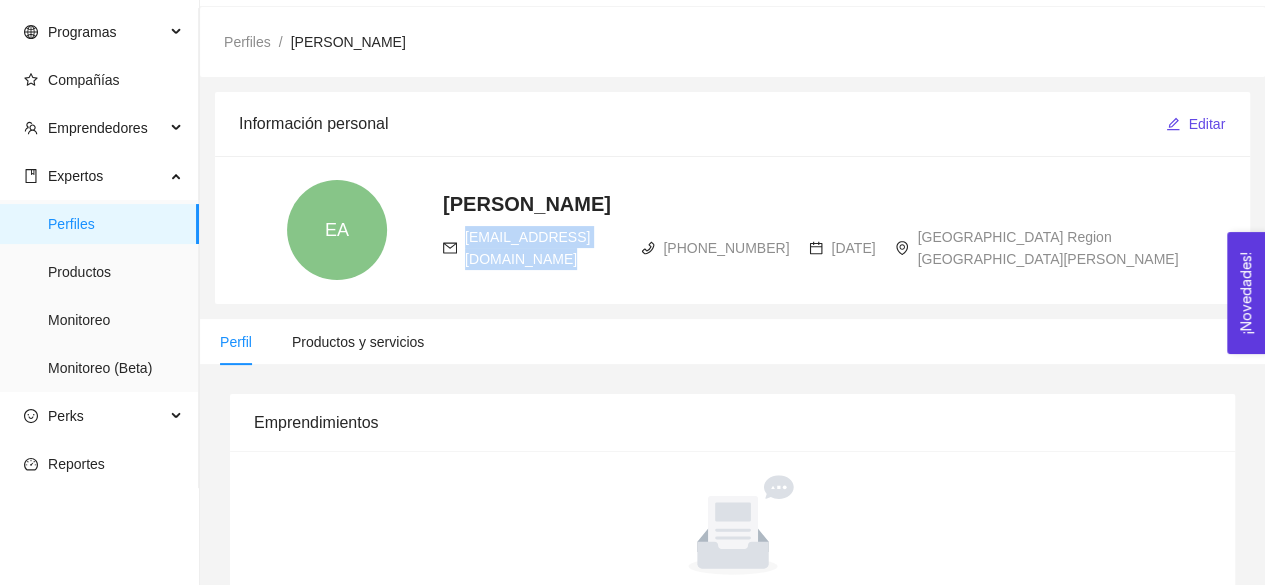 click on "evillagra@ucm.cl" at bounding box center (527, 248) 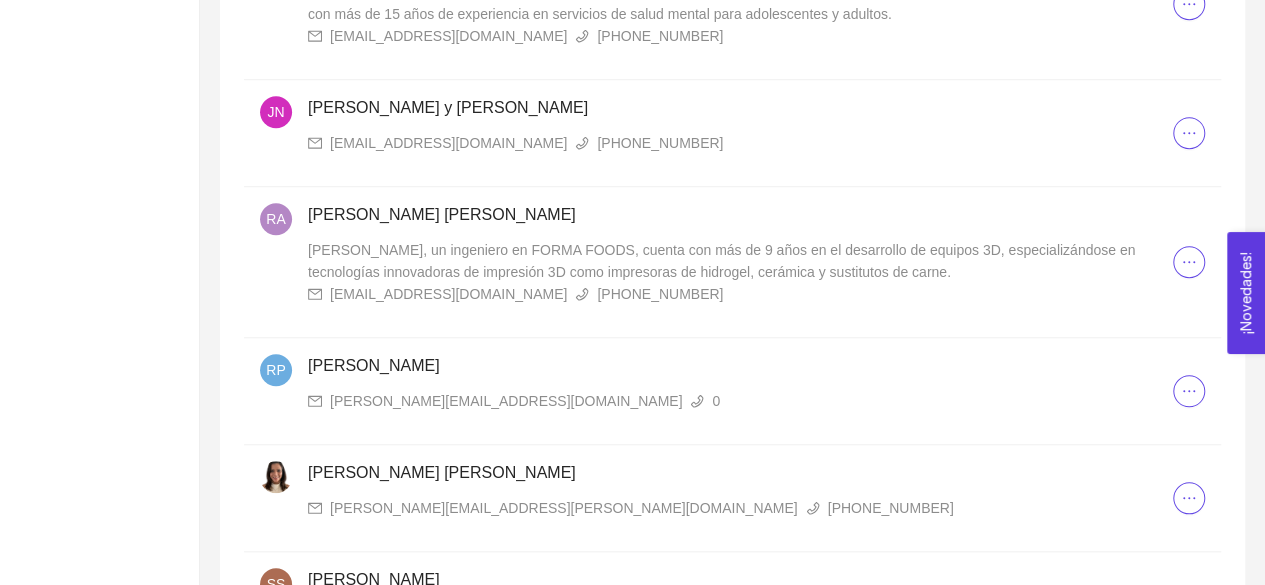 scroll, scrollTop: 995, scrollLeft: 0, axis: vertical 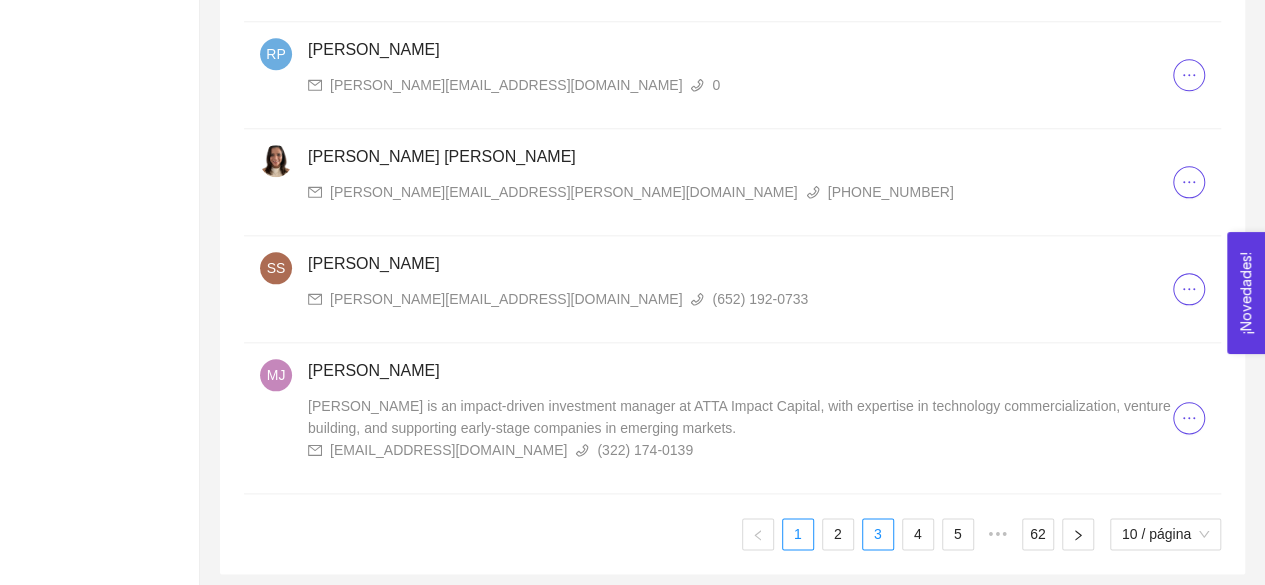 click on "3" at bounding box center [878, 534] 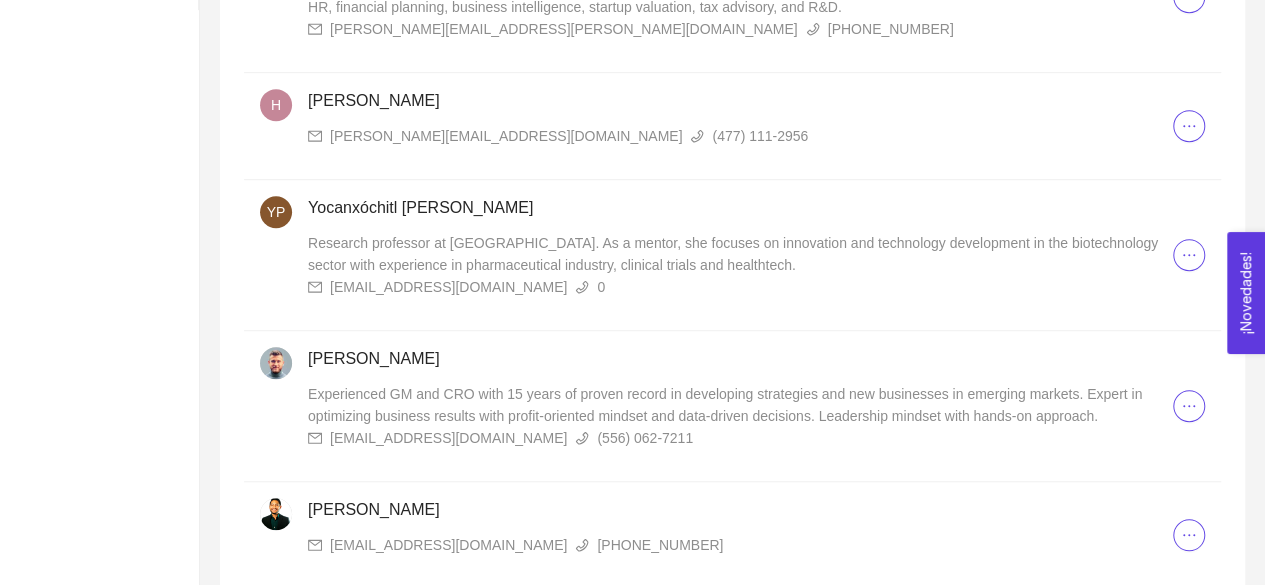 scroll, scrollTop: 0, scrollLeft: 0, axis: both 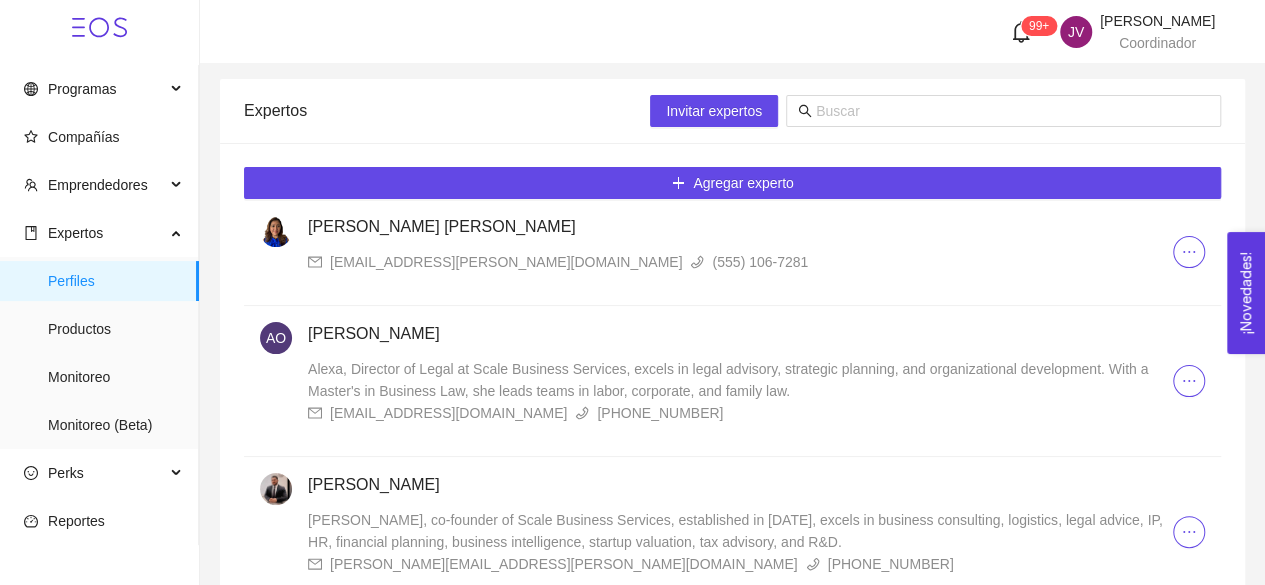 type 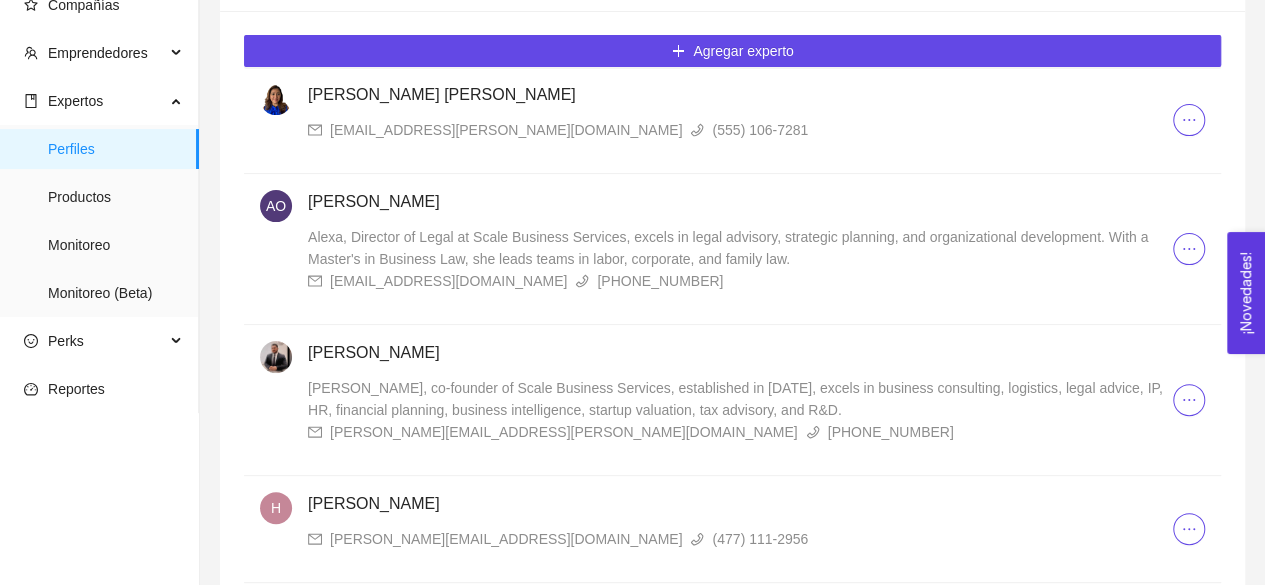 scroll, scrollTop: 149, scrollLeft: 0, axis: vertical 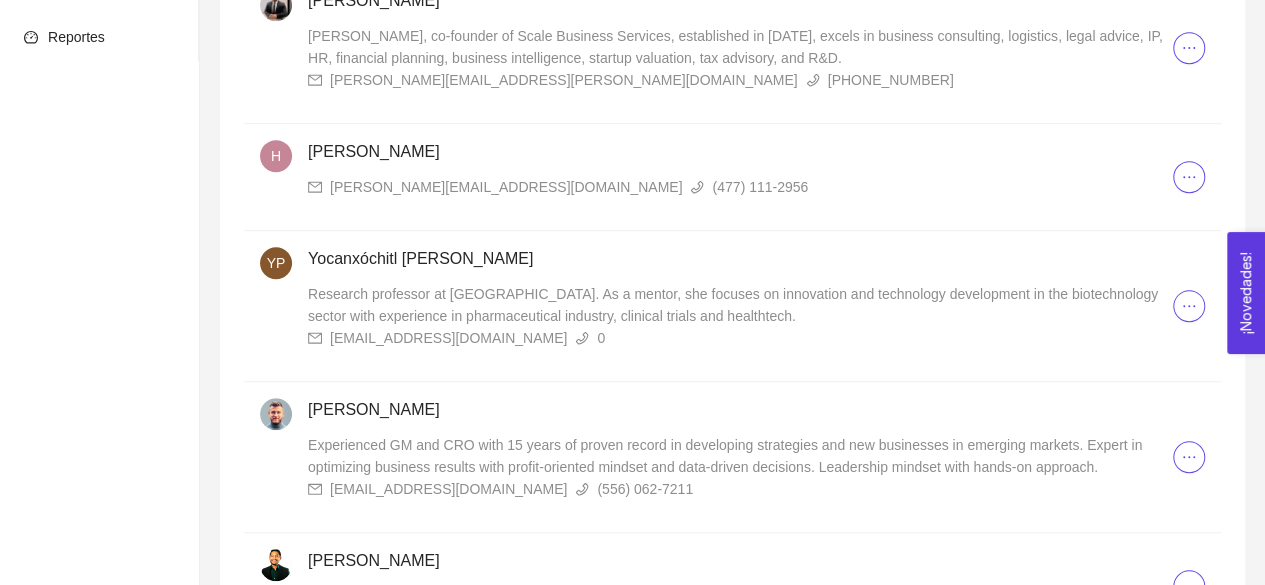 click on "Research professor at Tec de Monterrey. As a mentor, she focuses on innovation and technology development in the biotechnology sector with experience in pharmaceutical industry, clinical trials and healthtech. yocanp@gmail.com 0" at bounding box center [740, 316] 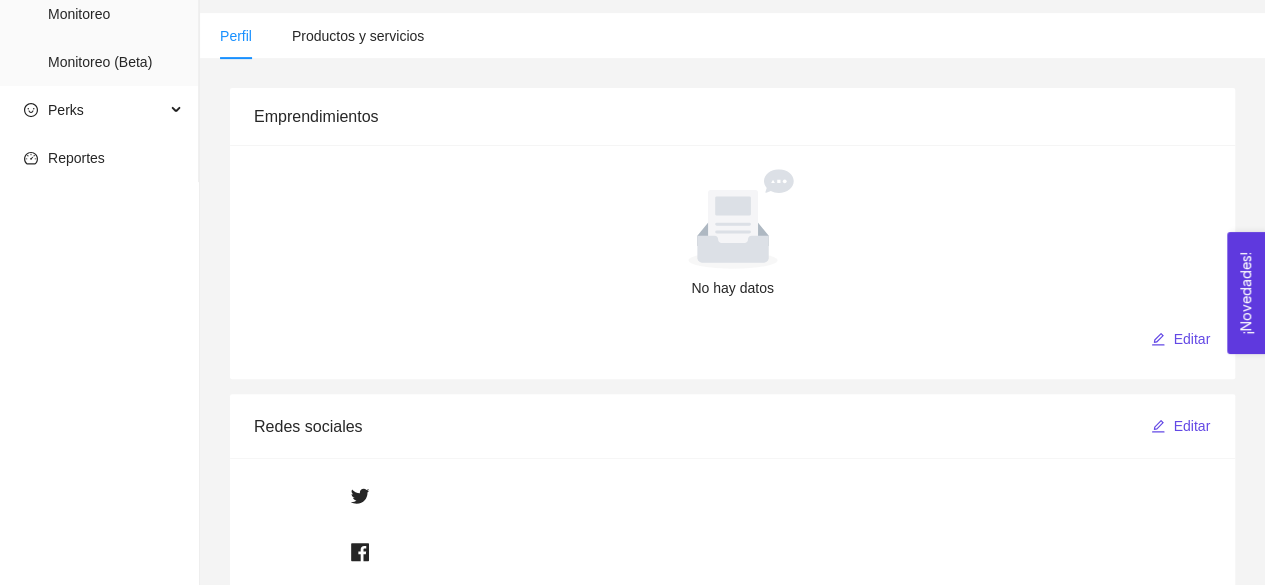 scroll, scrollTop: 0, scrollLeft: 0, axis: both 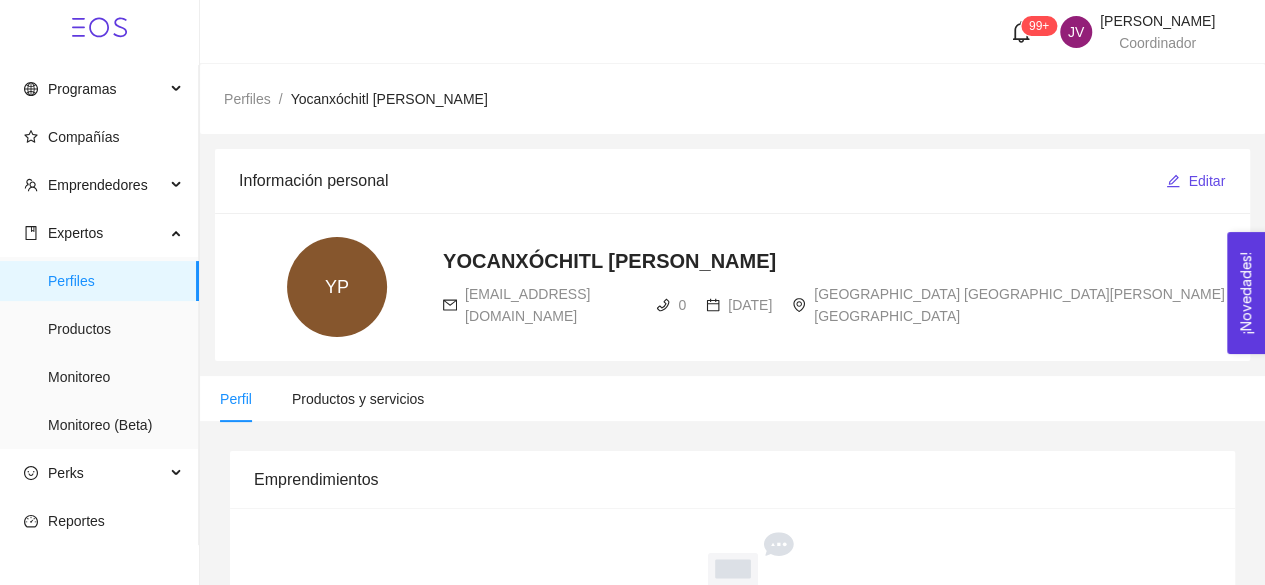 click on "yocanp@gmail.com" at bounding box center (527, 305) 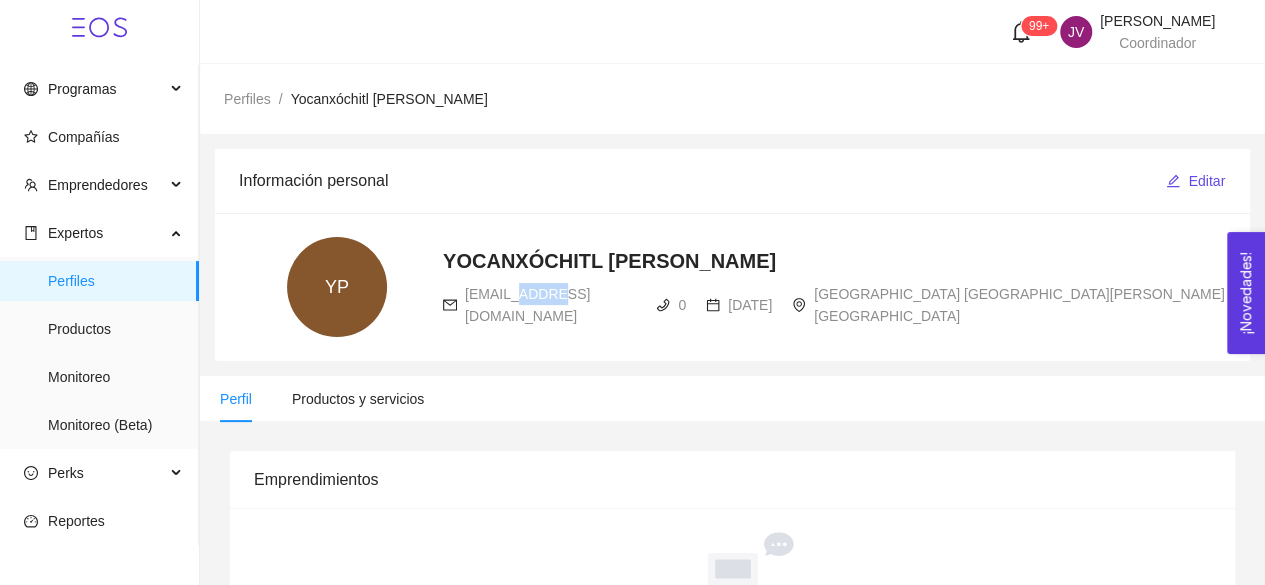 click on "yocanp@gmail.com" at bounding box center [527, 305] 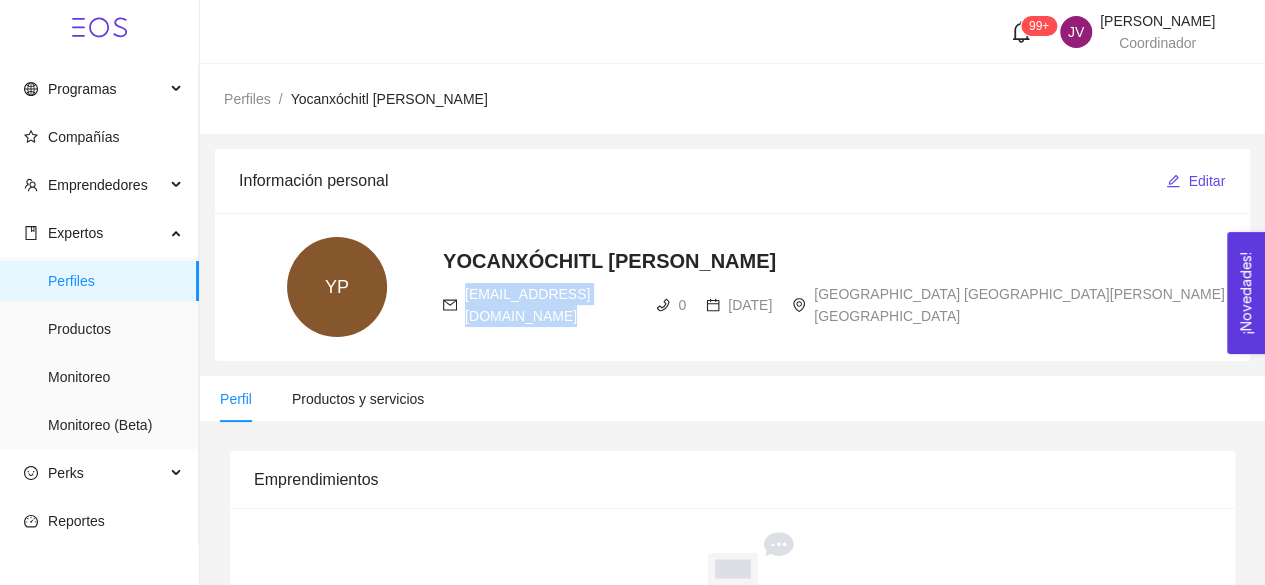 click on "yocanp@gmail.com" at bounding box center [527, 305] 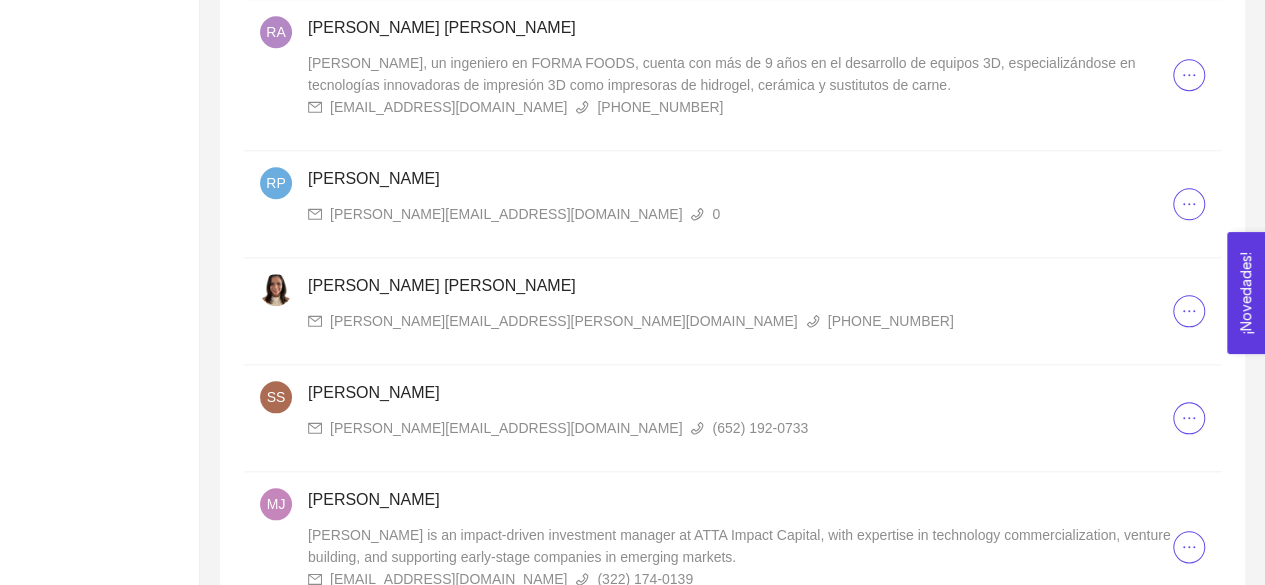 scroll, scrollTop: 995, scrollLeft: 0, axis: vertical 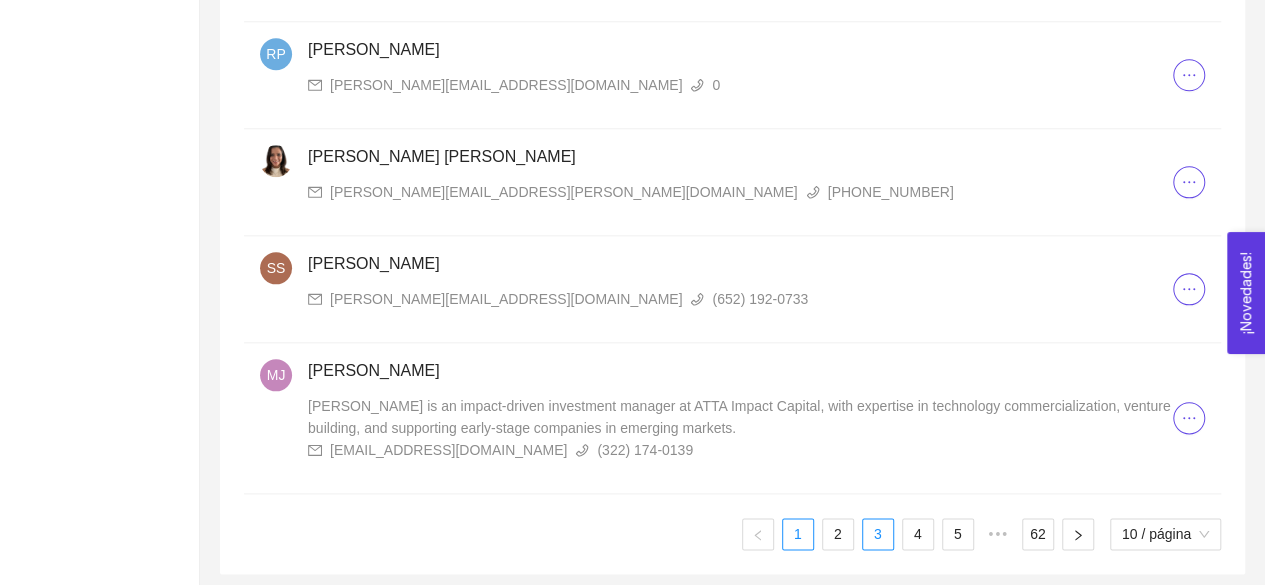 click on "3" at bounding box center [878, 534] 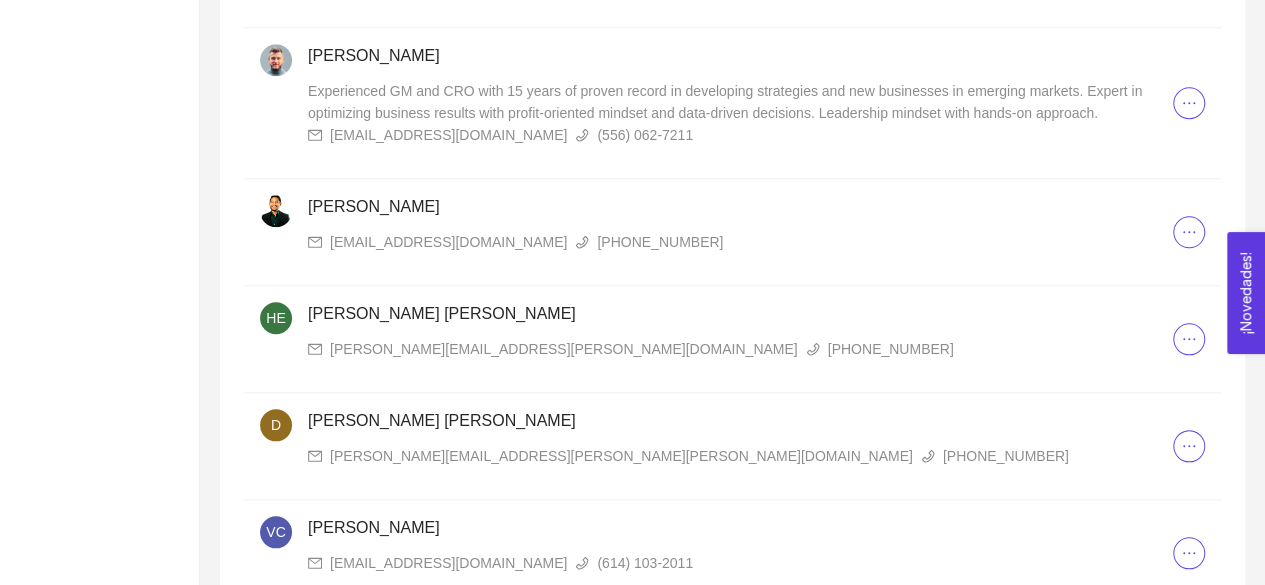 scroll, scrollTop: 837, scrollLeft: 0, axis: vertical 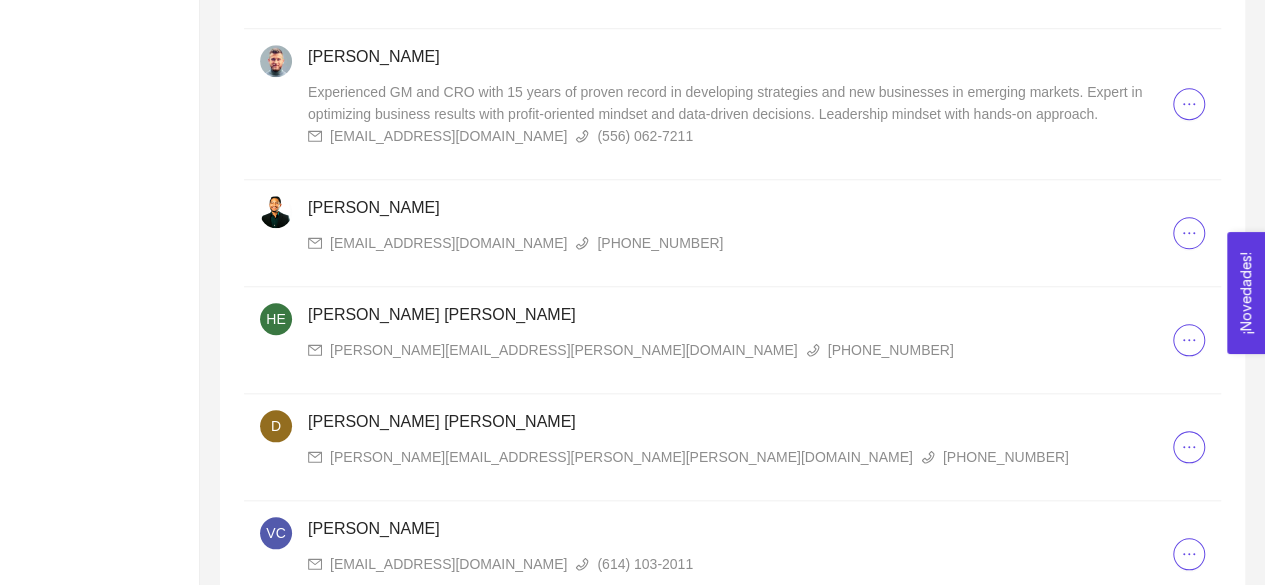 type 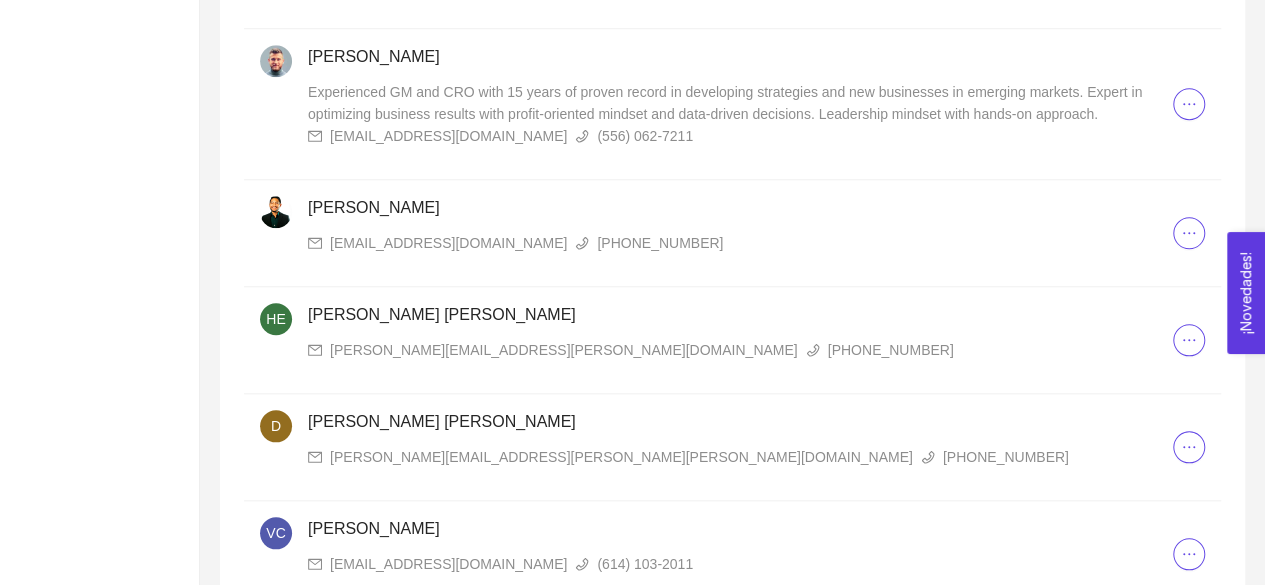 scroll, scrollTop: 951, scrollLeft: 0, axis: vertical 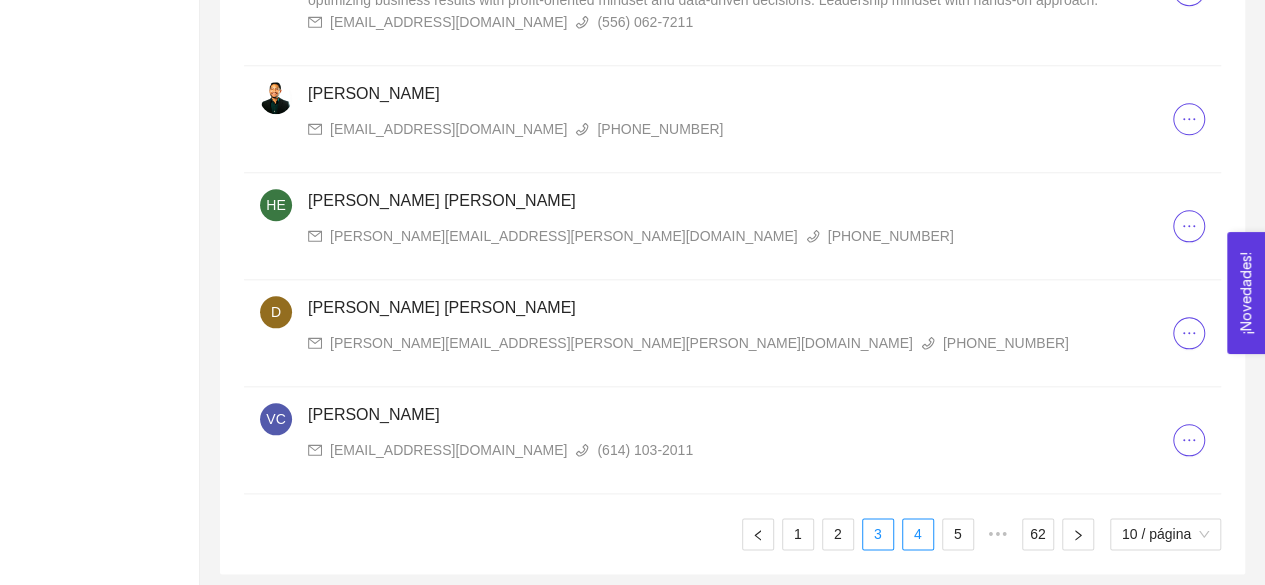 click on "4" at bounding box center [918, 534] 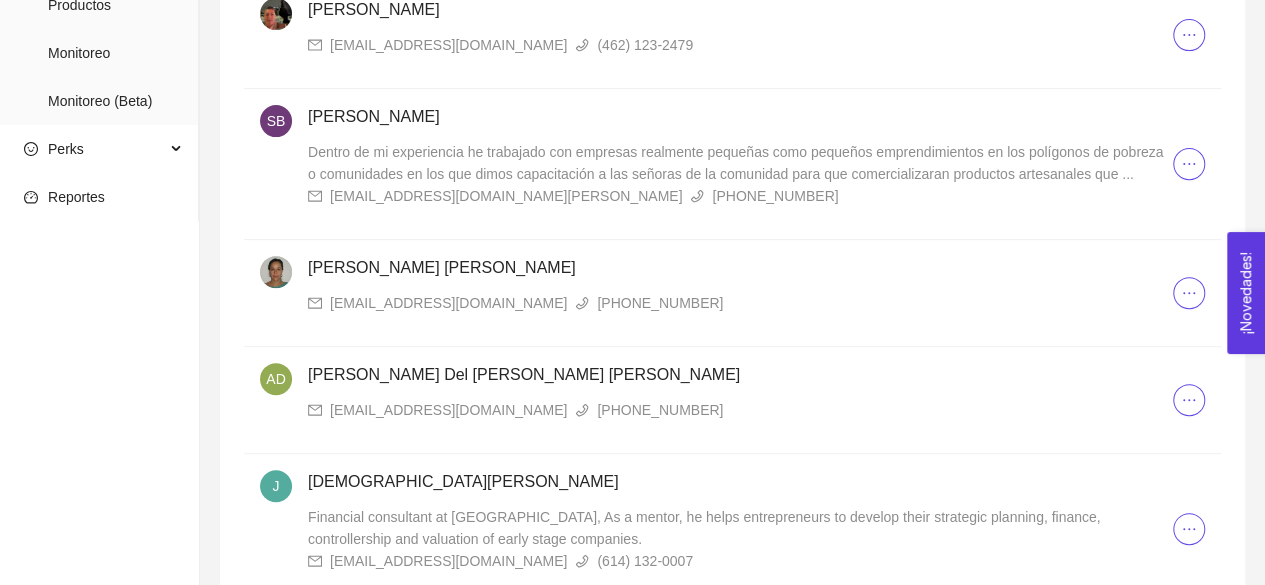 scroll, scrollTop: 325, scrollLeft: 0, axis: vertical 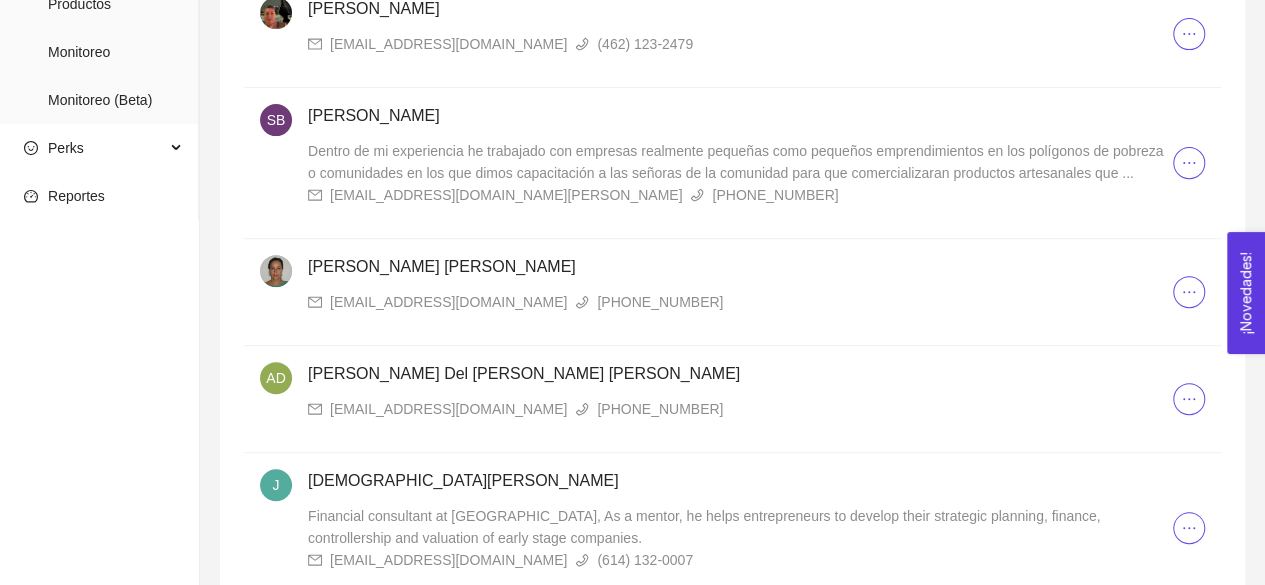 type 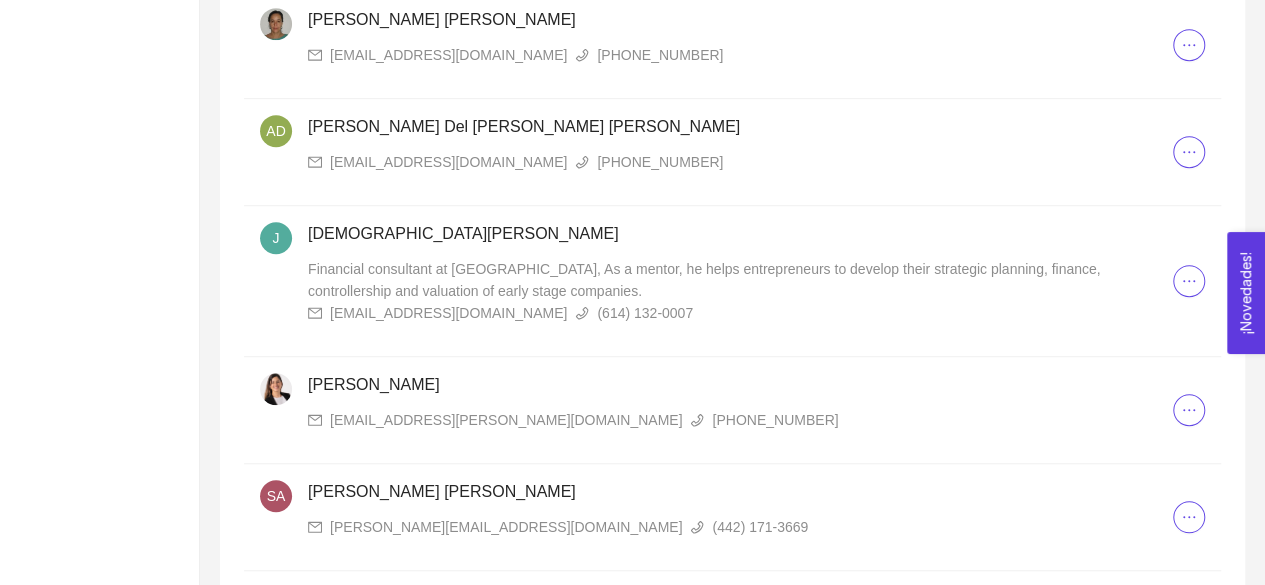 scroll, scrollTop: 578, scrollLeft: 0, axis: vertical 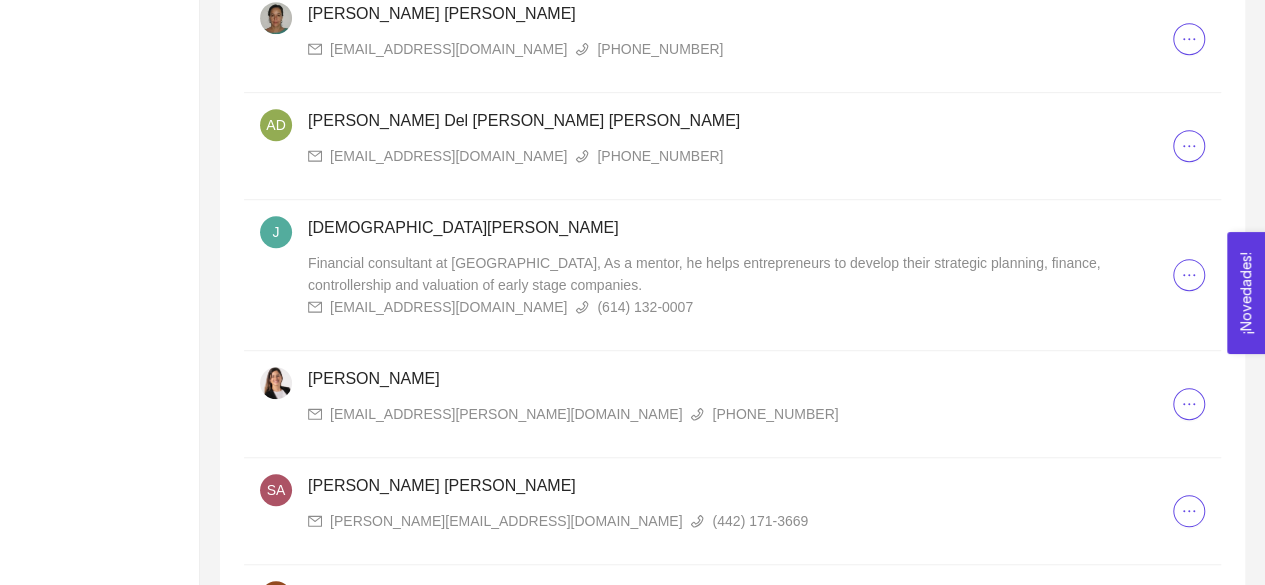click on "AD Andrea Del Rivero   Acuña a01568263@tec.mx  (614) 488-4272" at bounding box center [716, 146] 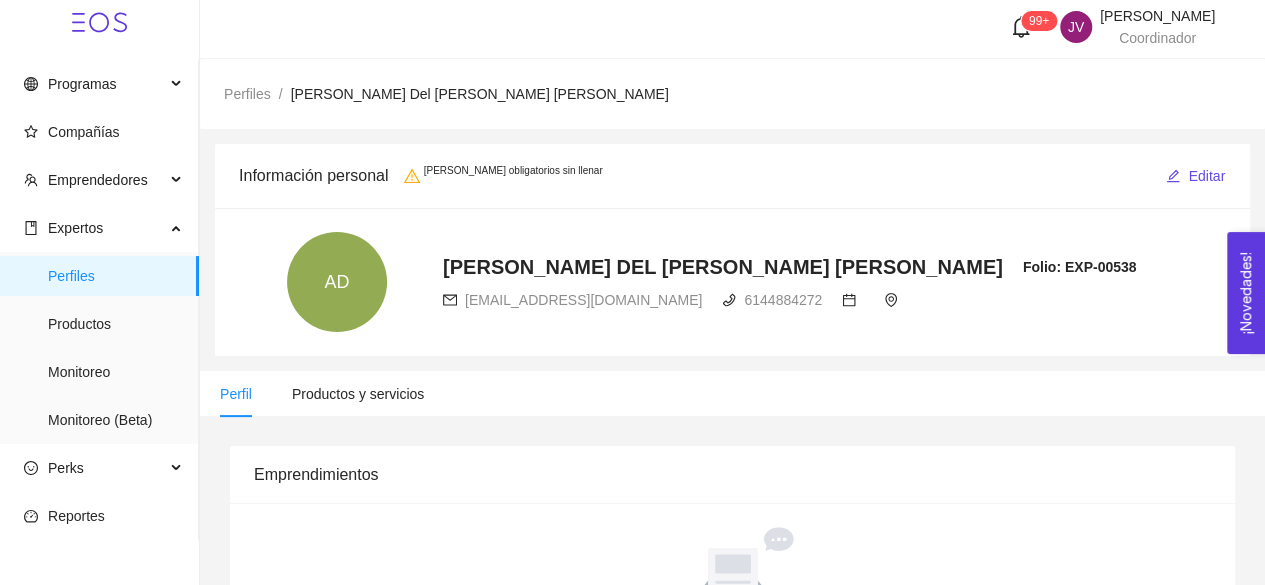 scroll, scrollTop: 0, scrollLeft: 0, axis: both 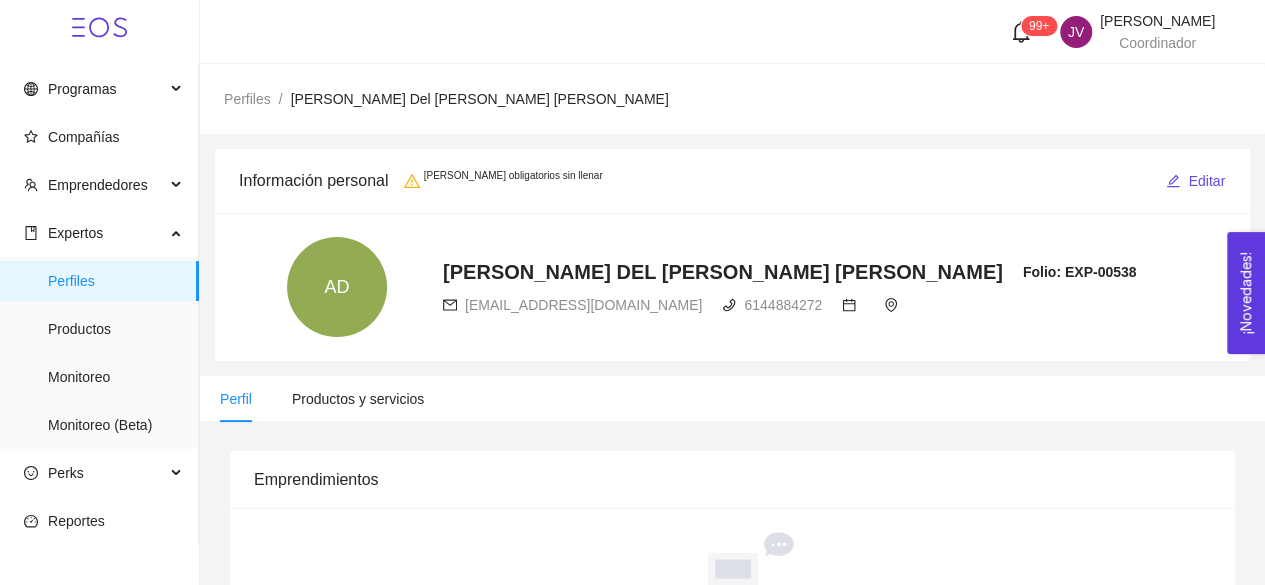 click on "a01568263@tec.mx" at bounding box center [583, 305] 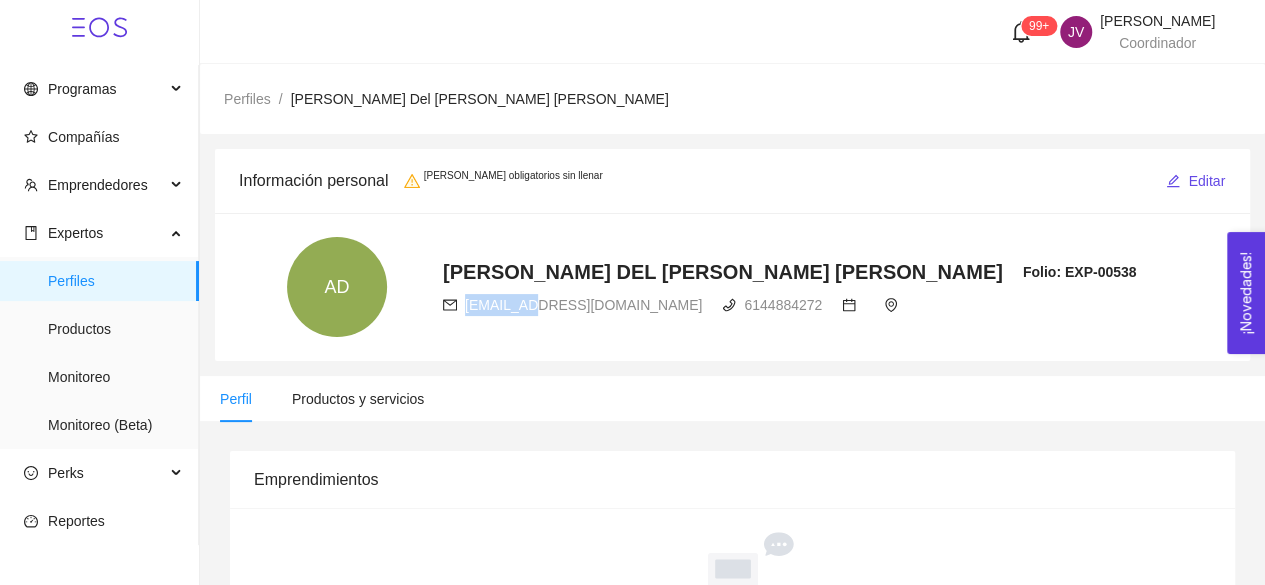 click on "a01568263@tec.mx" at bounding box center (583, 305) 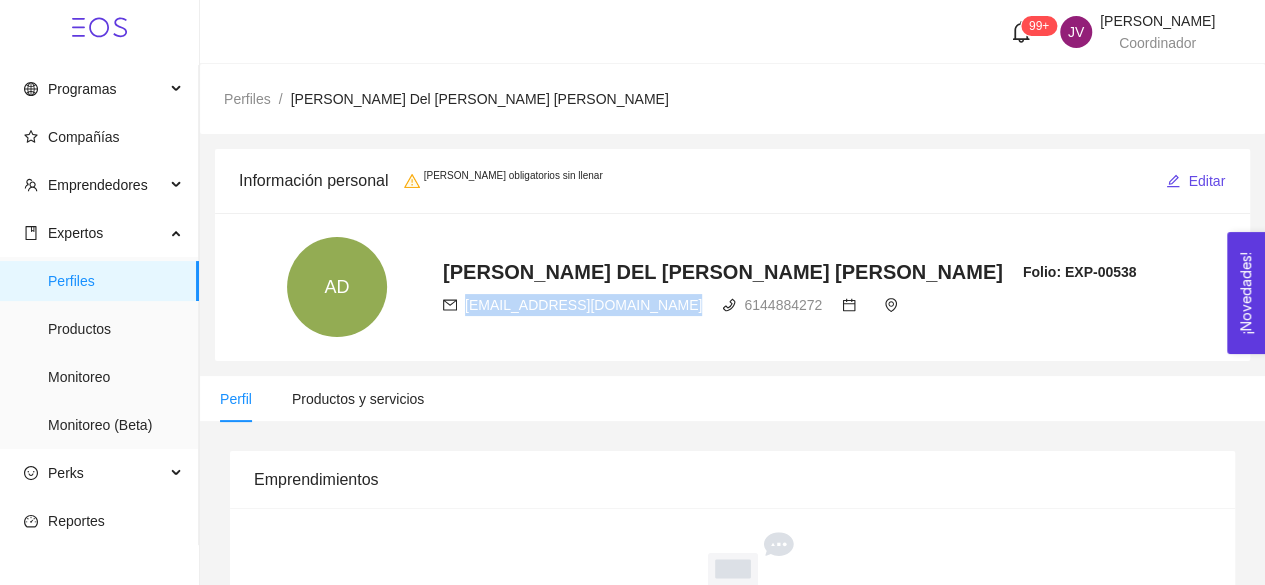 click on "a01568263@tec.mx" at bounding box center (583, 305) 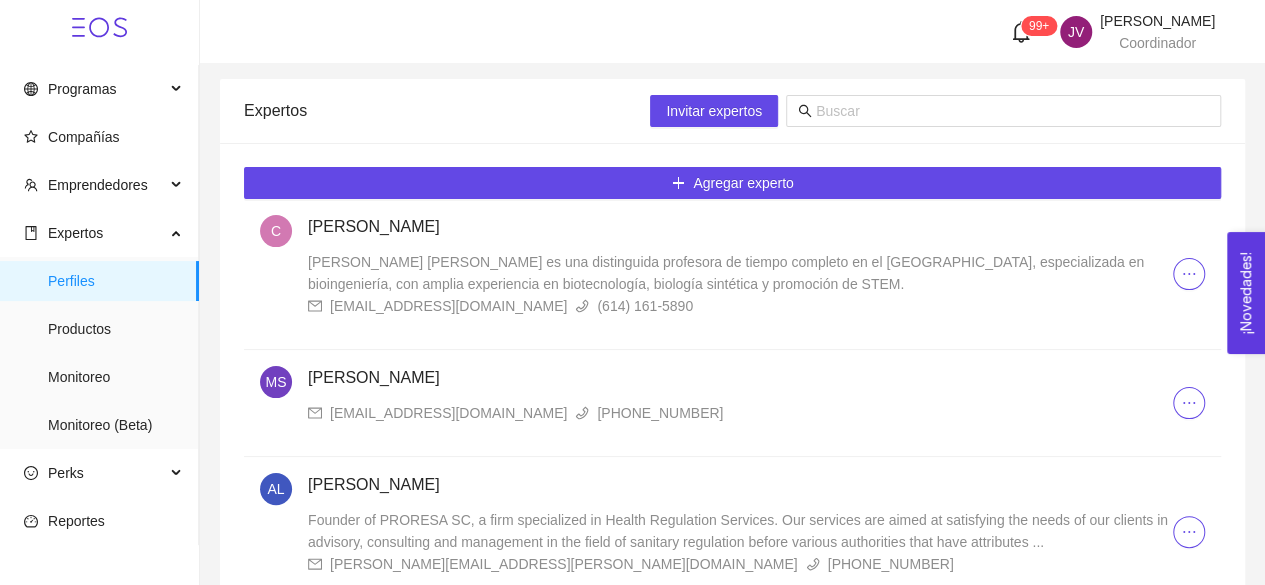 scroll, scrollTop: 995, scrollLeft: 0, axis: vertical 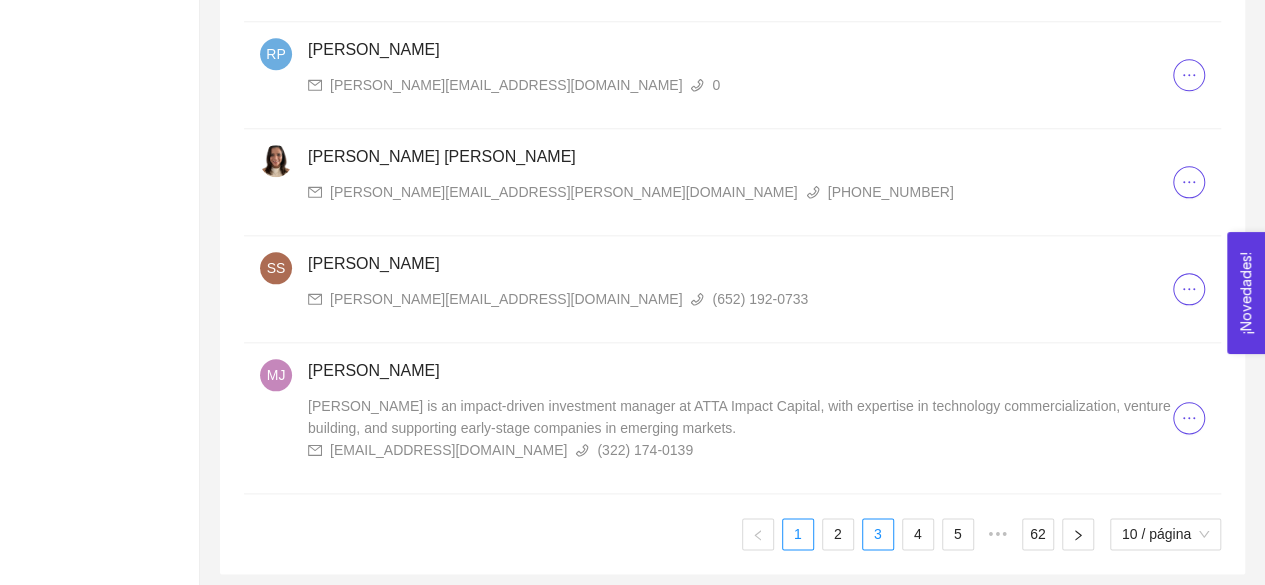 click on "3" at bounding box center (878, 534) 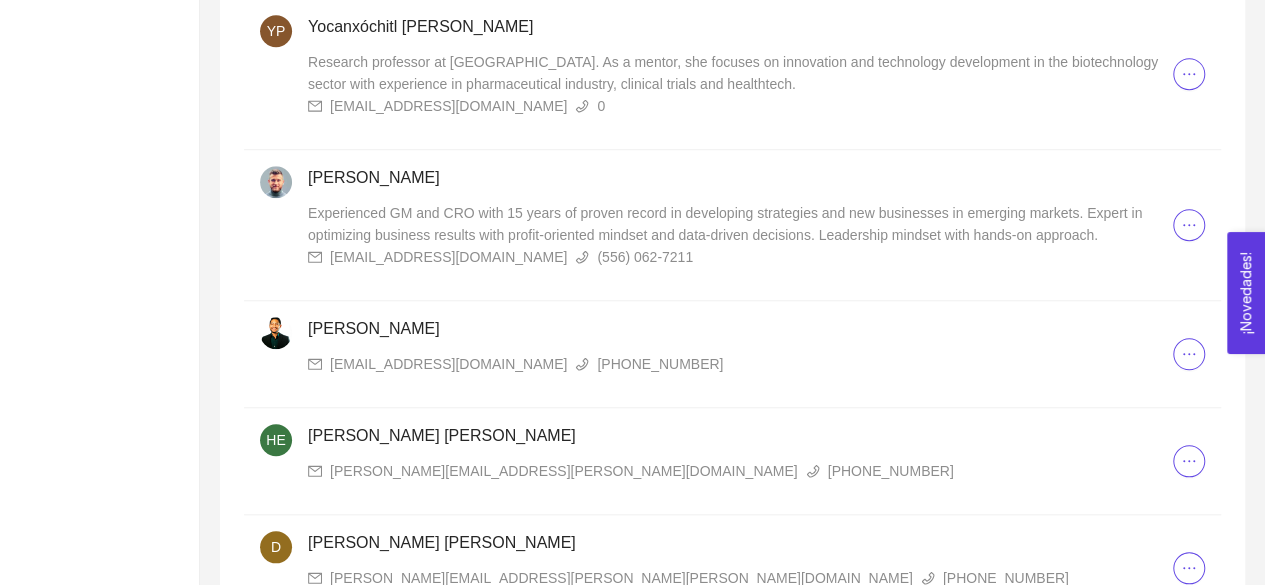 scroll, scrollTop: 951, scrollLeft: 0, axis: vertical 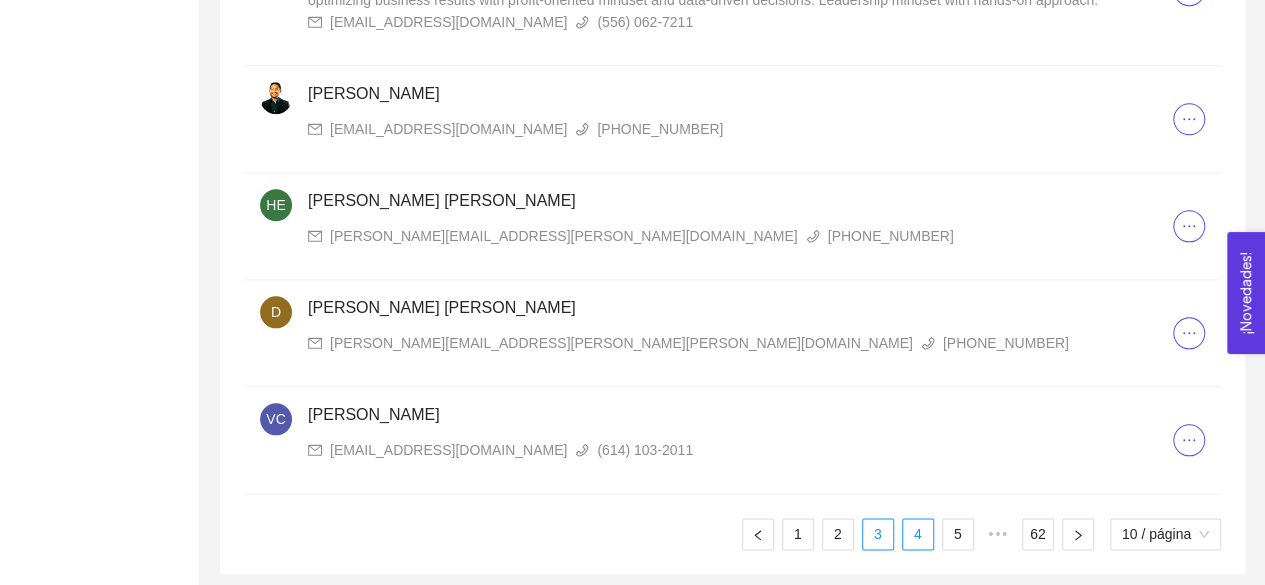click on "4" at bounding box center [918, 534] 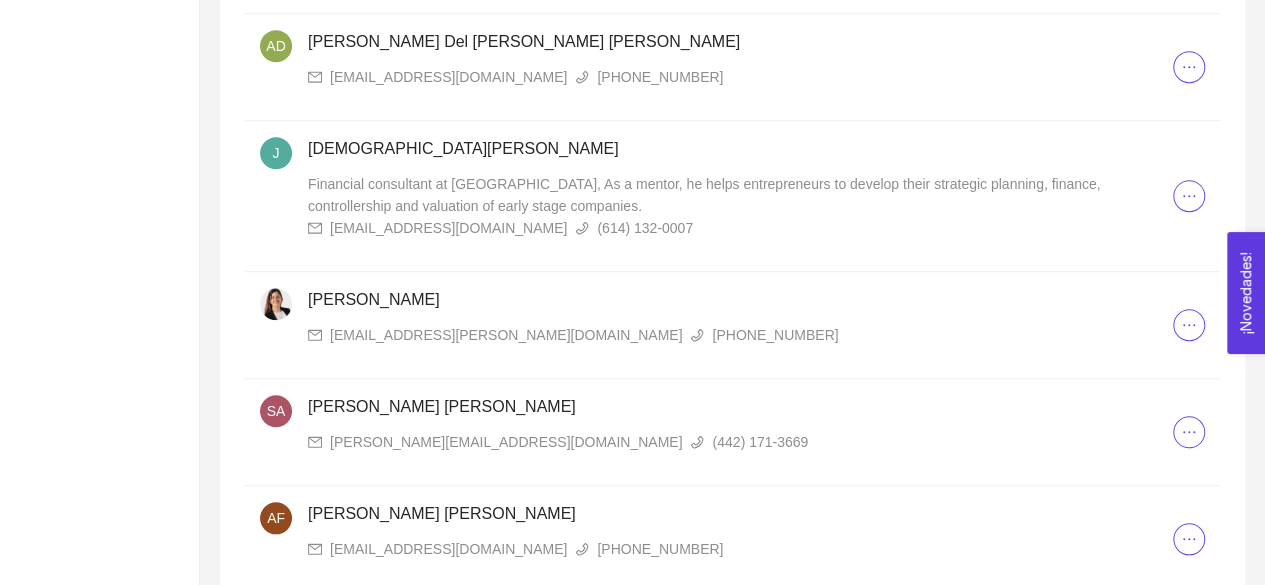 scroll, scrollTop: 658, scrollLeft: 0, axis: vertical 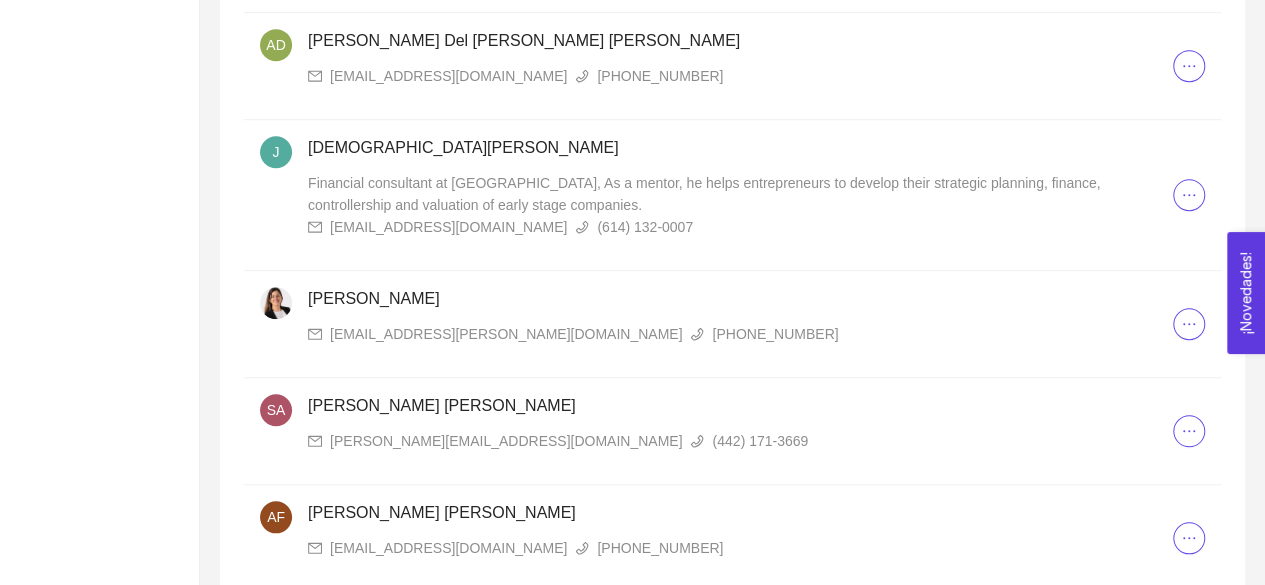 type 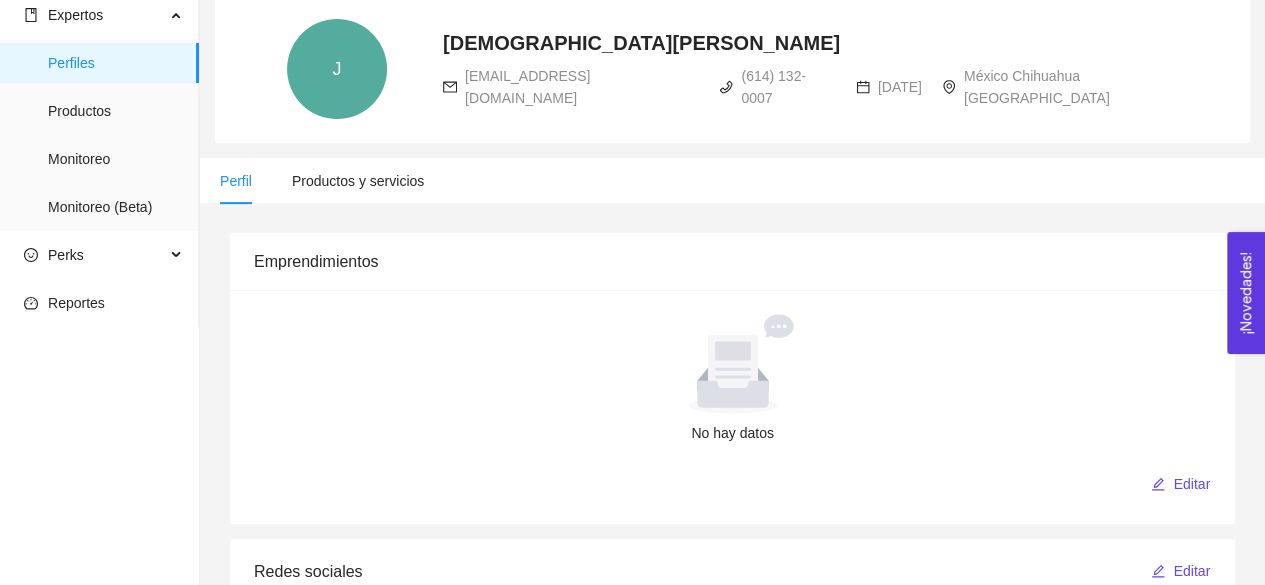 scroll, scrollTop: 0, scrollLeft: 0, axis: both 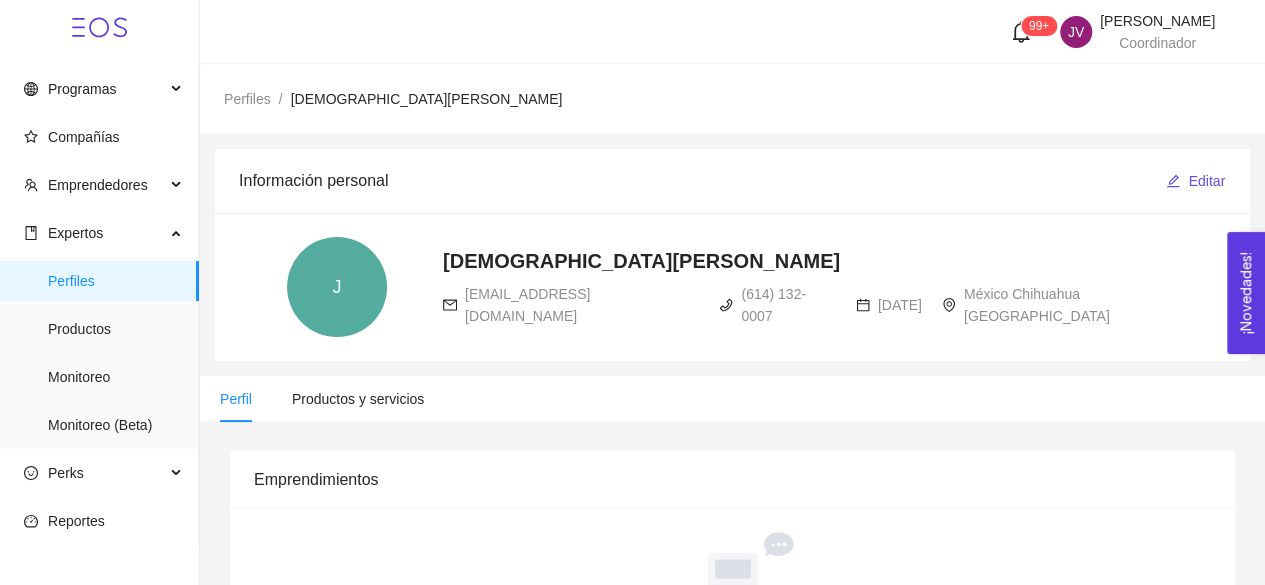 click on "altamirano40@gmail.com" at bounding box center (527, 305) 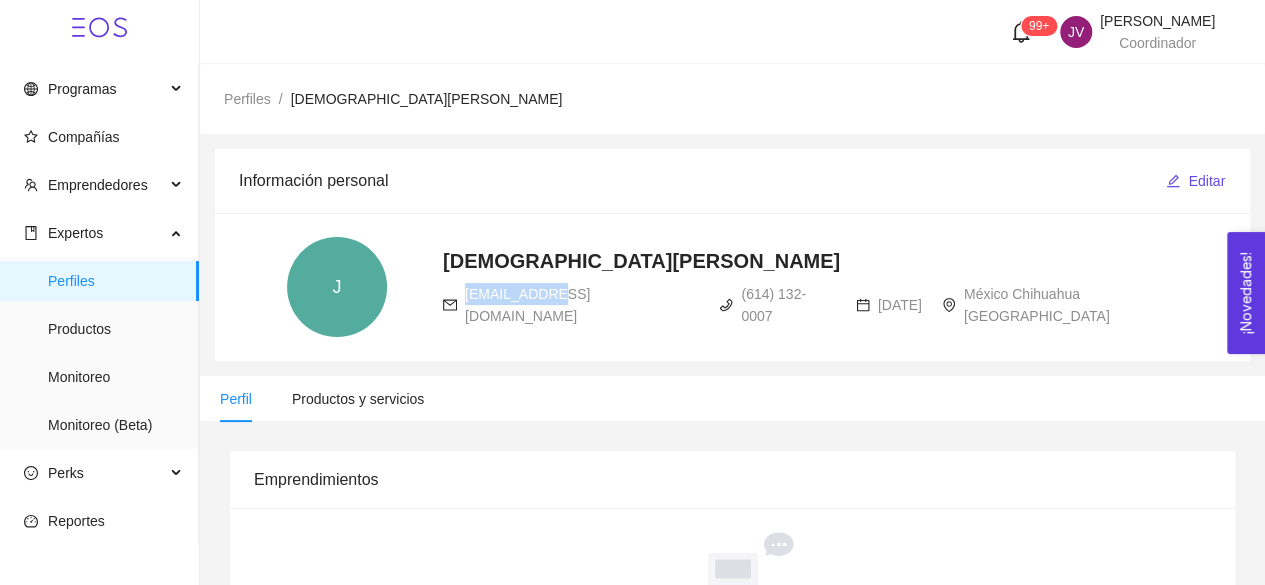 click on "altamirano40@gmail.com" at bounding box center (527, 305) 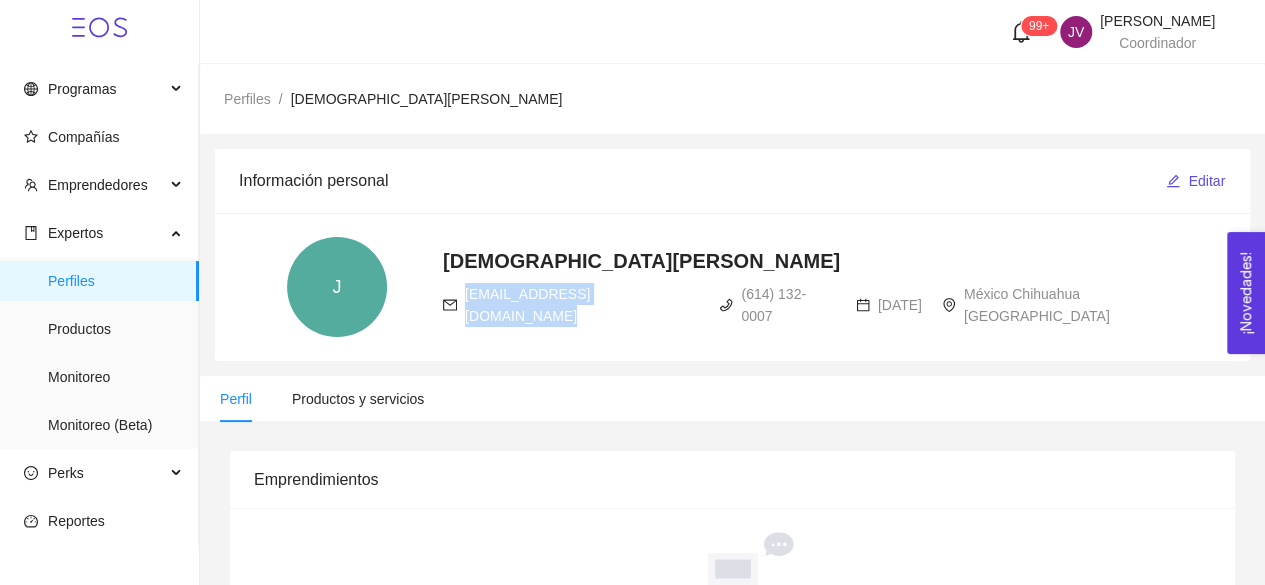 click on "altamirano40@gmail.com" at bounding box center (527, 305) 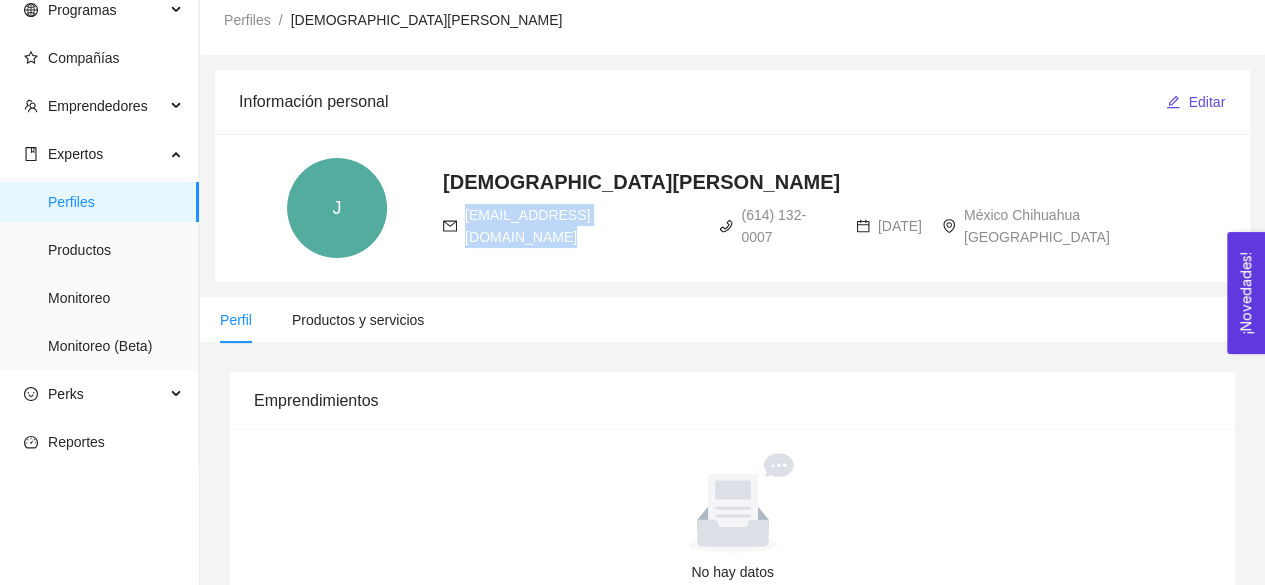 scroll, scrollTop: 0, scrollLeft: 0, axis: both 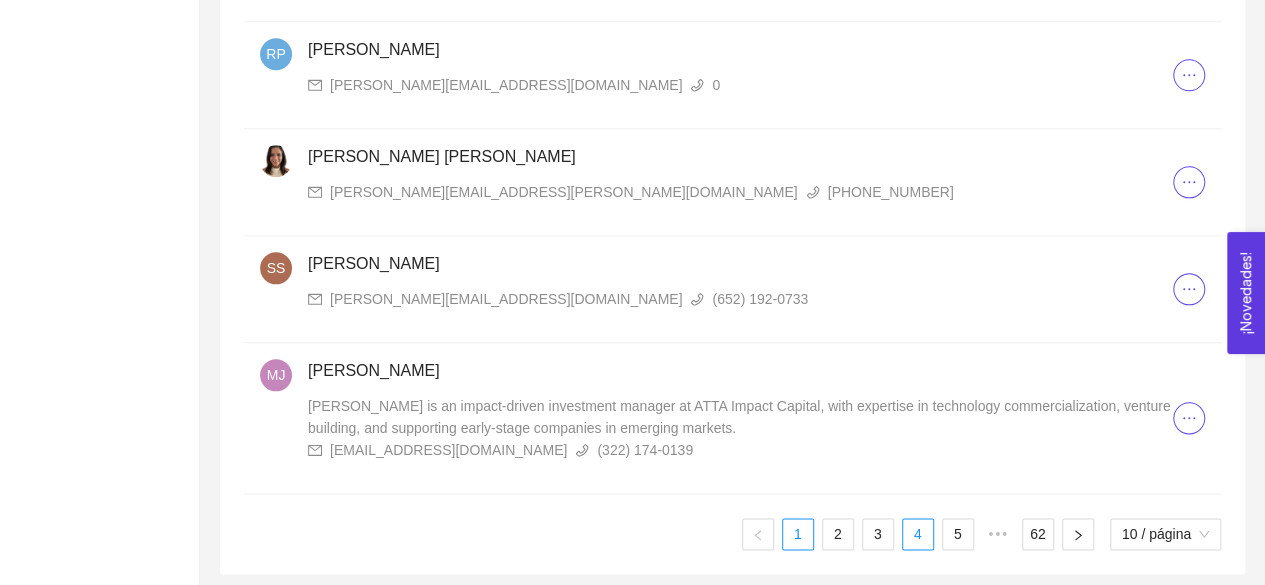 click on "4" at bounding box center (918, 534) 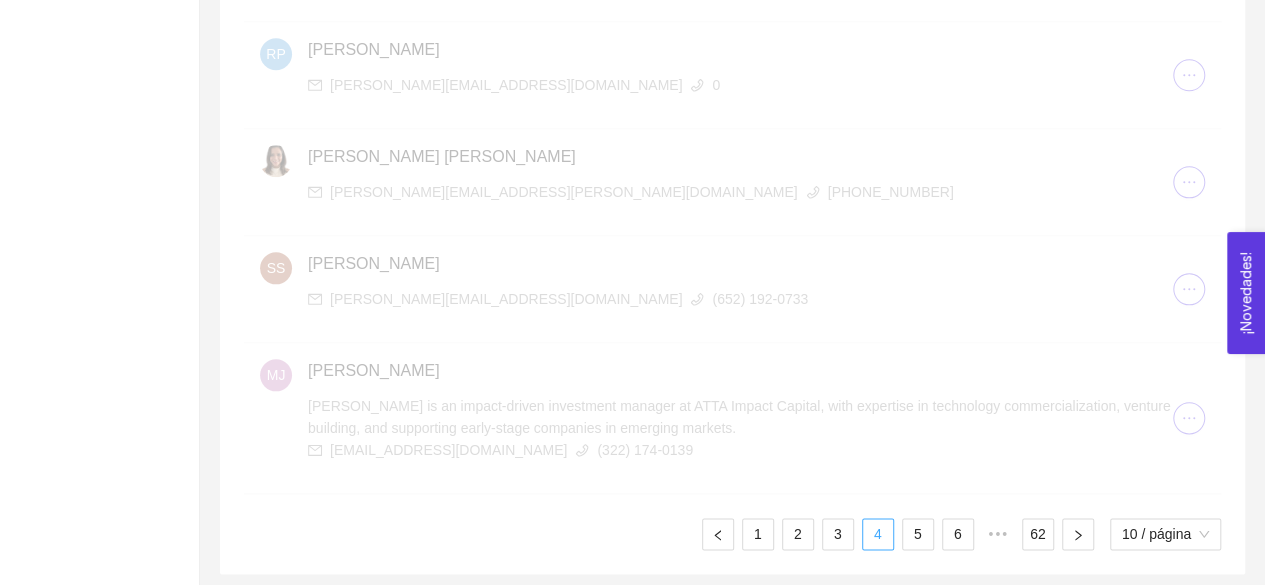 scroll, scrollTop: 863, scrollLeft: 0, axis: vertical 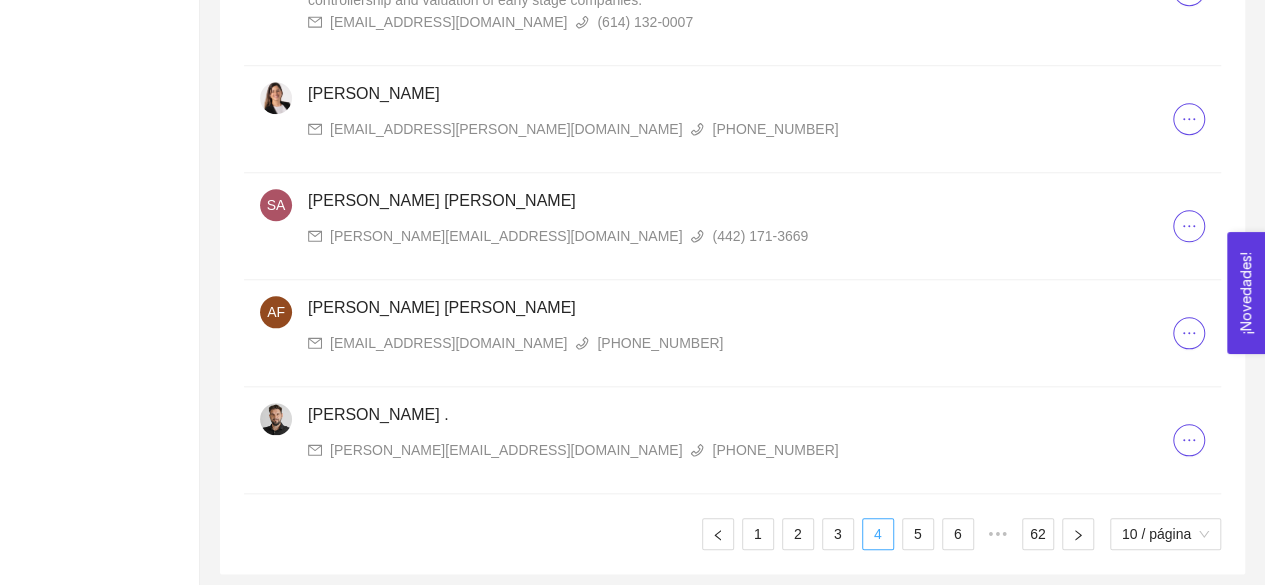 type 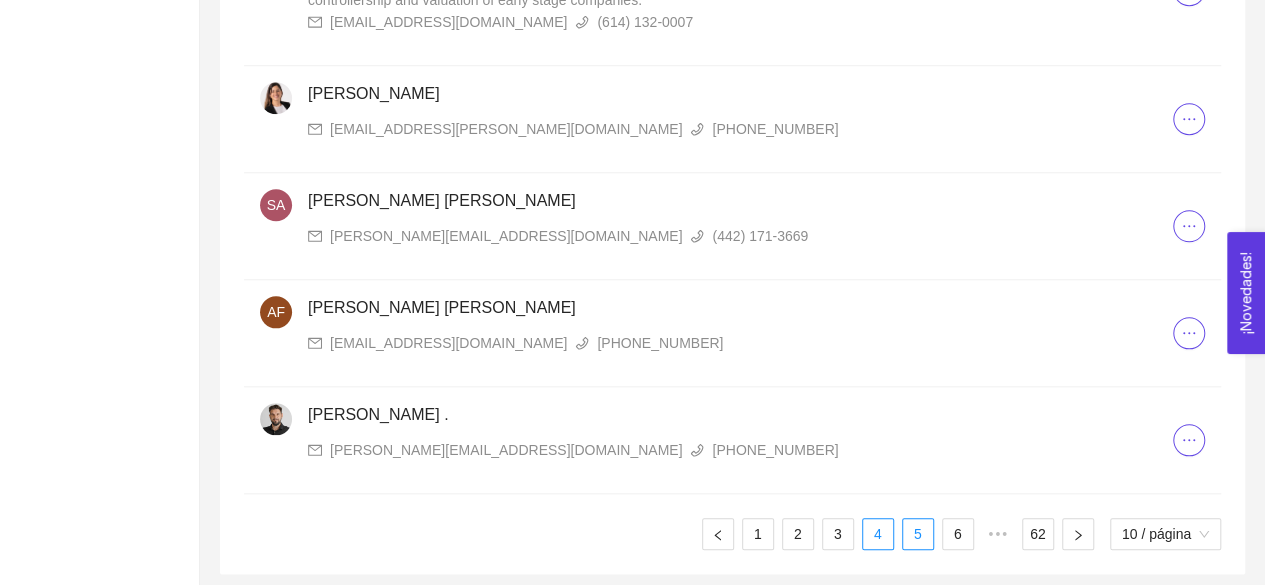 click on "5" at bounding box center [918, 534] 